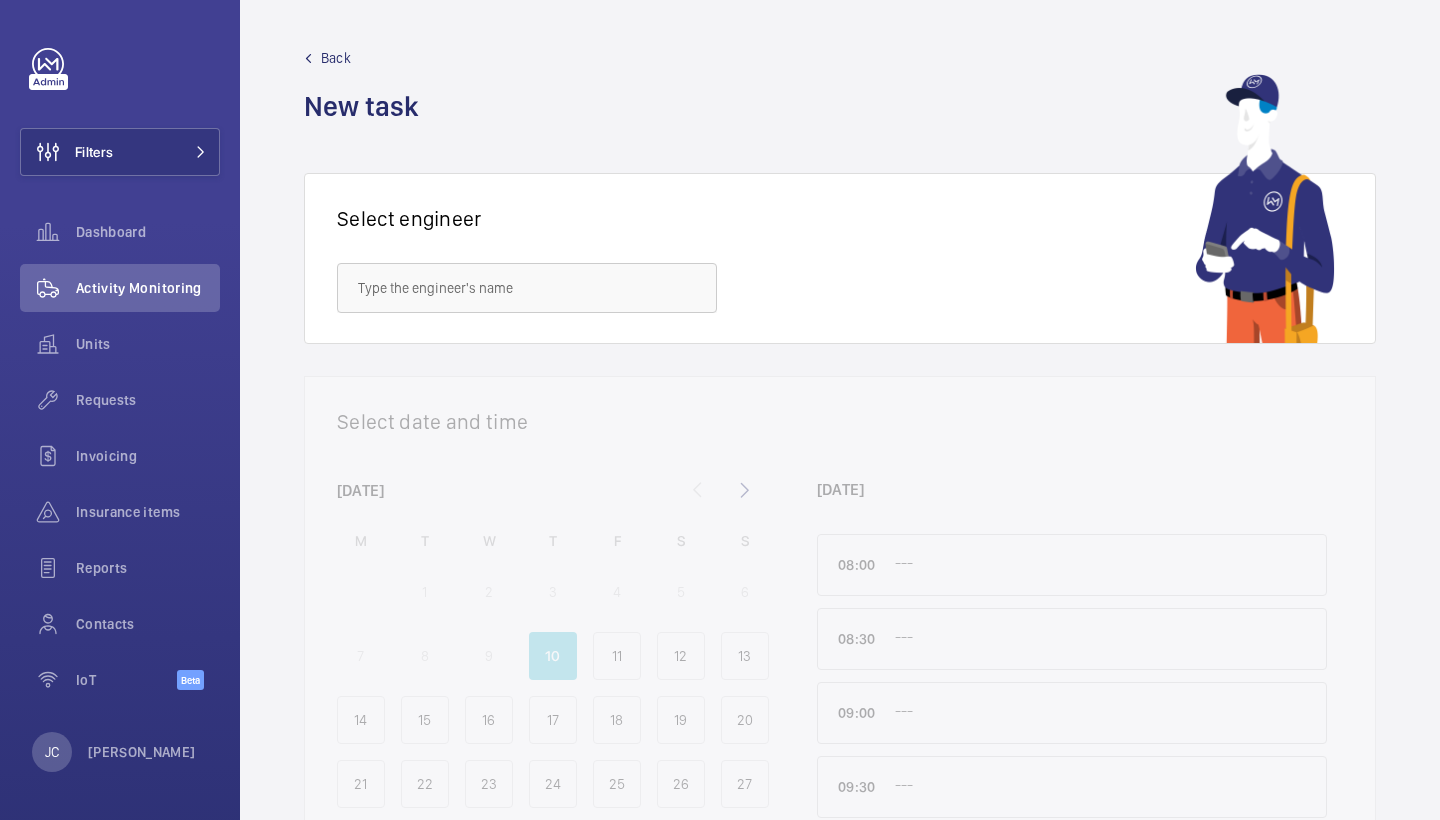scroll, scrollTop: 0, scrollLeft: 0, axis: both 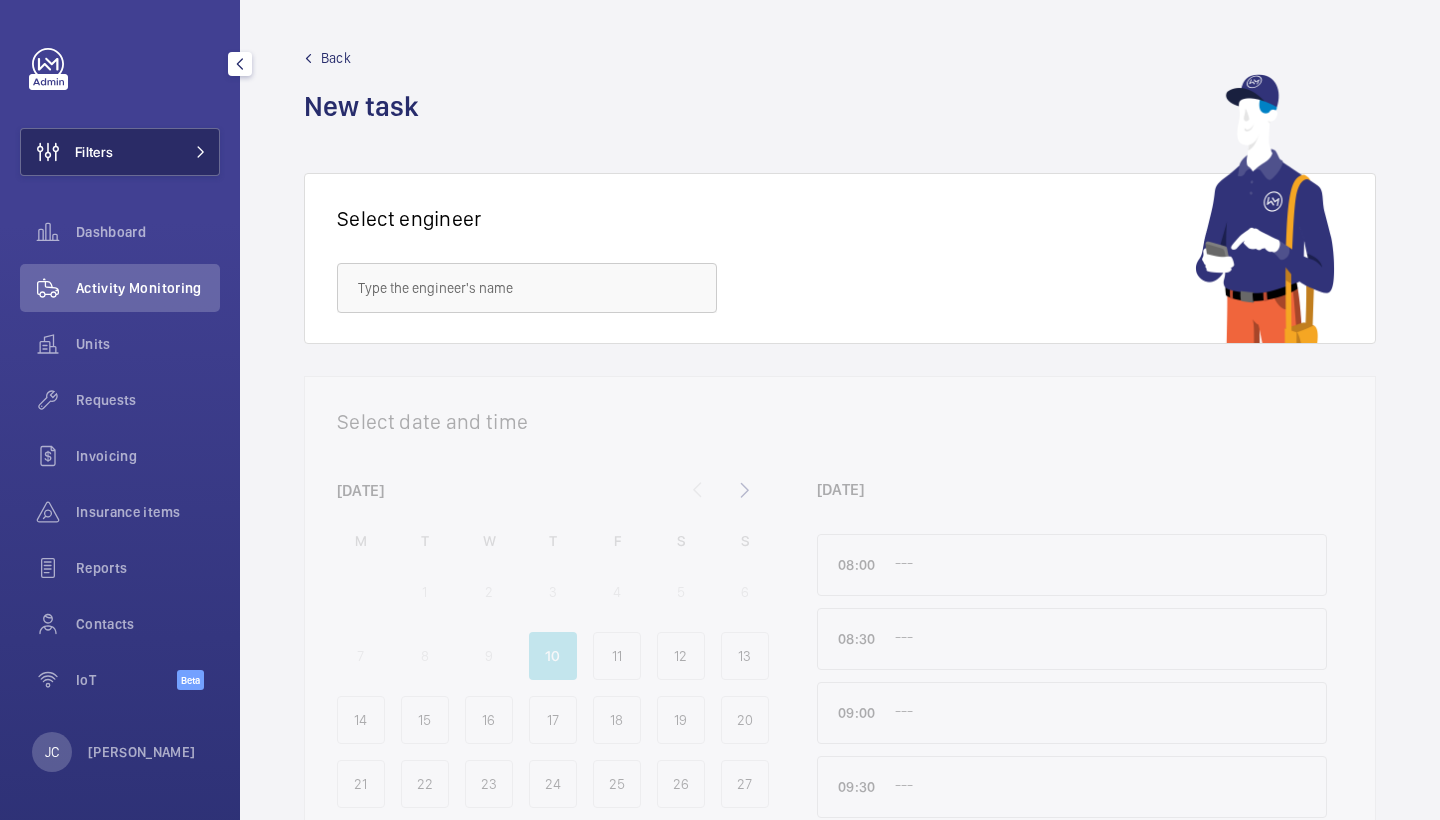 click on "Filters" 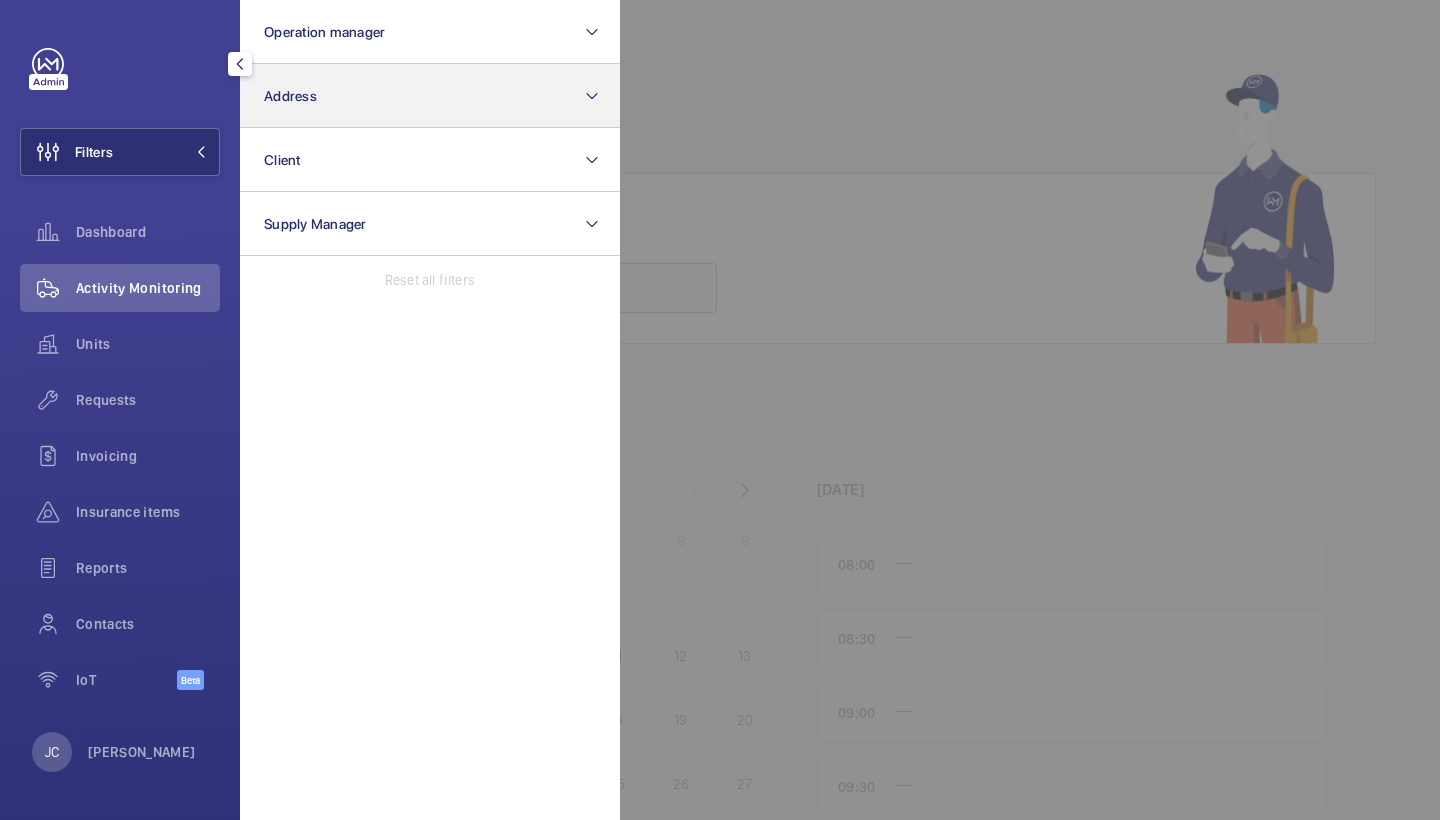 click on "Address" 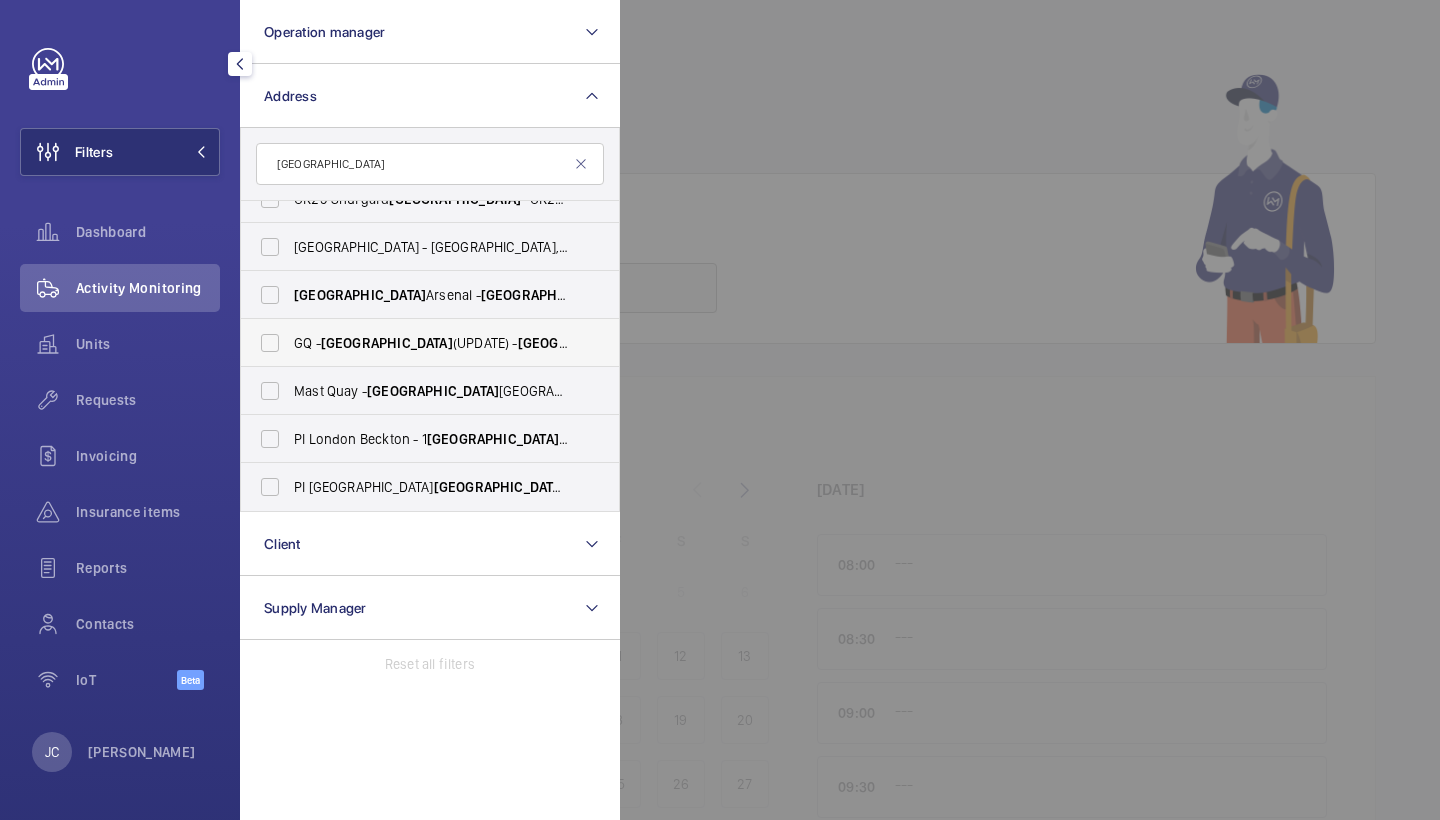 scroll, scrollTop: 74, scrollLeft: 0, axis: vertical 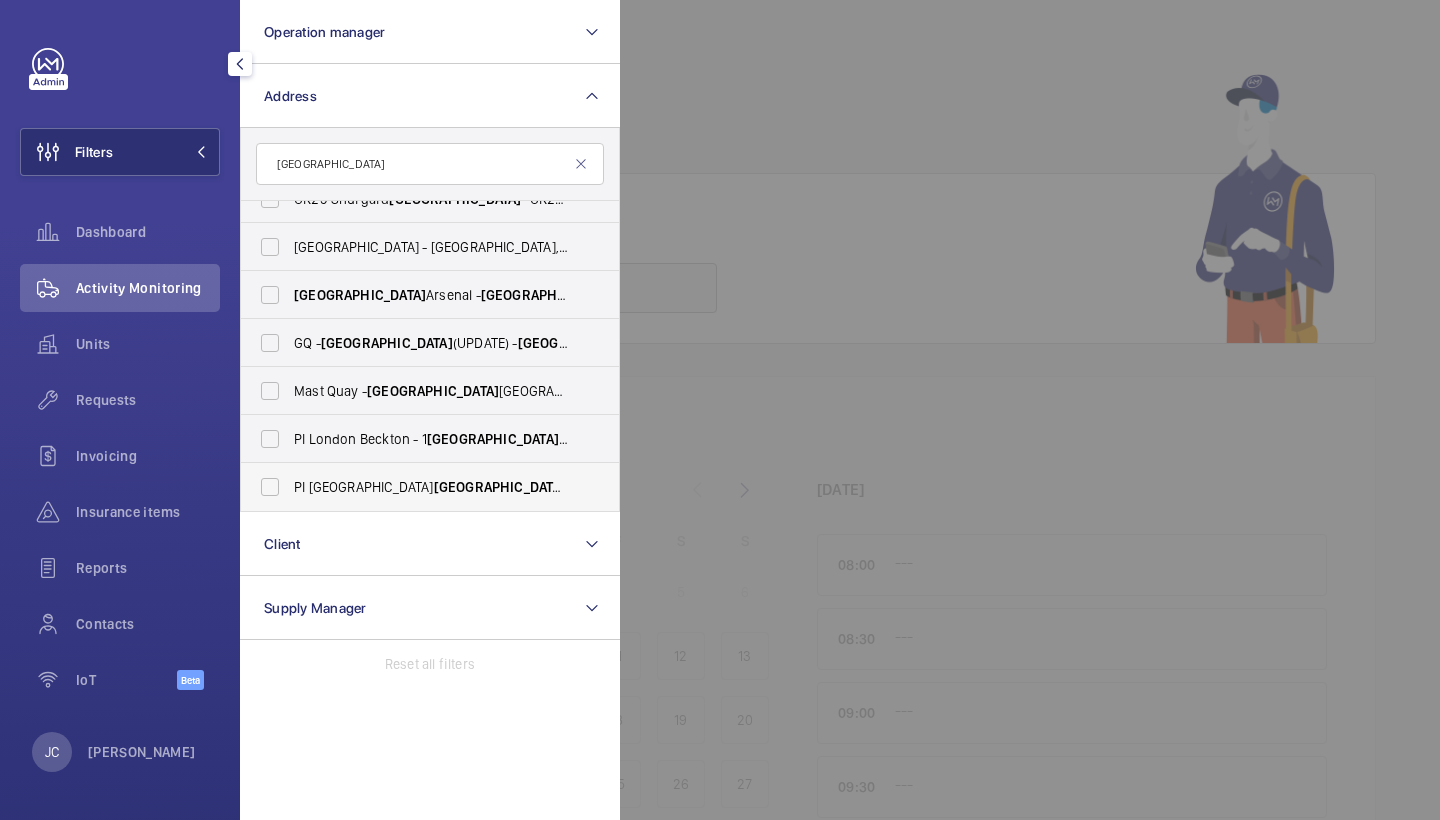 type on "woolwich" 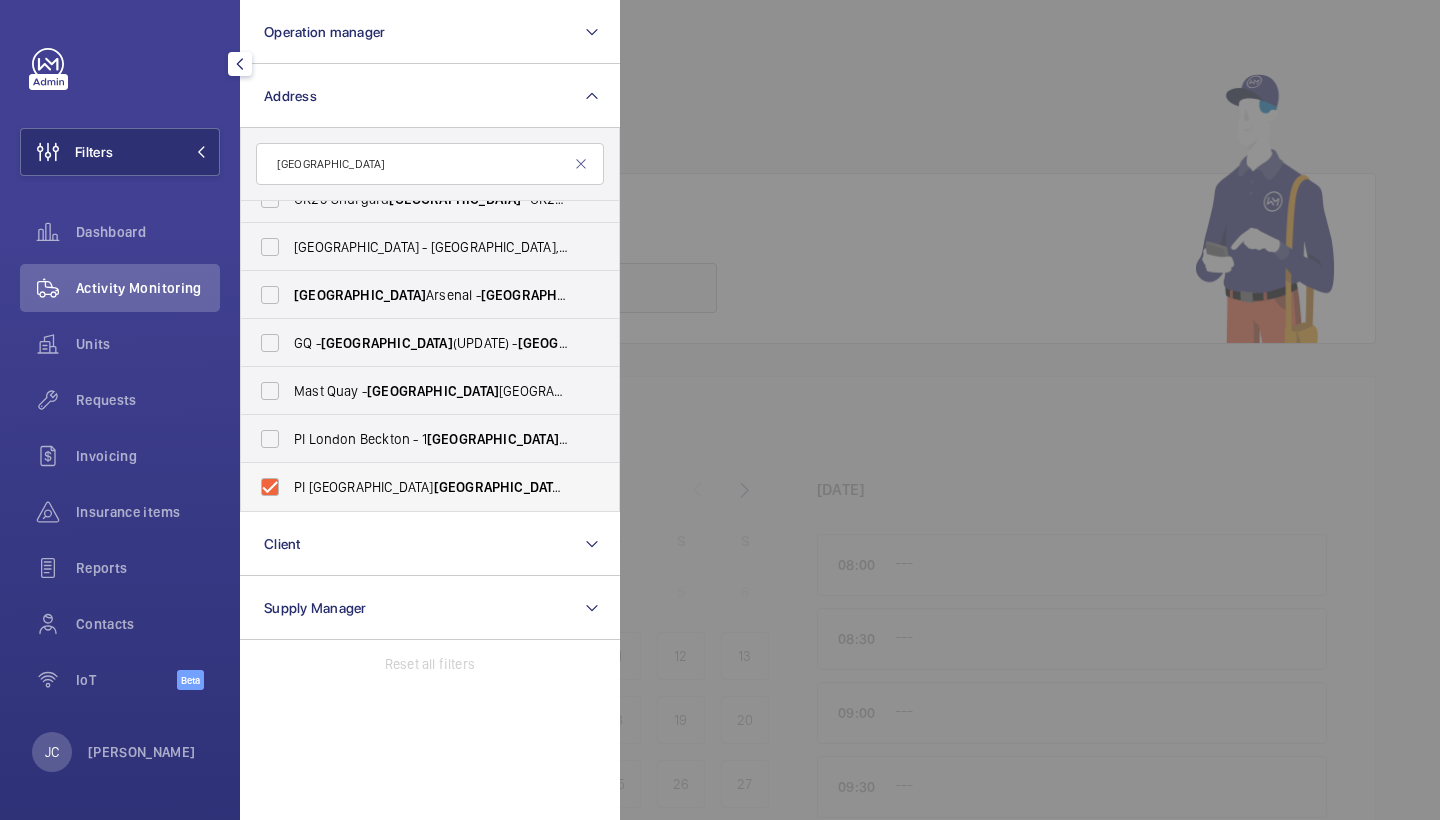 checkbox on "true" 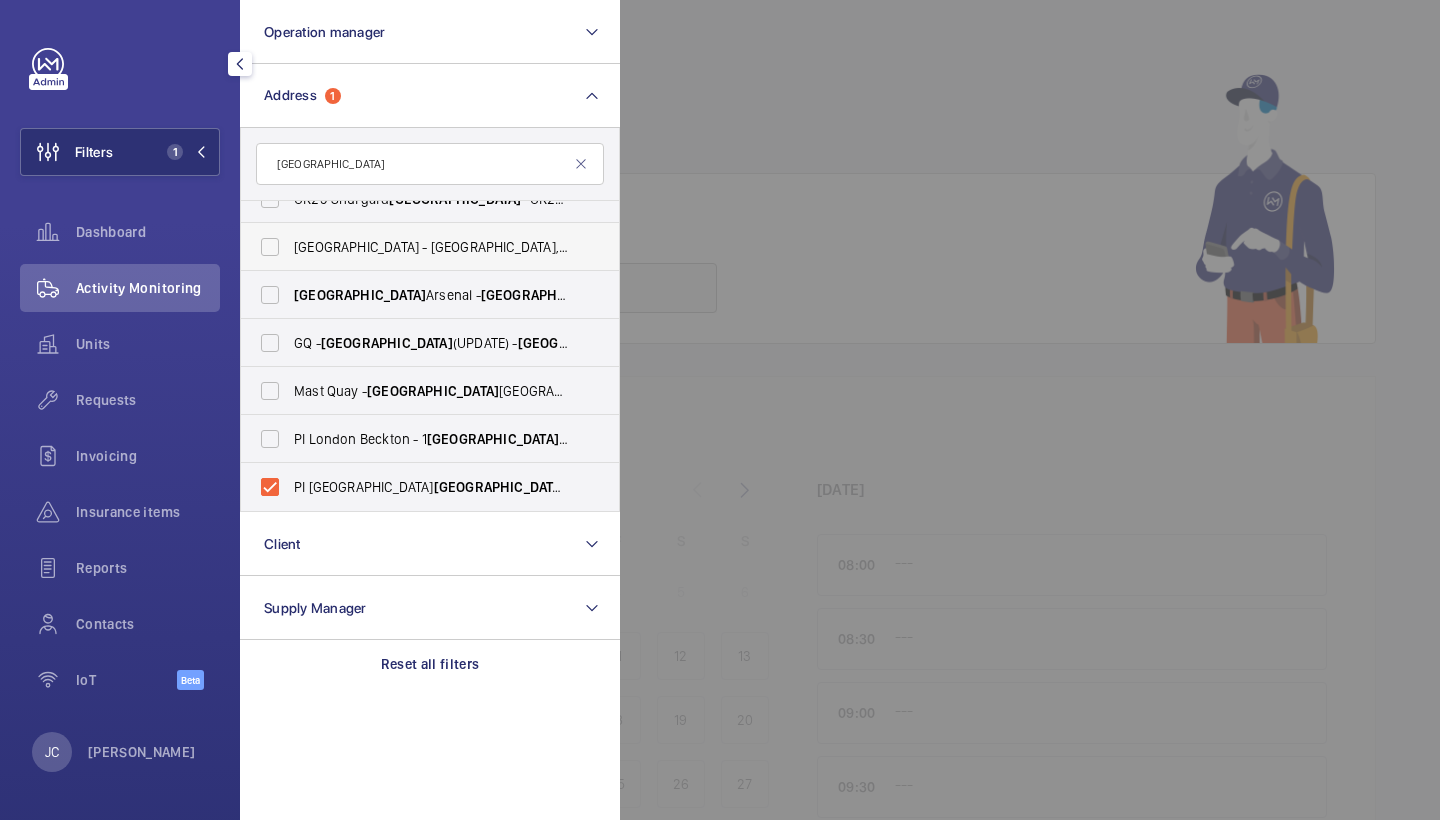 drag, startPoint x: 146, startPoint y: 392, endPoint x: 242, endPoint y: 257, distance: 165.65326 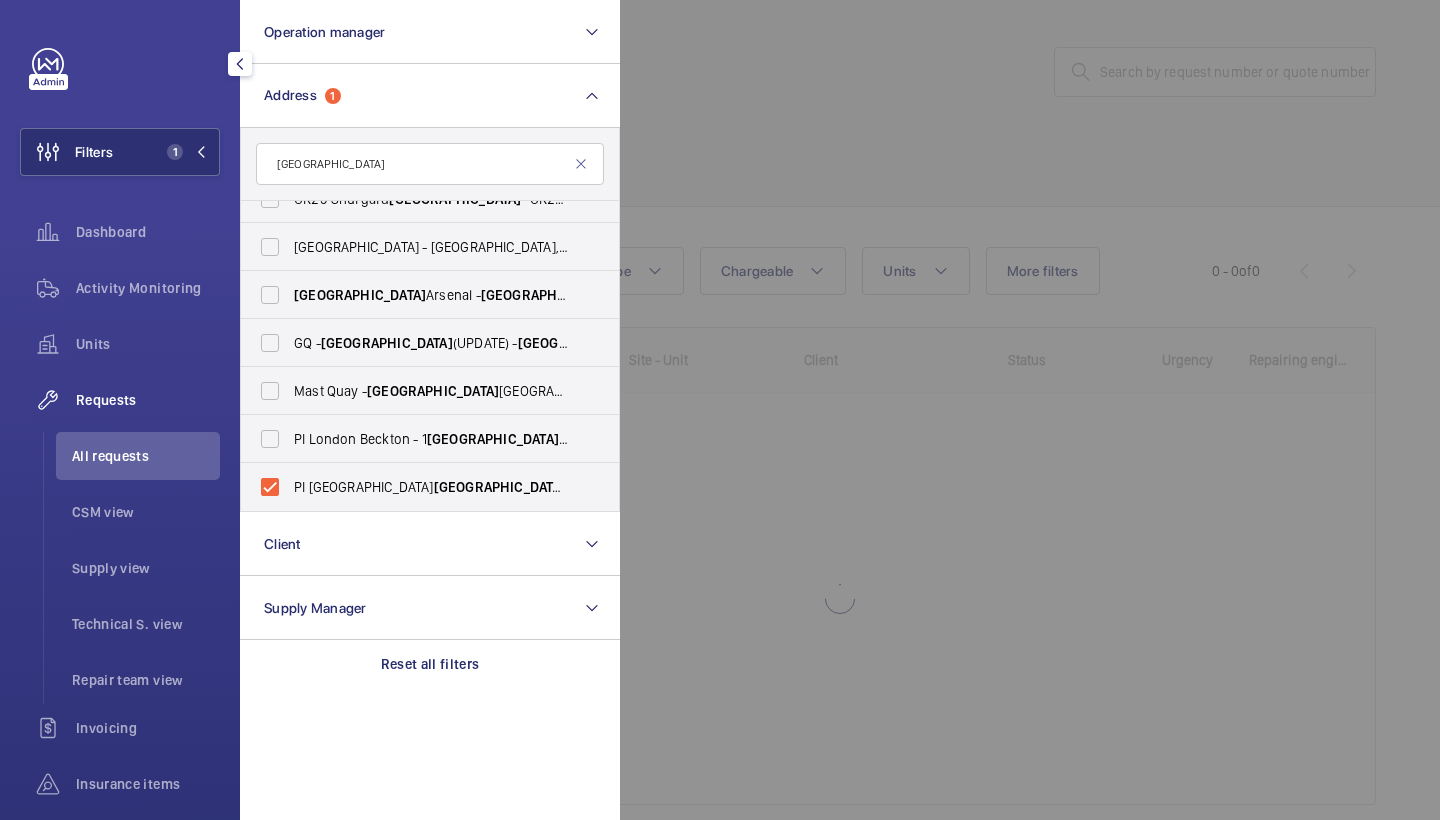 click 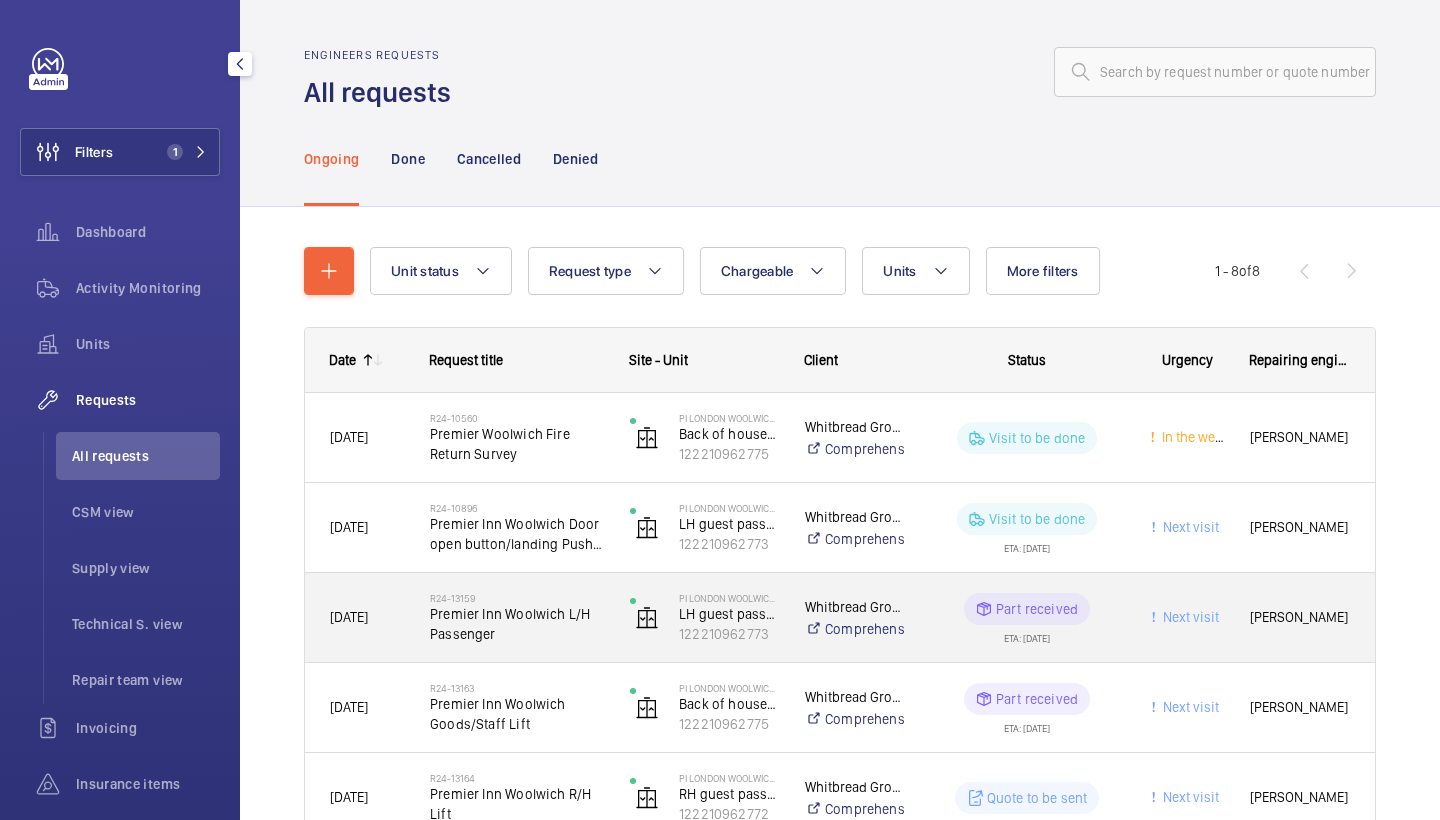 scroll, scrollTop: 319, scrollLeft: 0, axis: vertical 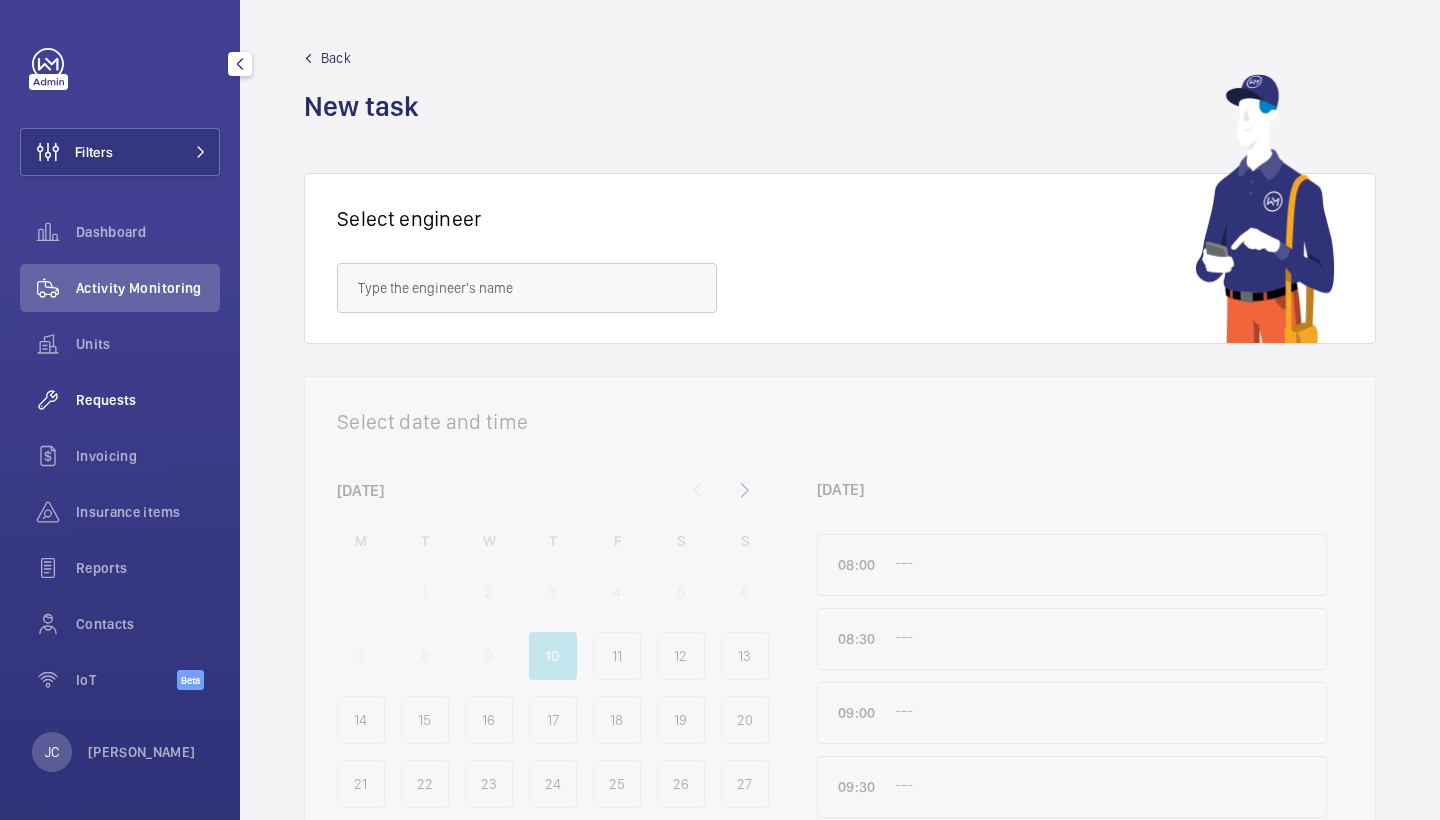 click on "Requests" 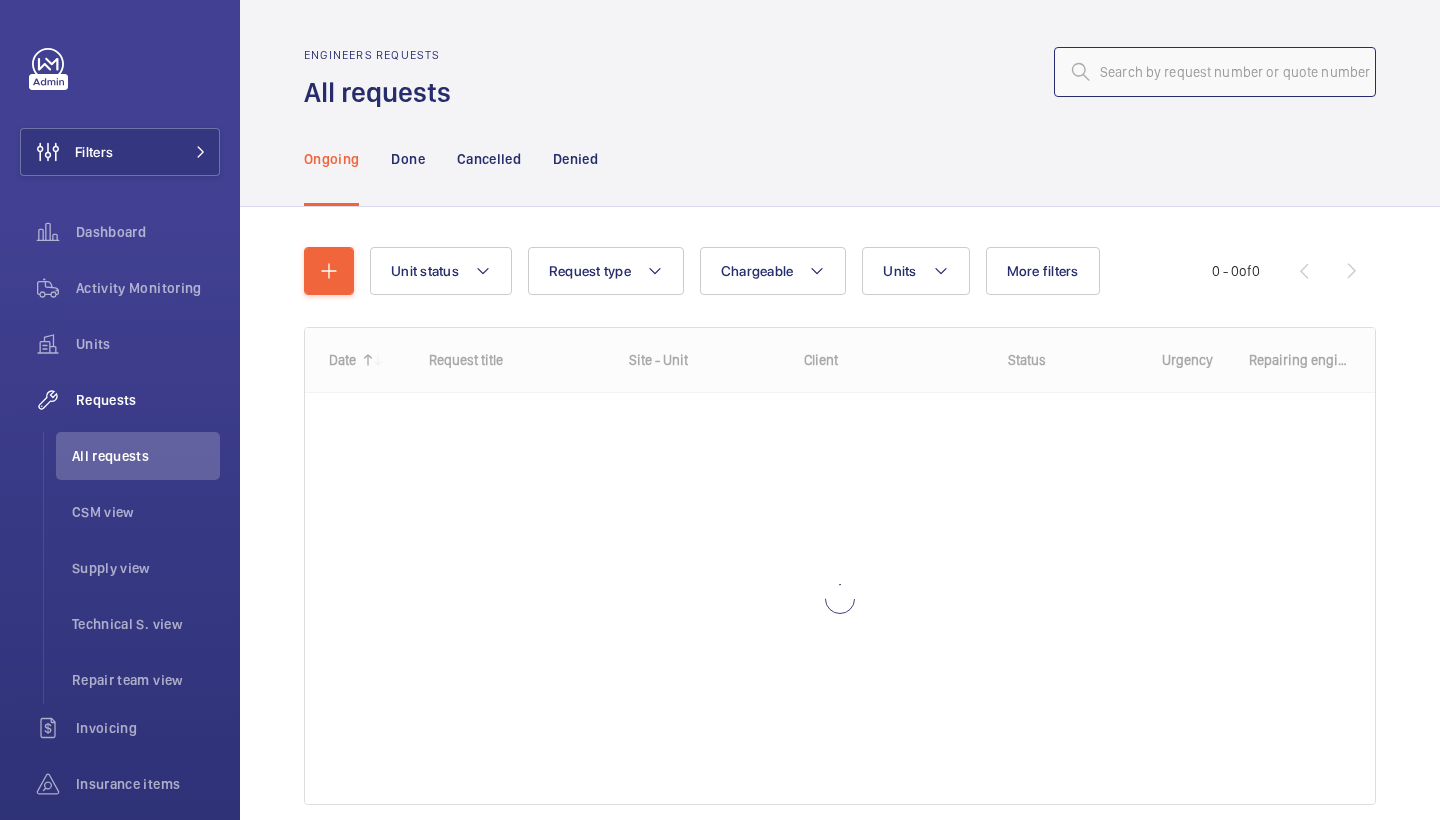 click 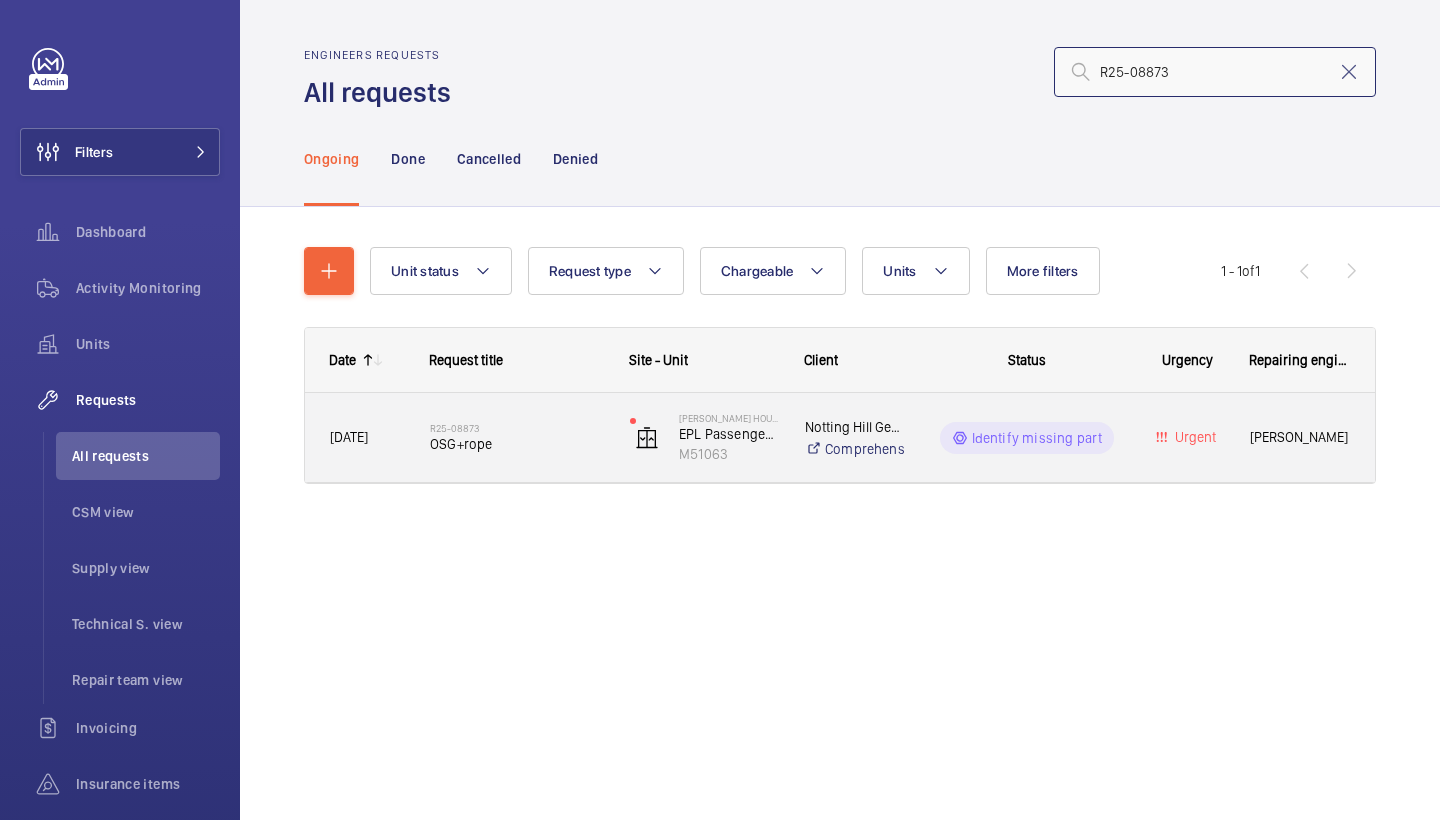 type on "R25-08873" 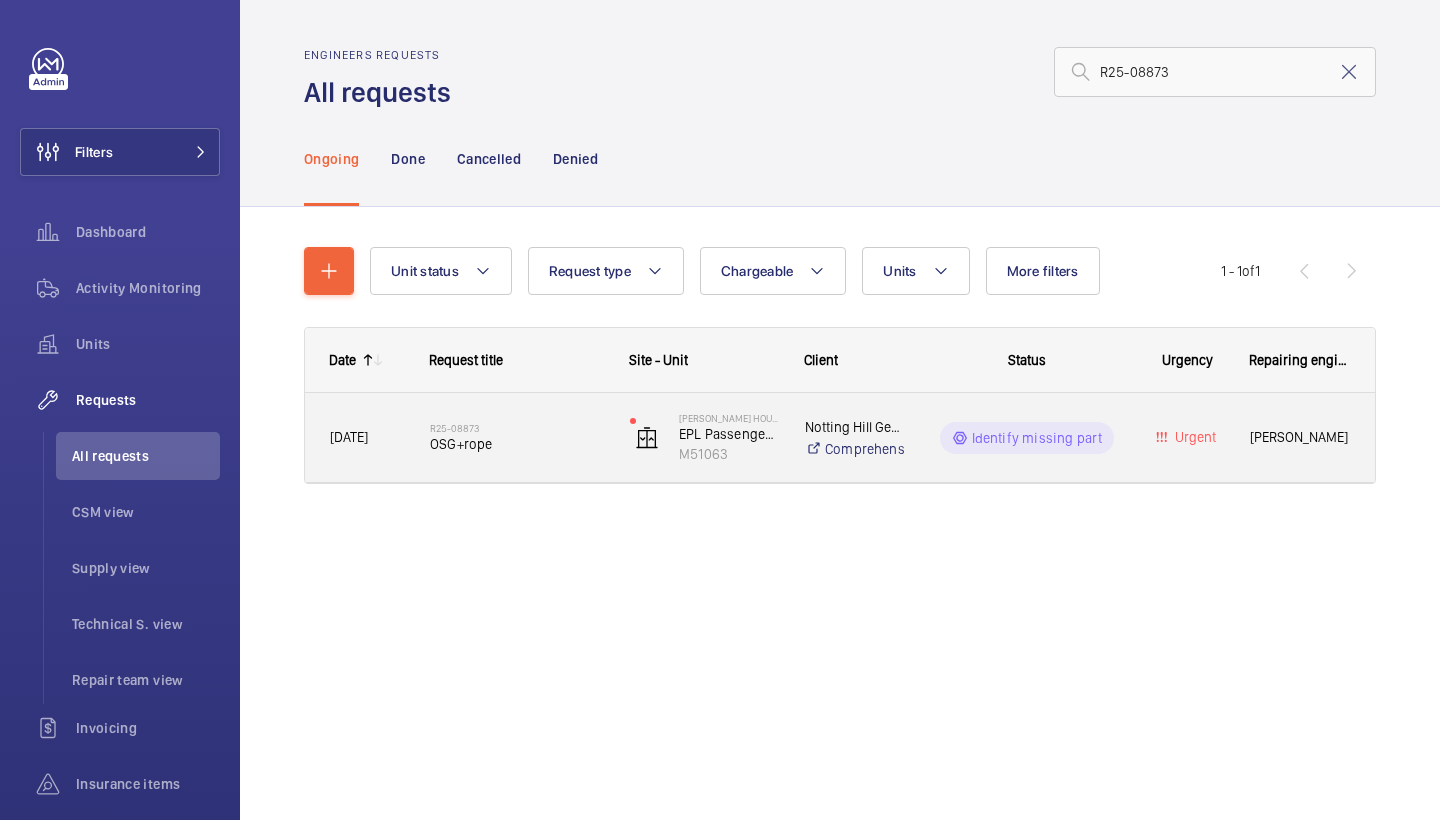 click on "R25-08873   OSG+rope" 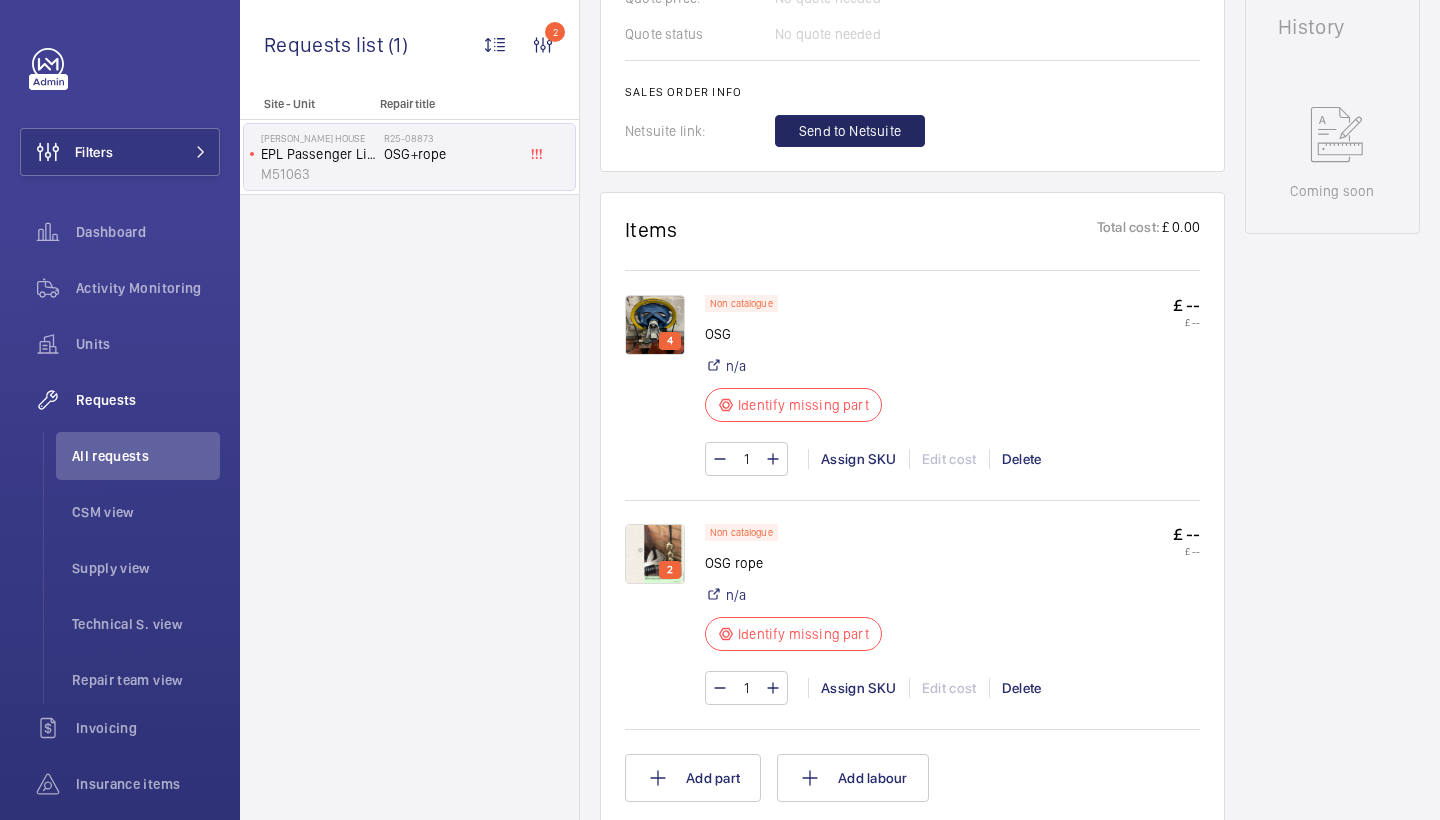 scroll, scrollTop: 1201, scrollLeft: 0, axis: vertical 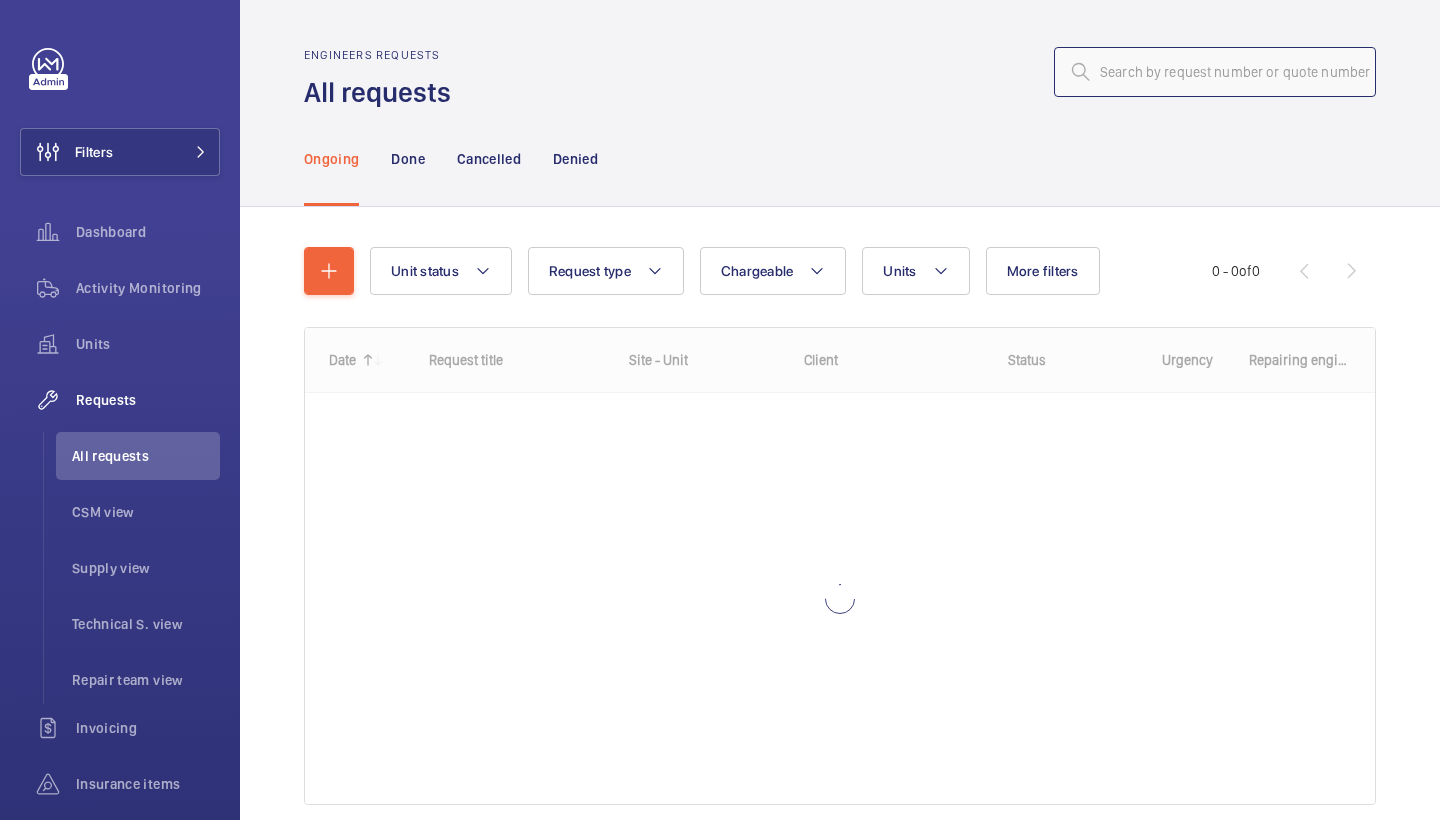 click 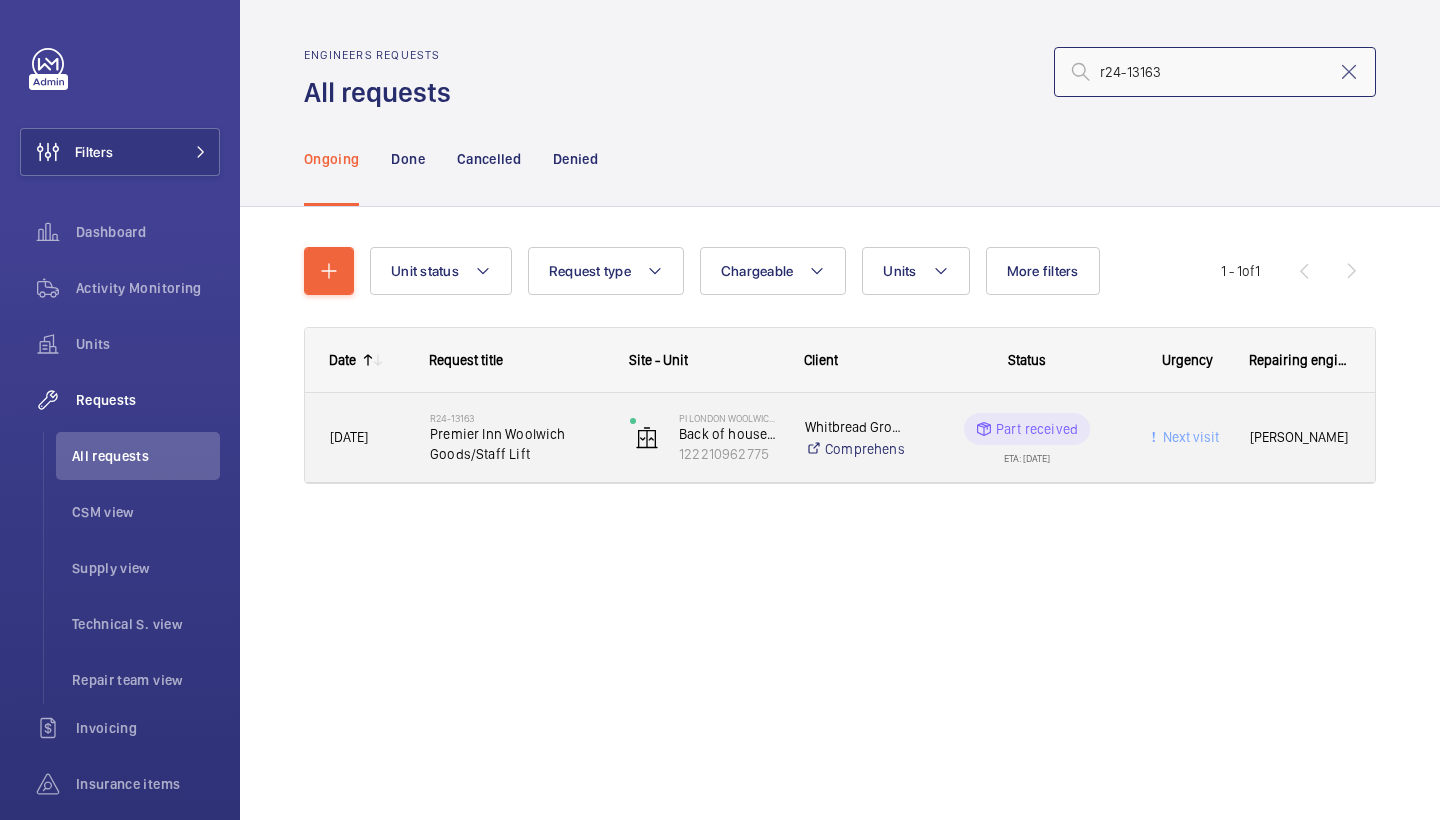 type on "r24-13163" 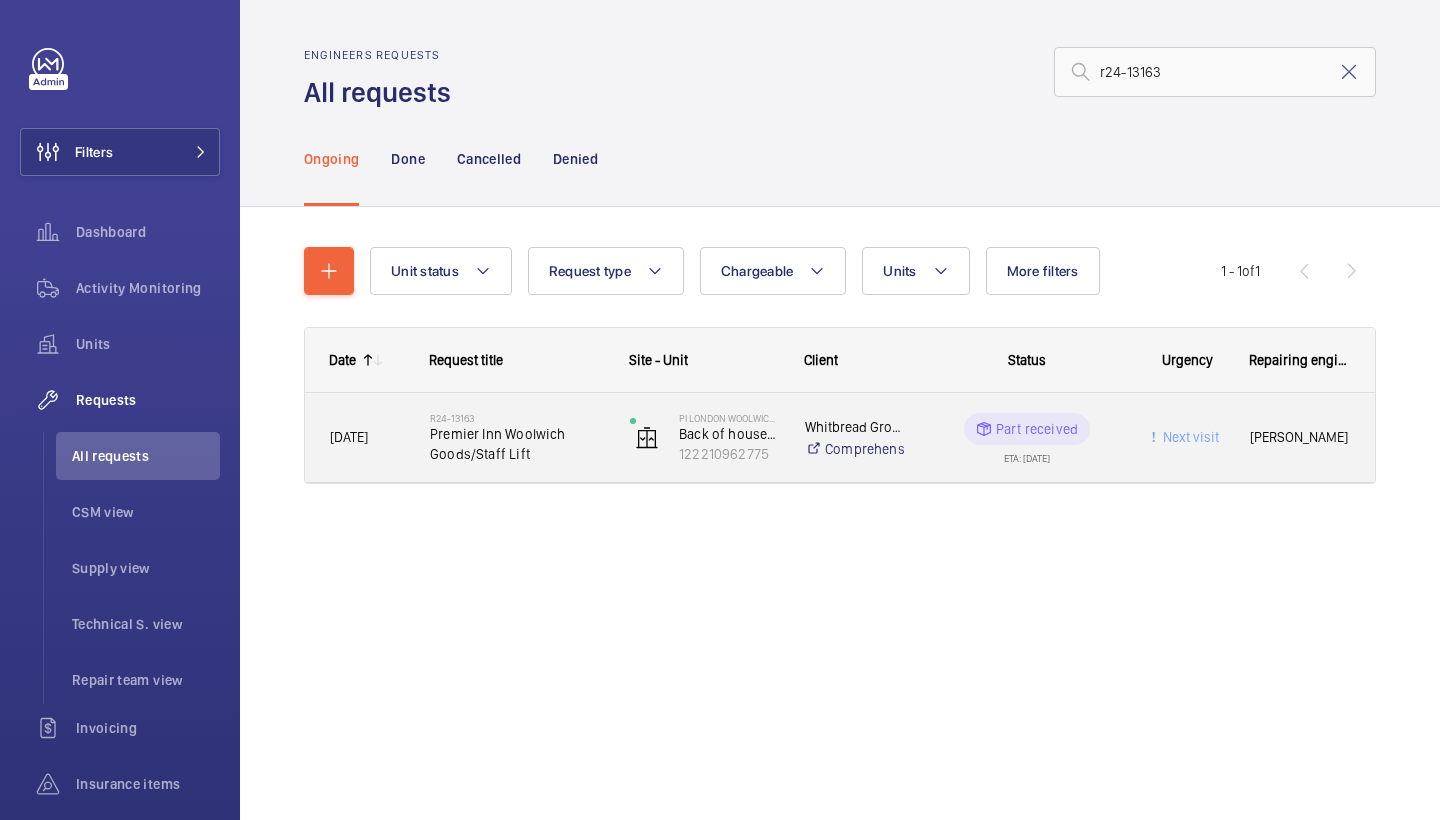 click on "Premier Inn Woolwich Goods/Staff Lift" 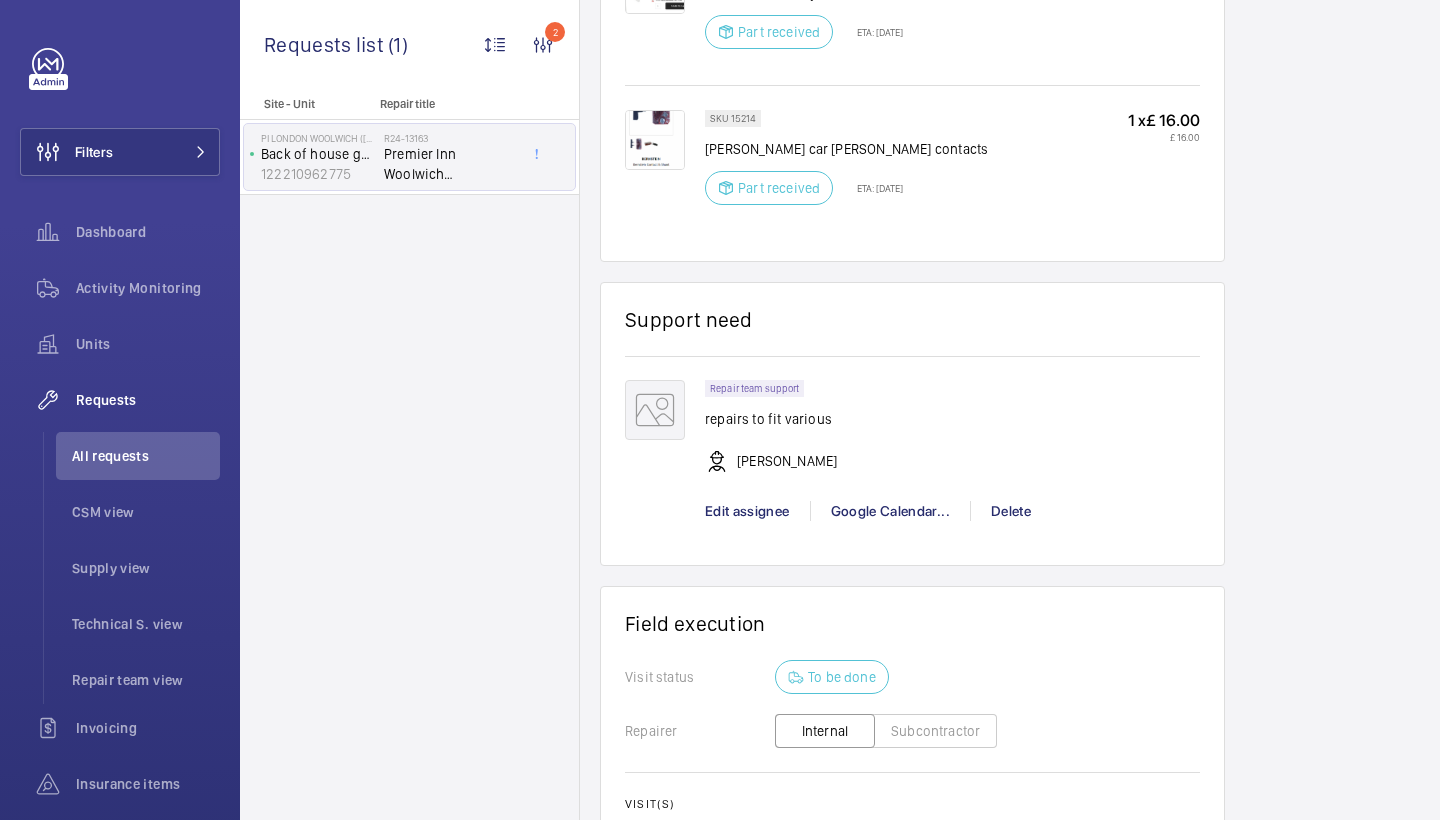 scroll, scrollTop: 1758, scrollLeft: 0, axis: vertical 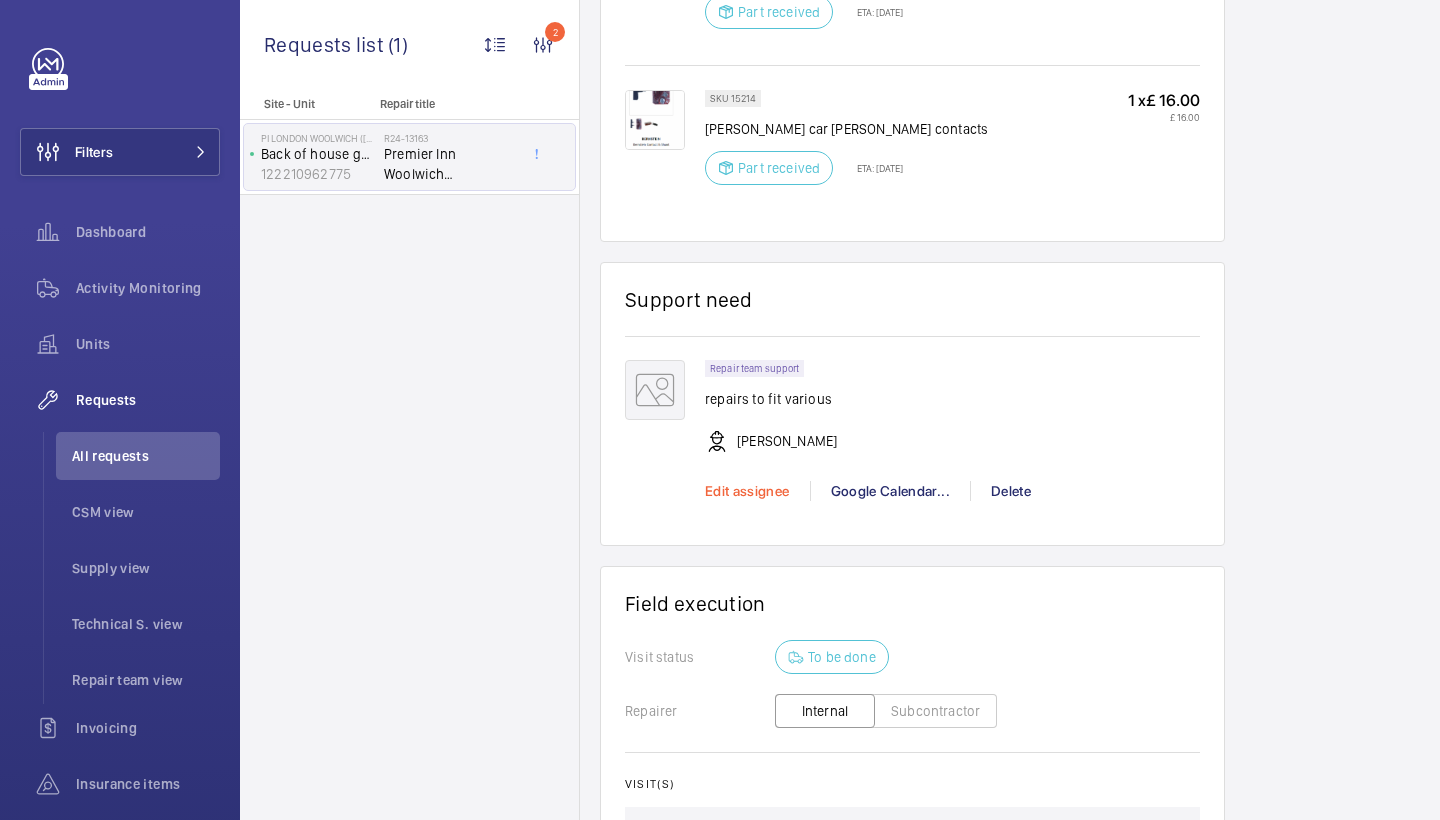 click on "Edit assignee" 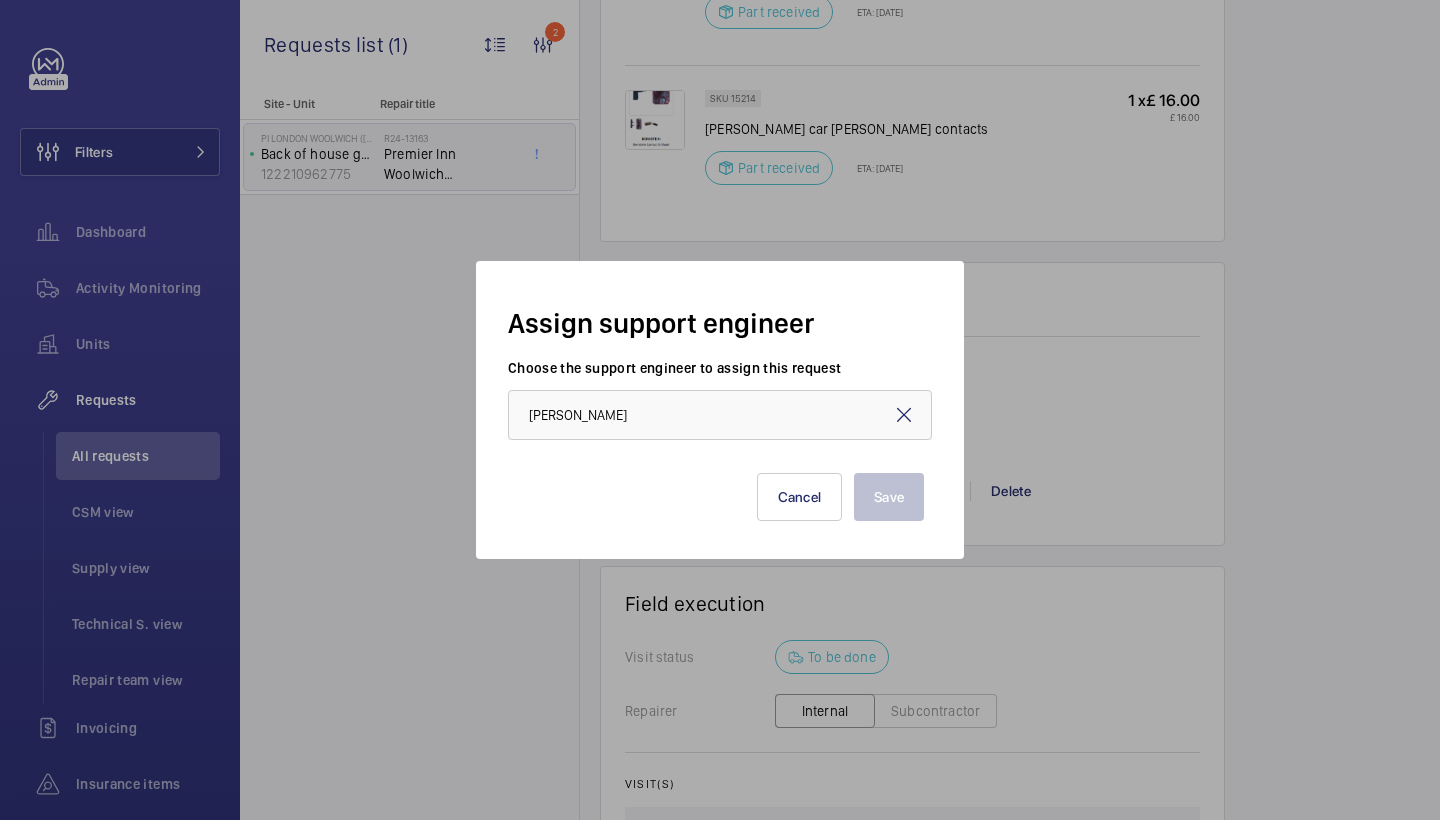 click 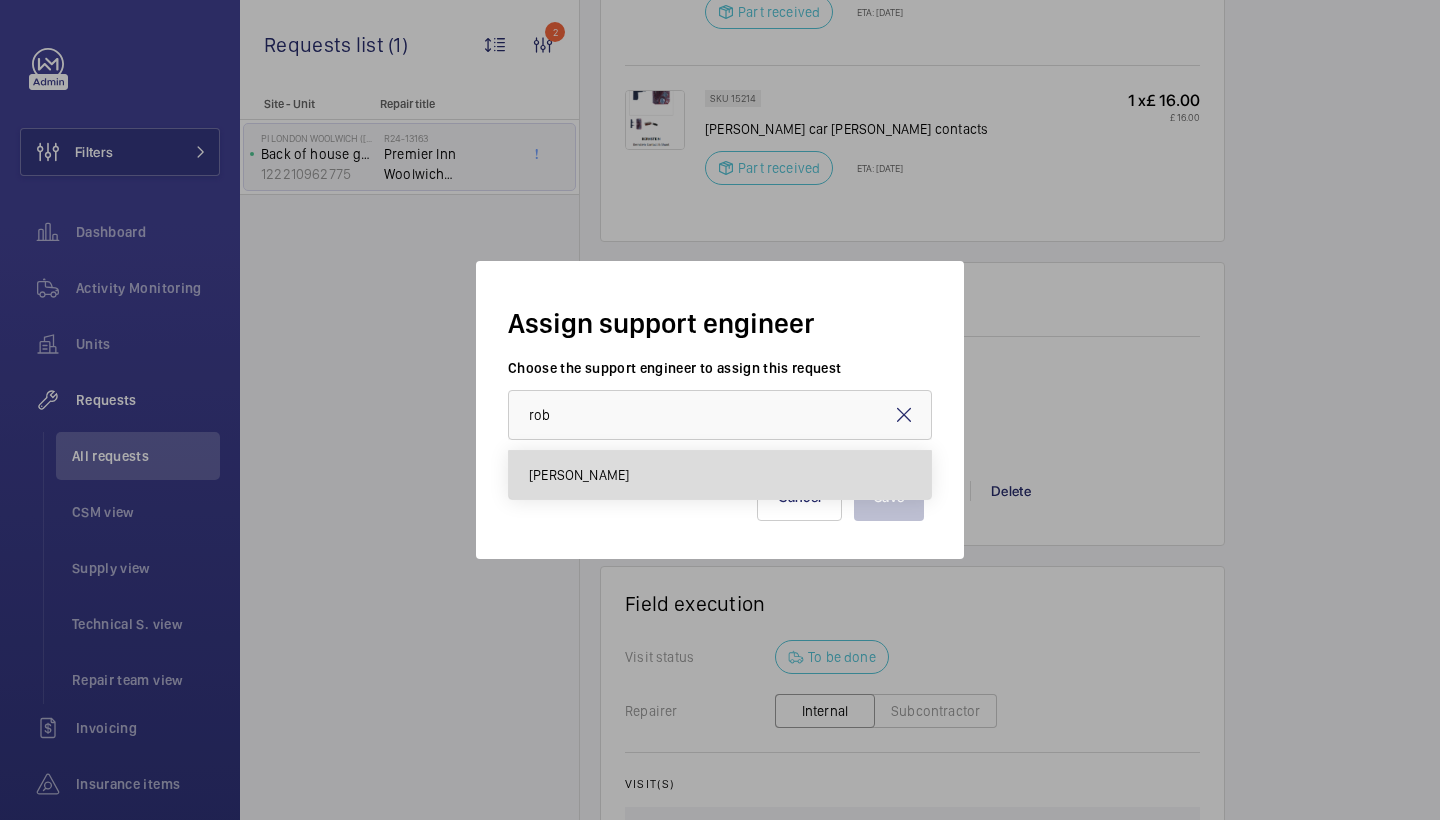 click on "[PERSON_NAME]" at bounding box center (720, 475) 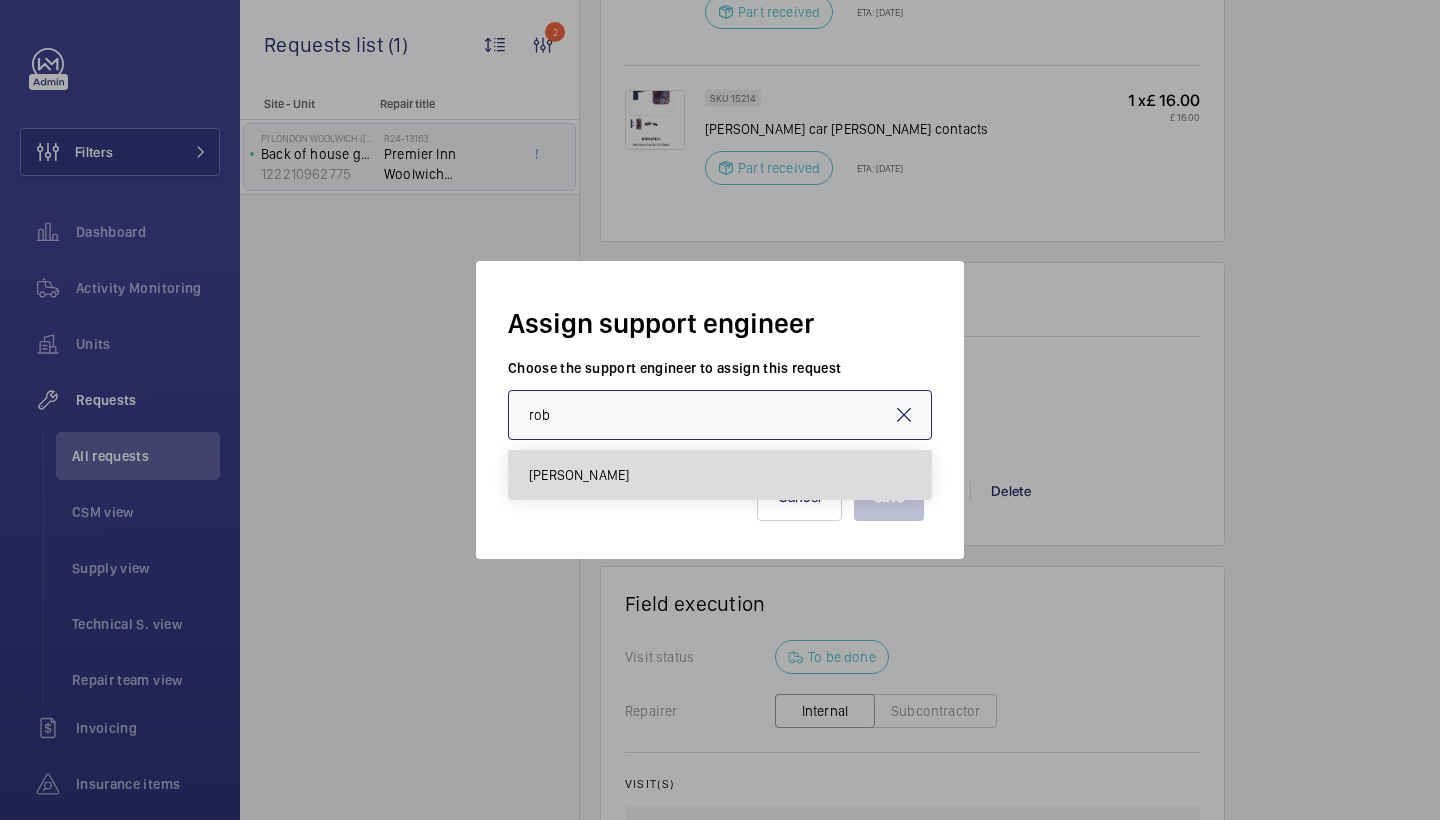 type on "[PERSON_NAME]" 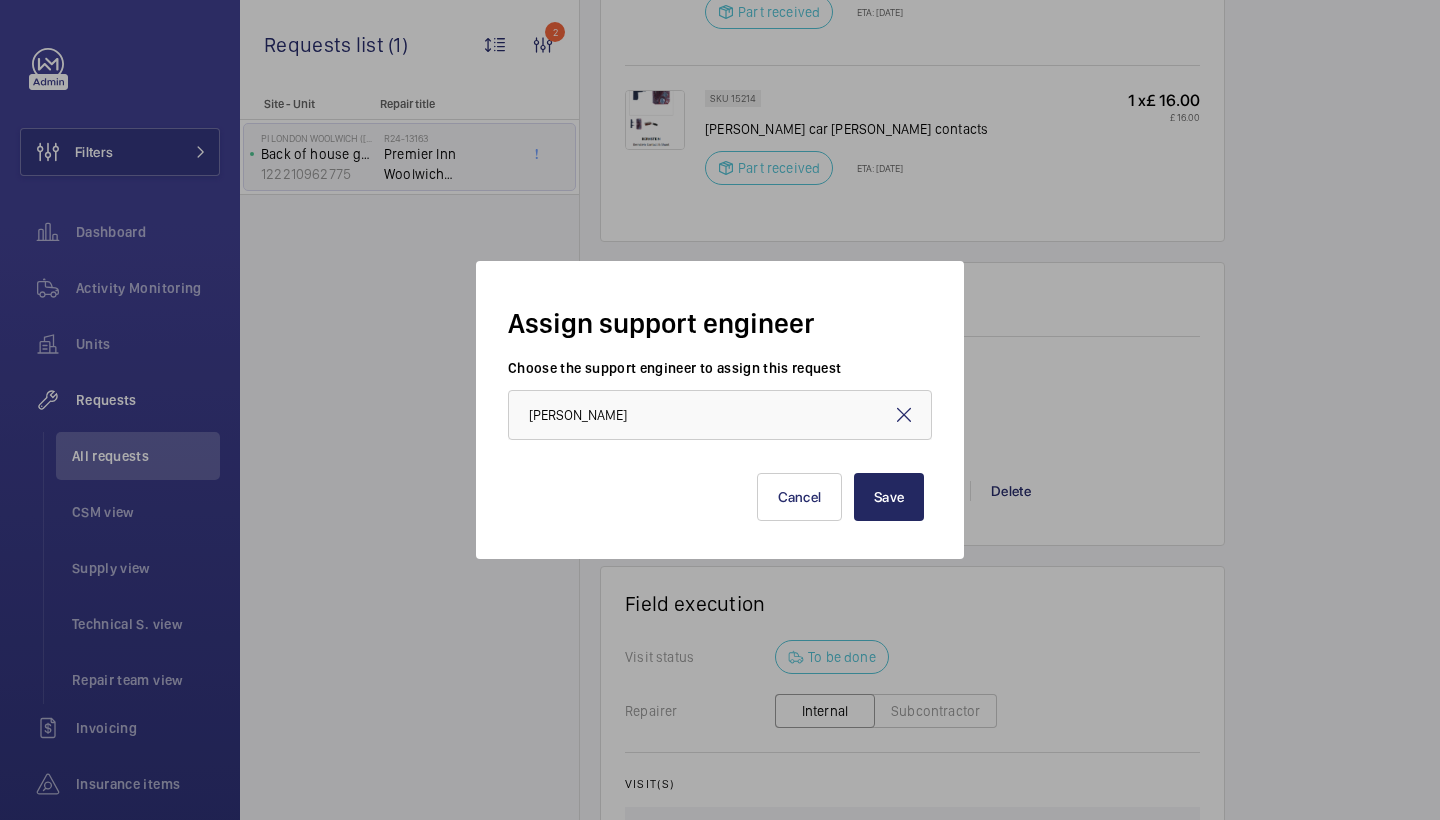 click on "Save" at bounding box center [889, 497] 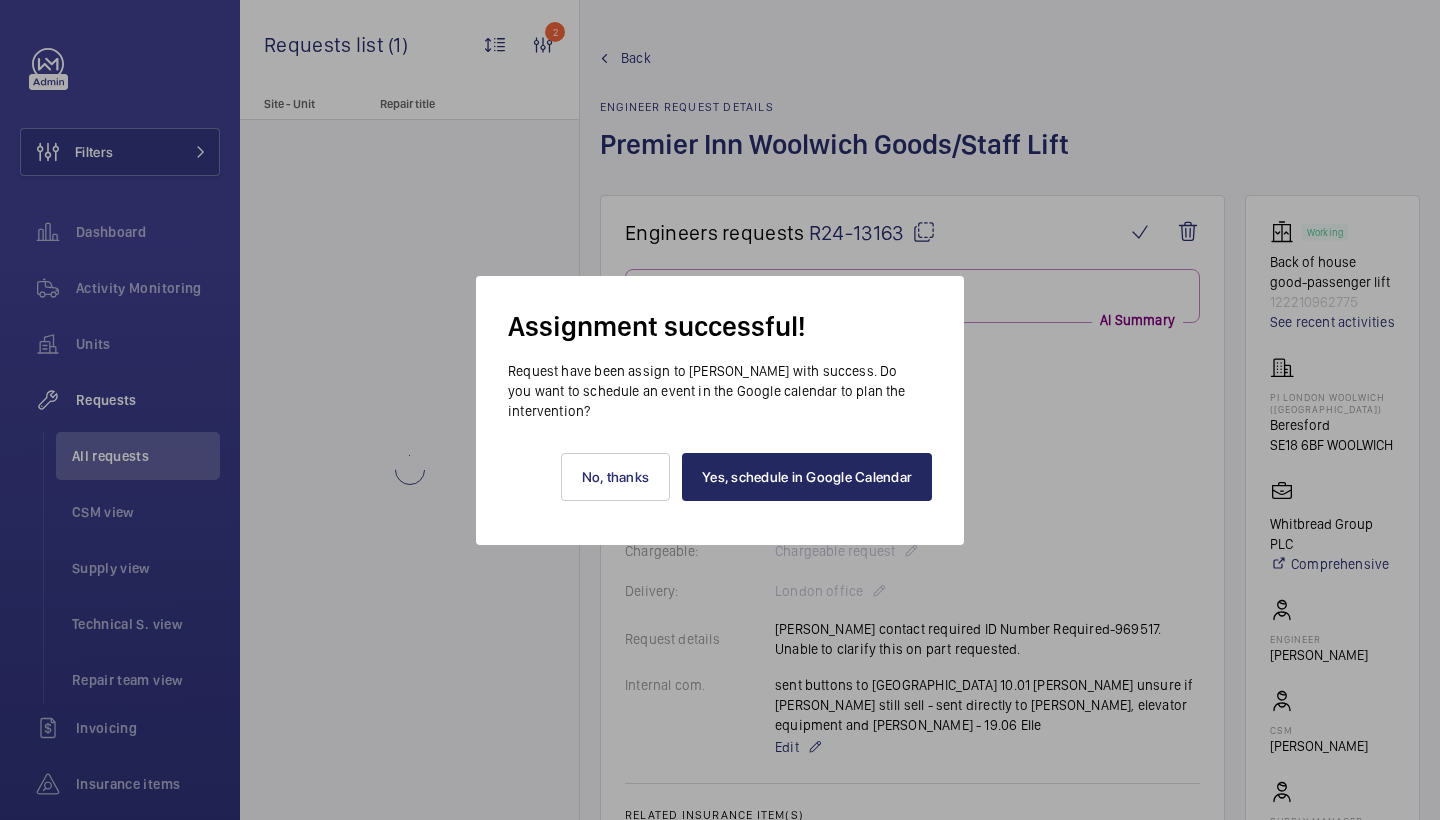scroll, scrollTop: 1758, scrollLeft: 0, axis: vertical 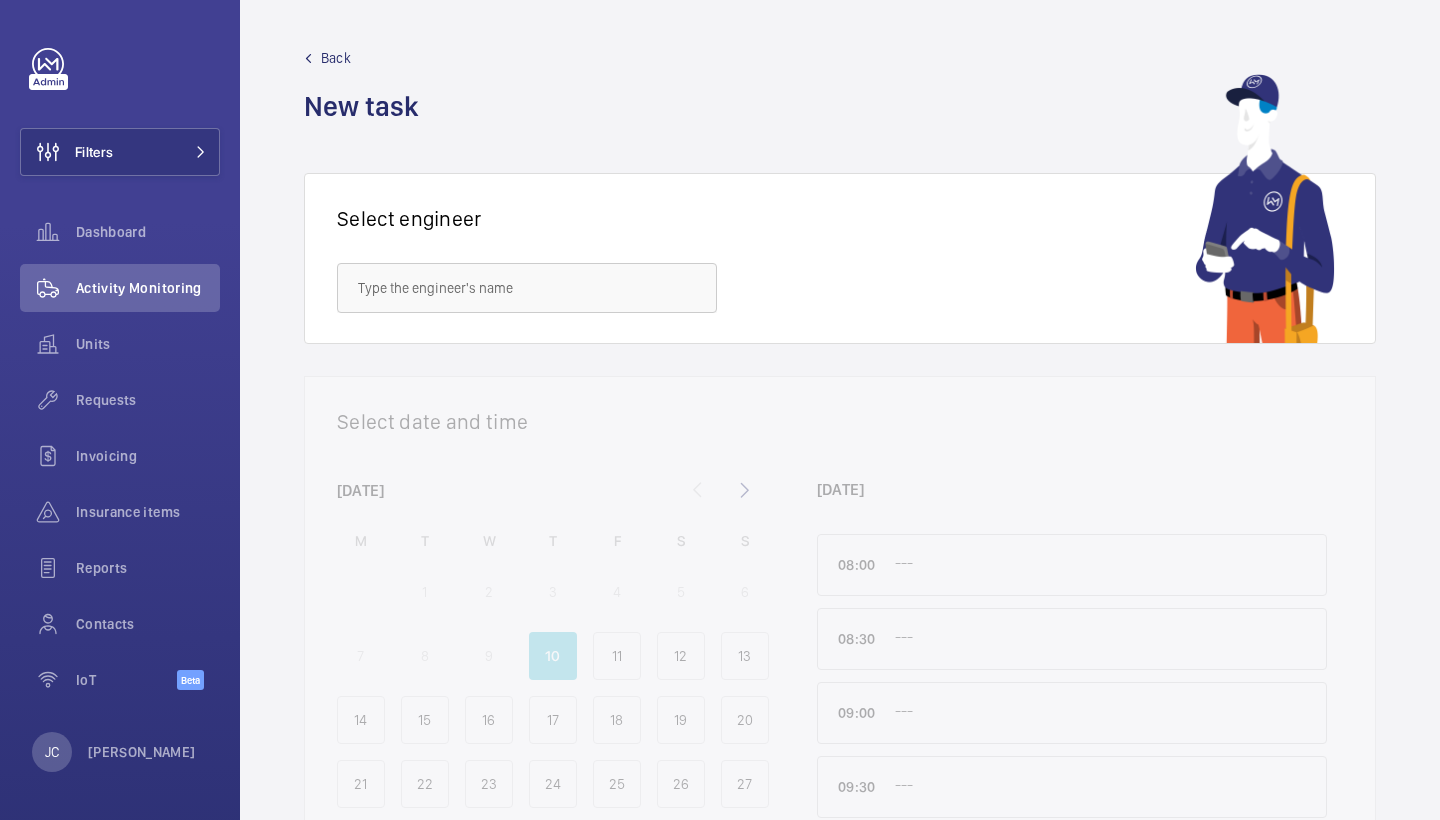 click on "Select engineer" 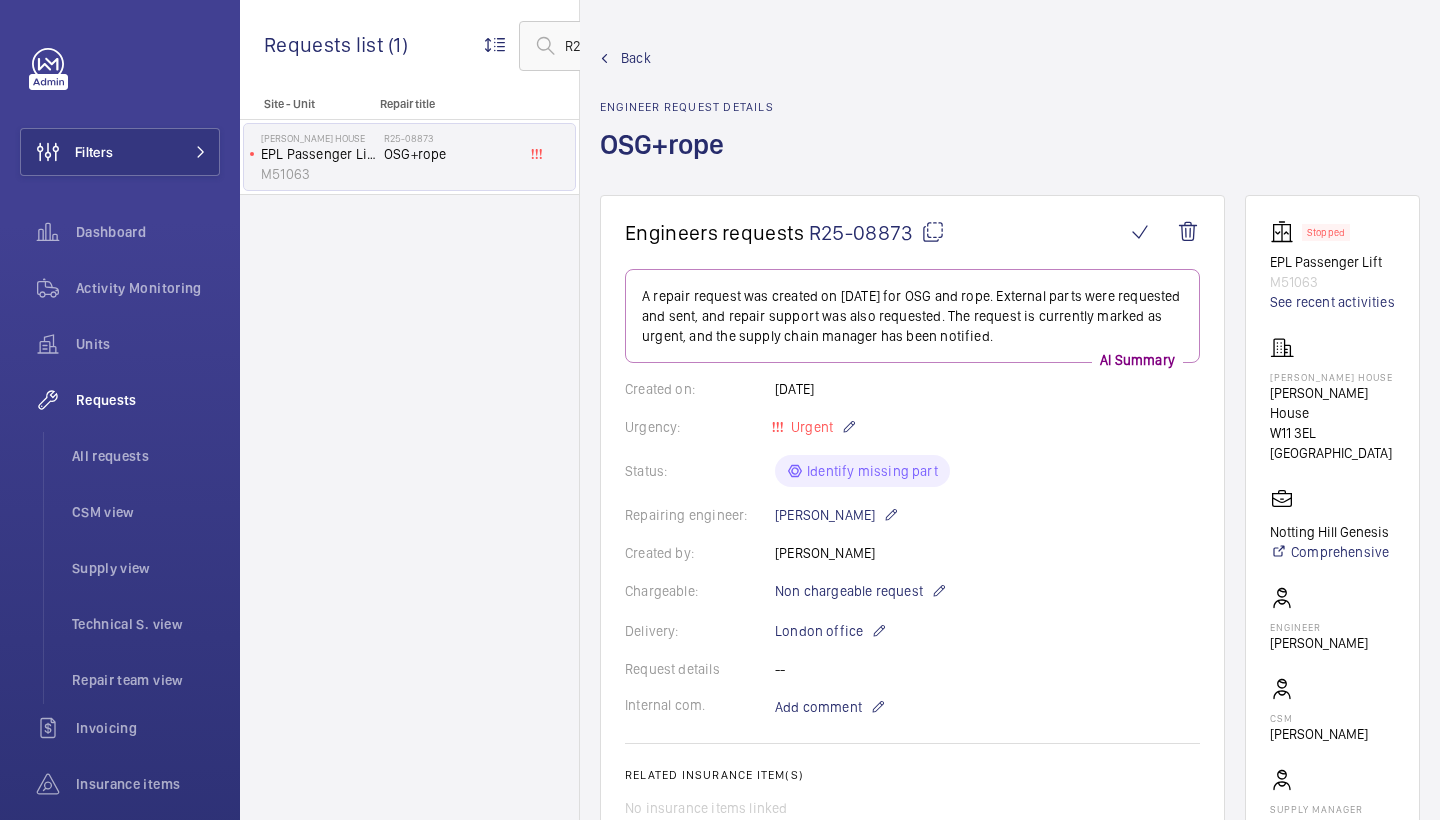 scroll, scrollTop: 0, scrollLeft: 0, axis: both 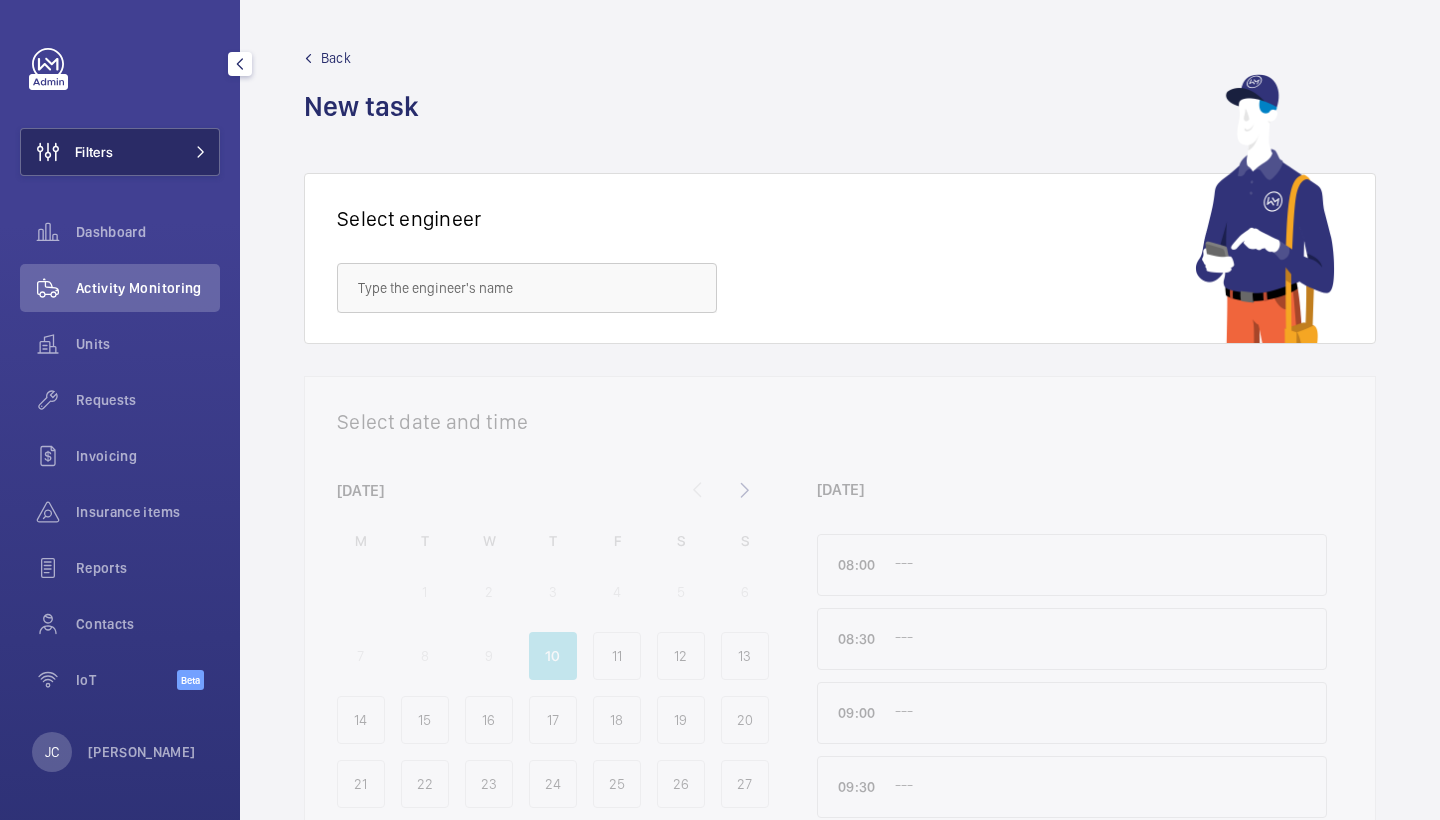 click on "Filters" 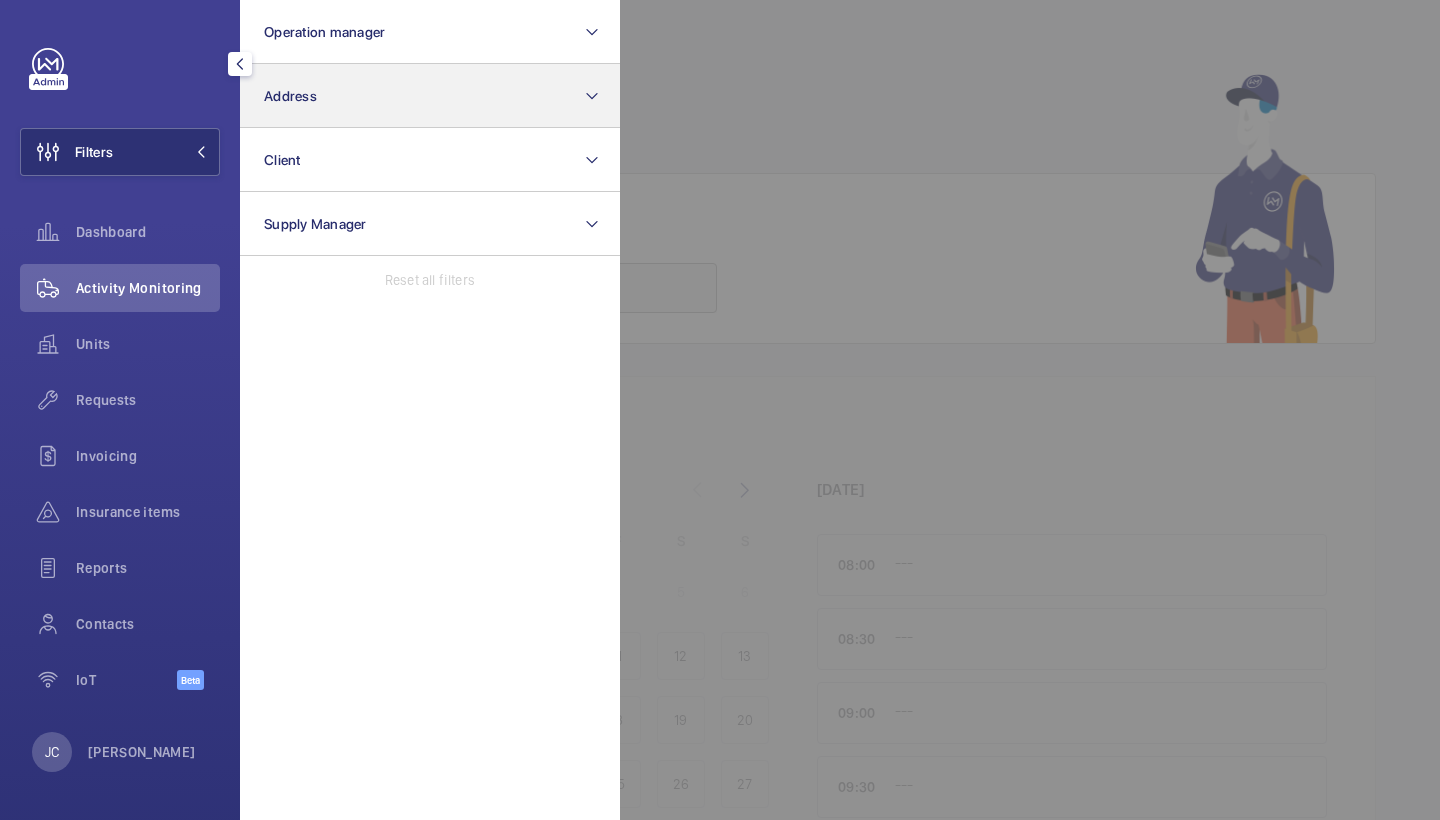 click on "Address" 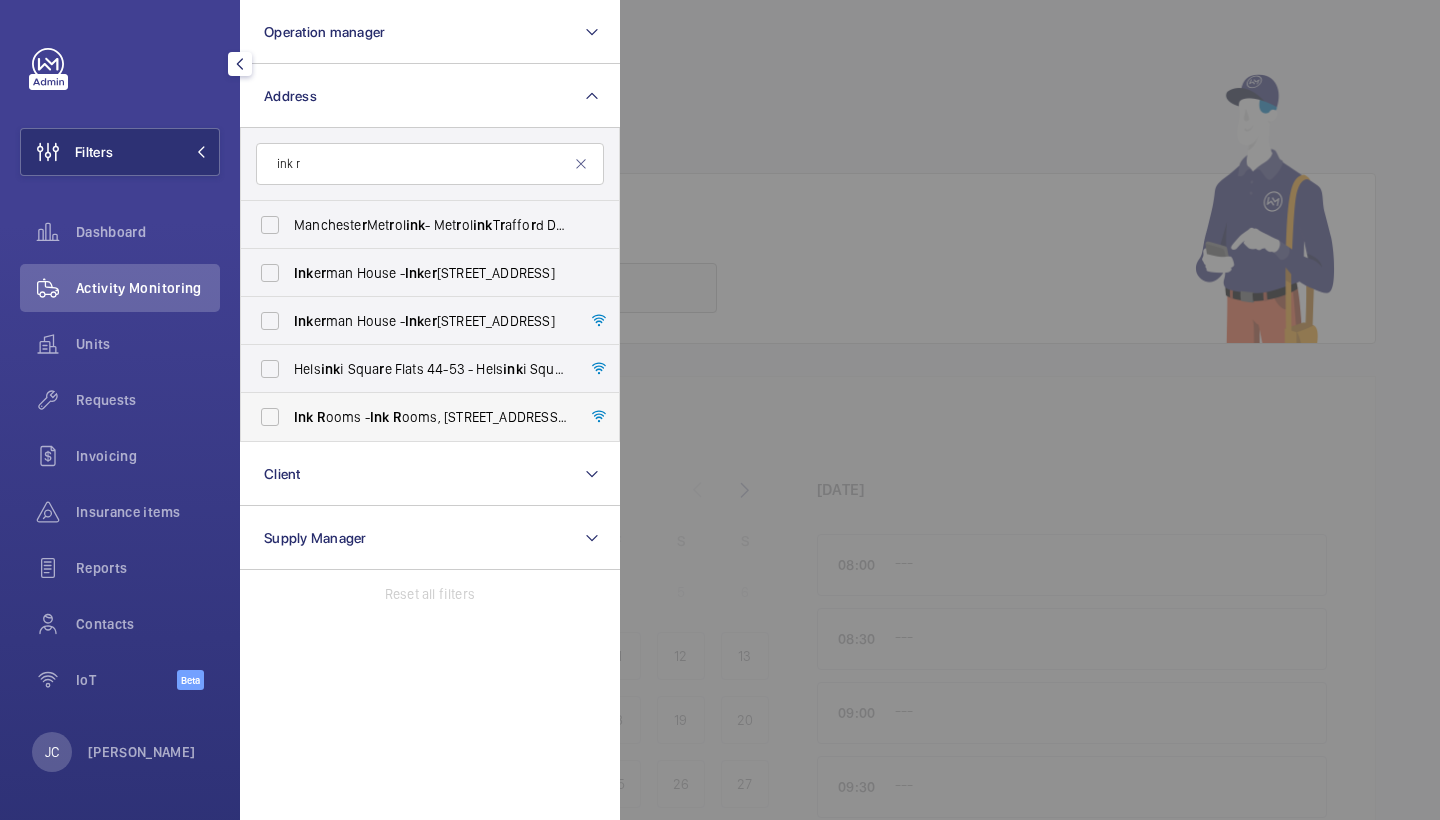 type on "ink r" 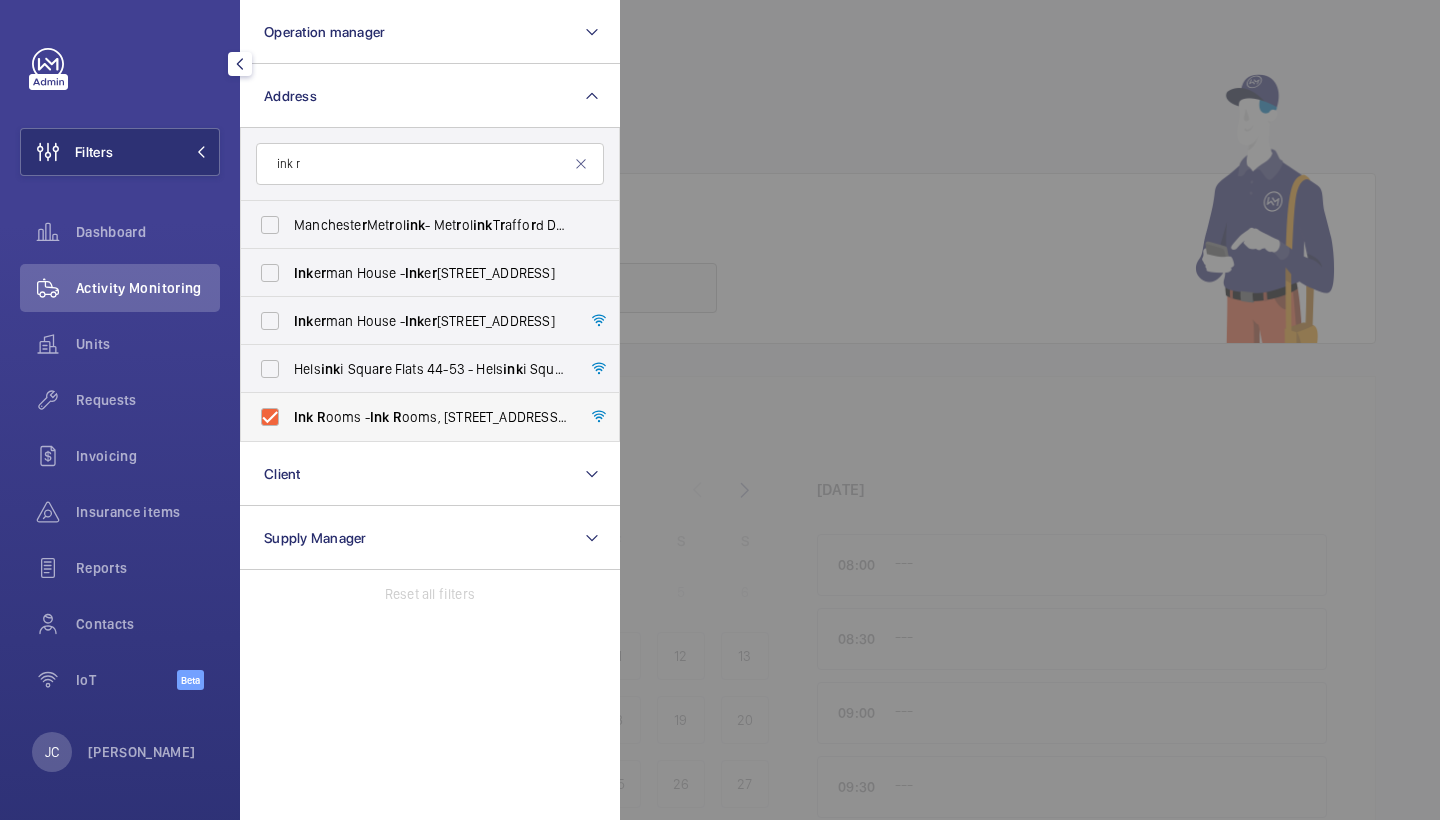 checkbox on "true" 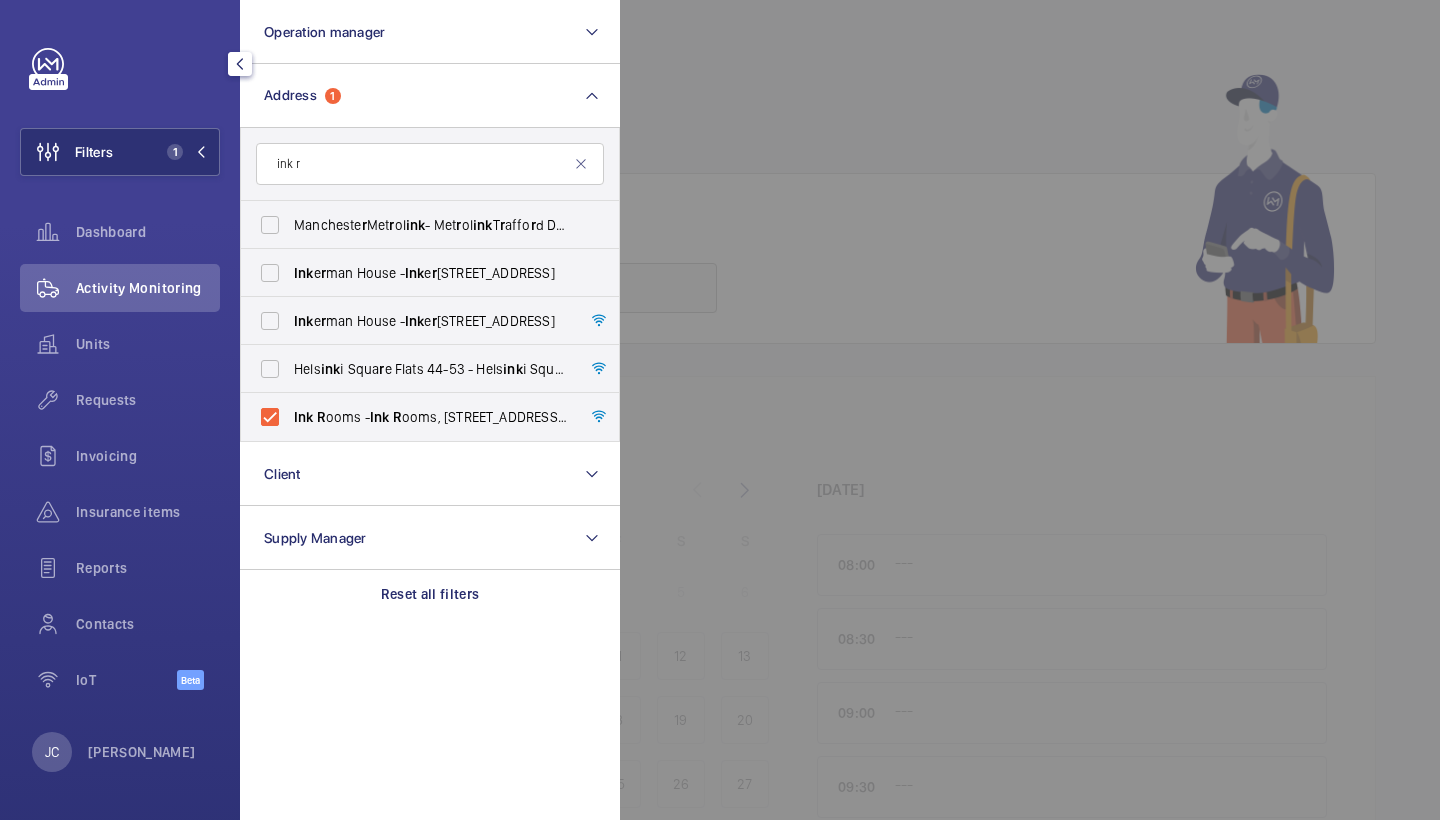click 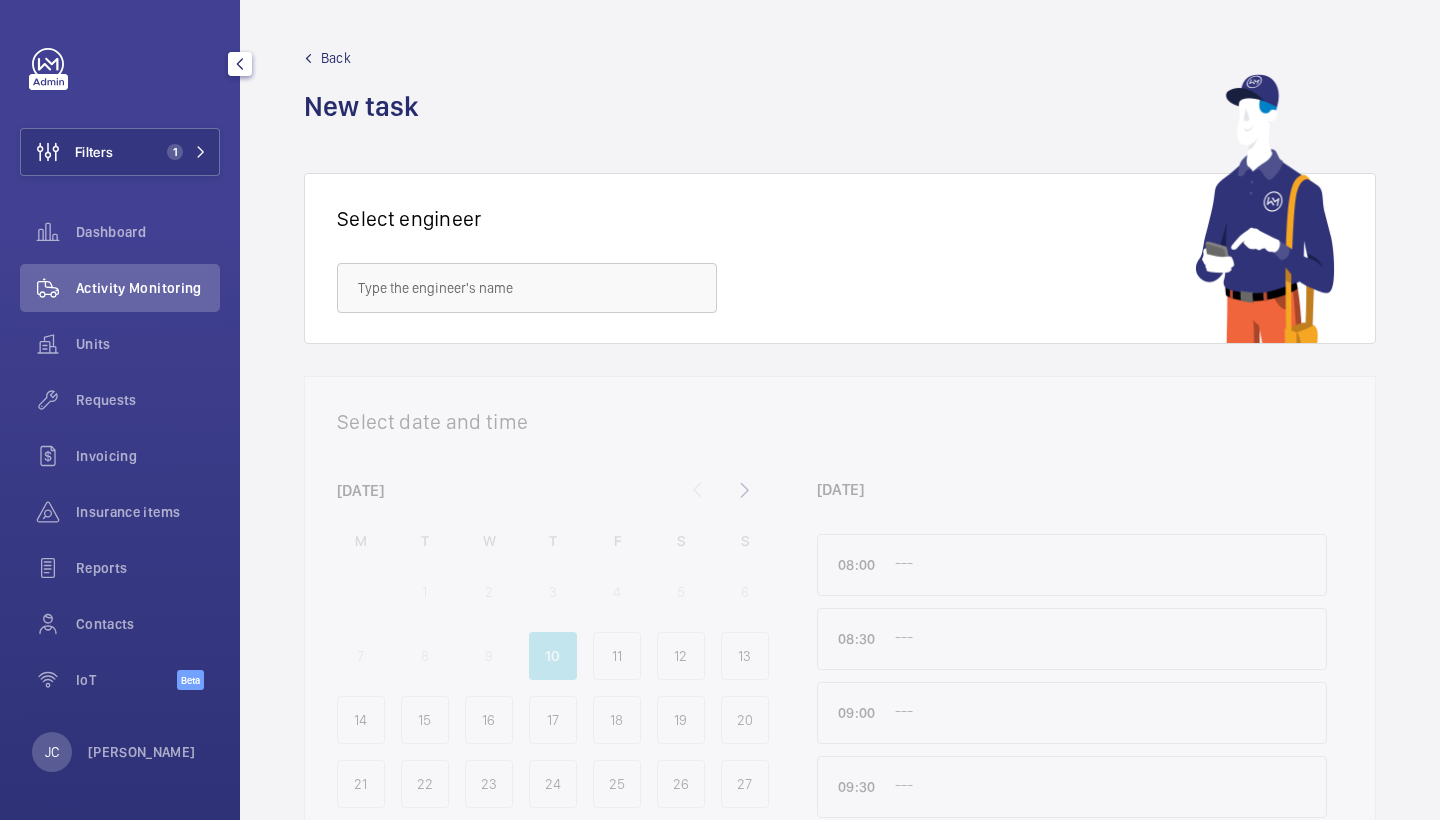 click on "Activity Monitoring" 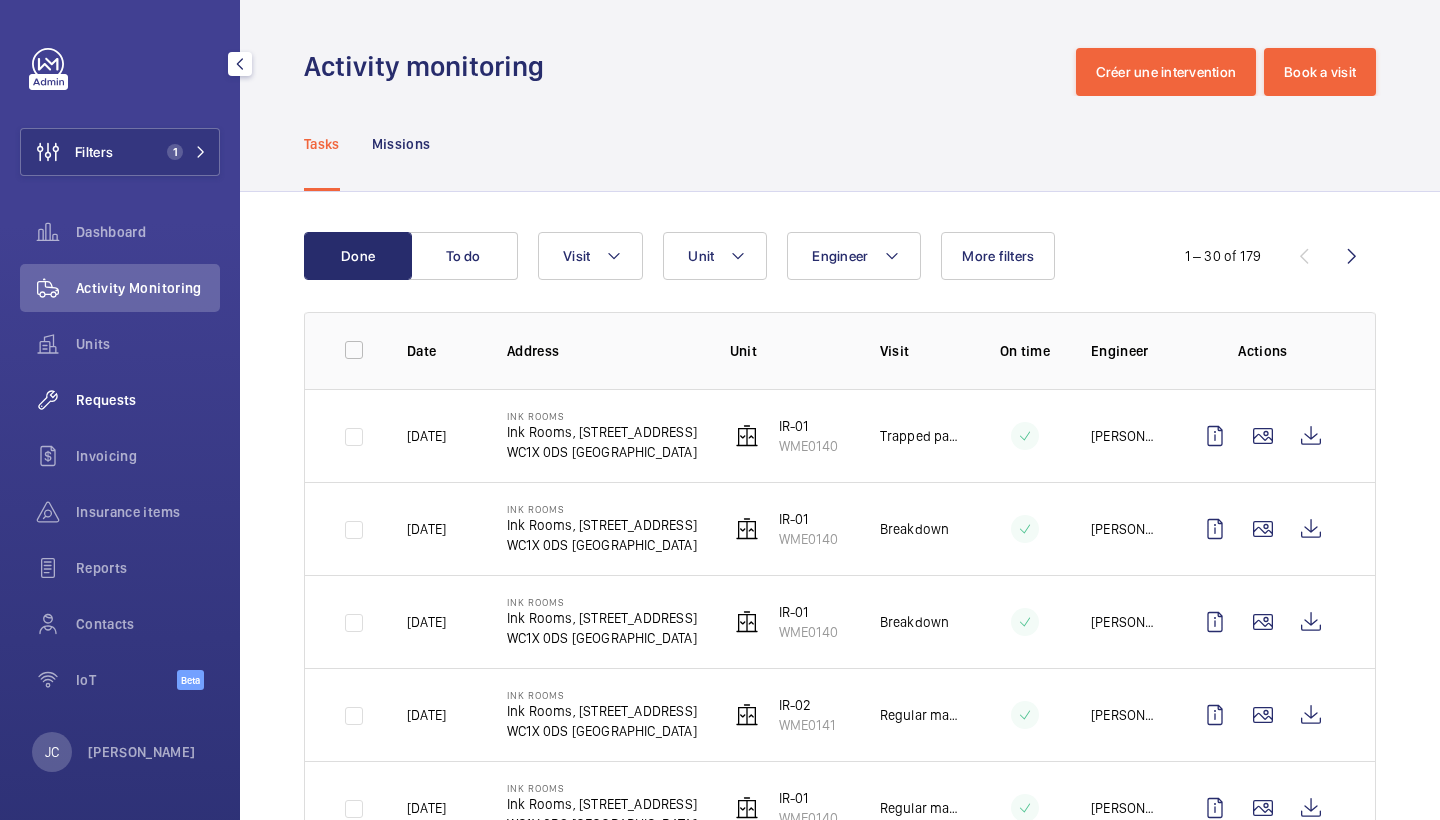 click on "Requests" 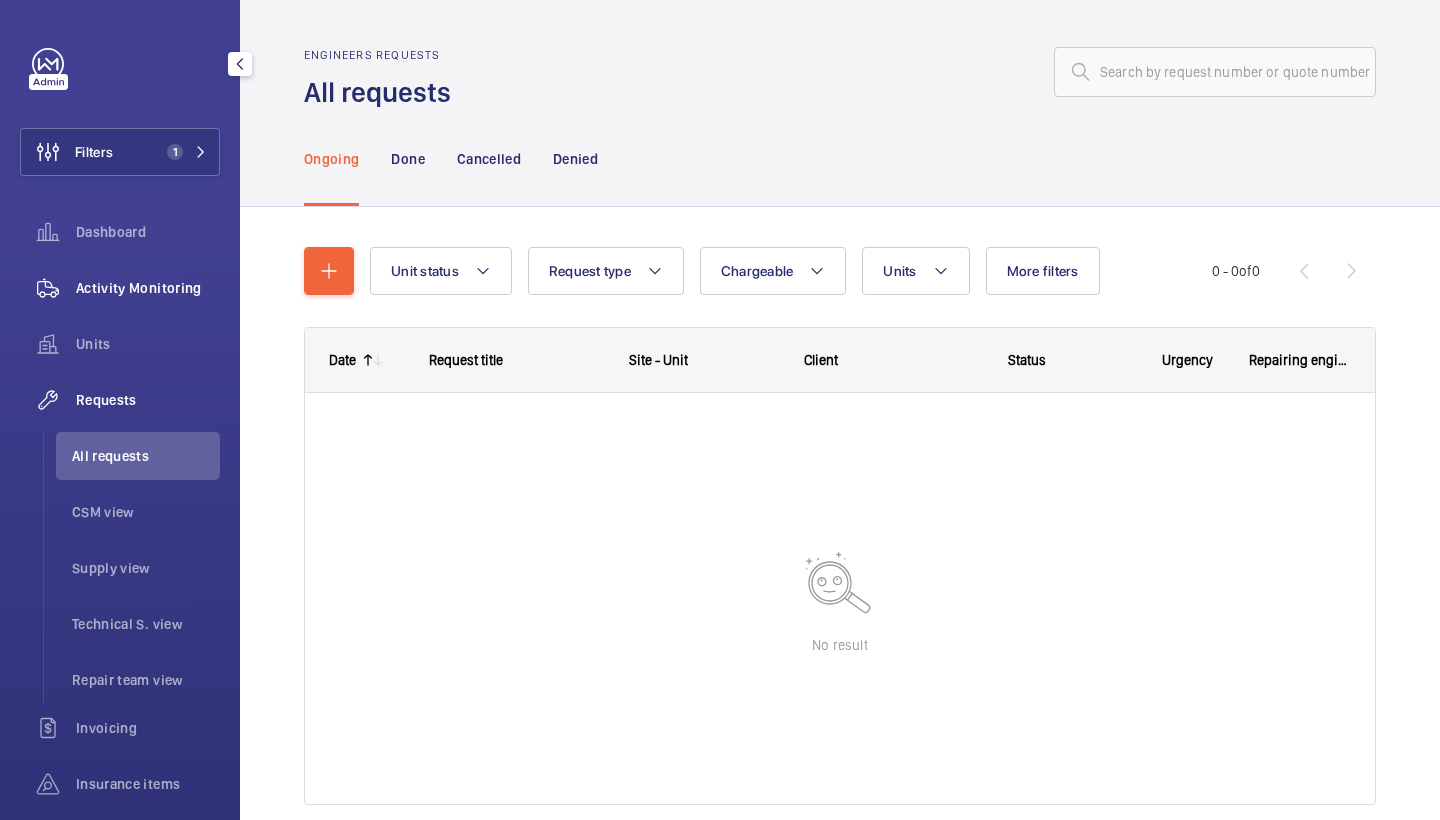 click on "Activity Monitoring" 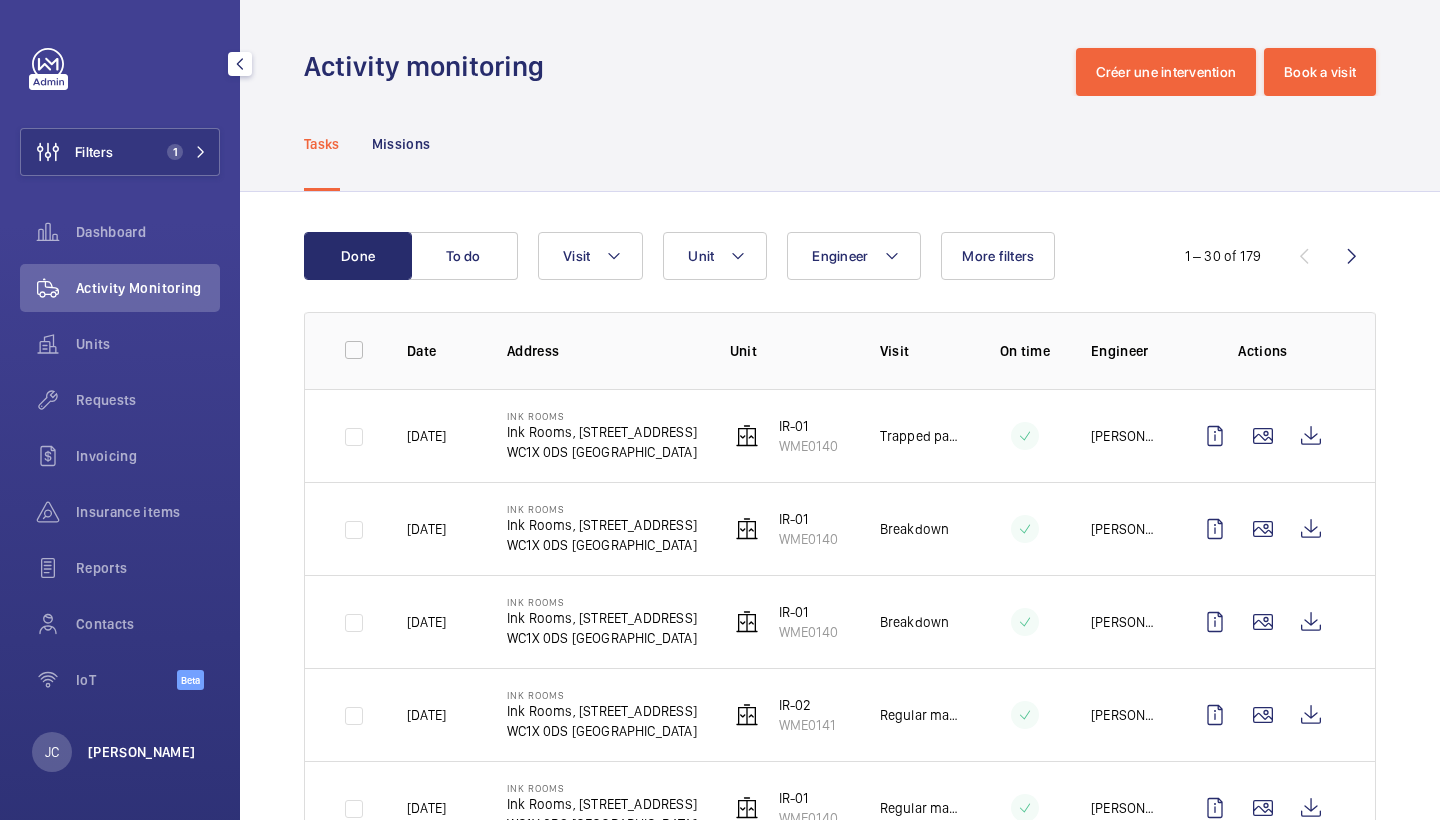 click on "[PERSON_NAME]" 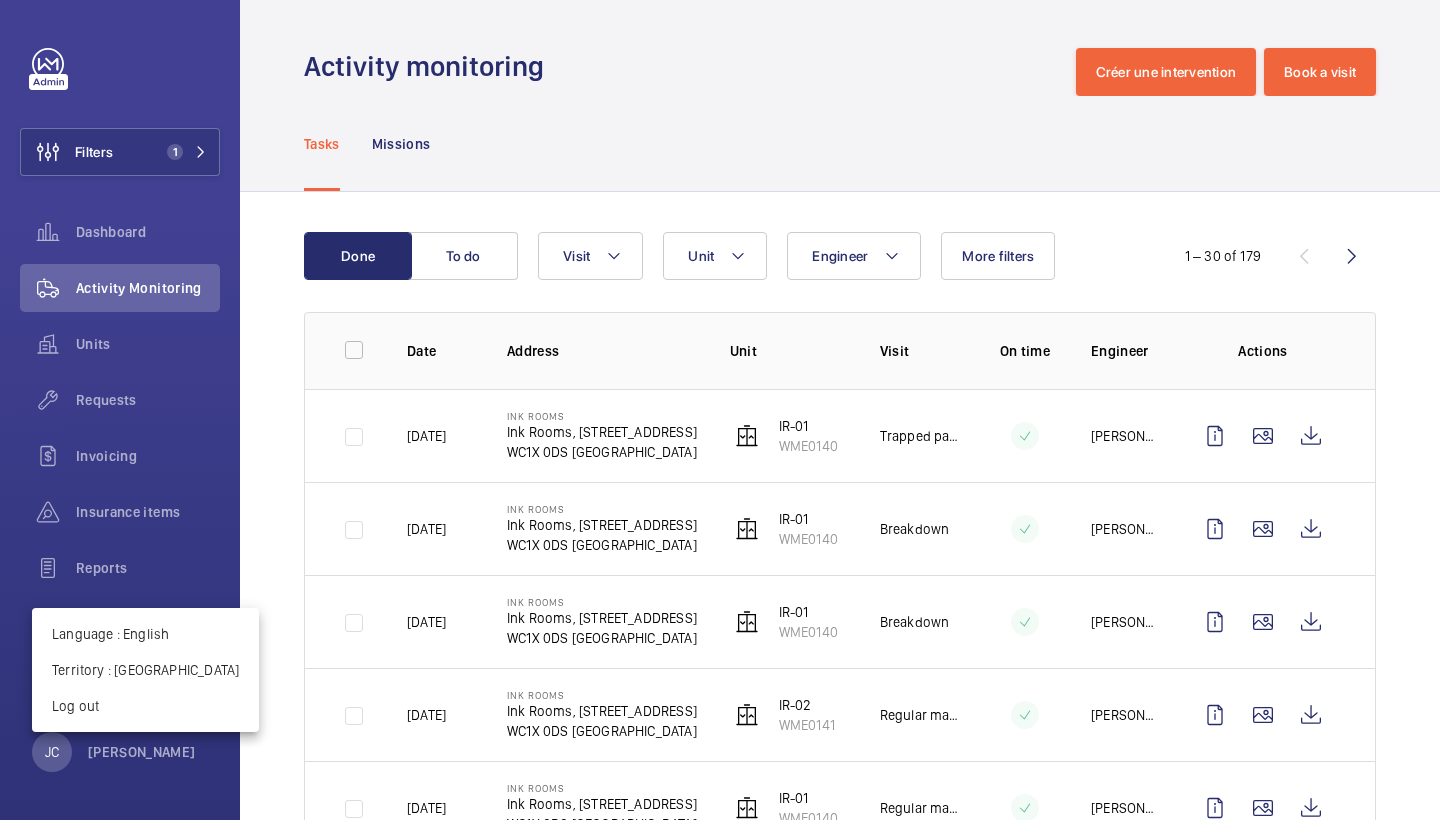 click at bounding box center [720, 410] 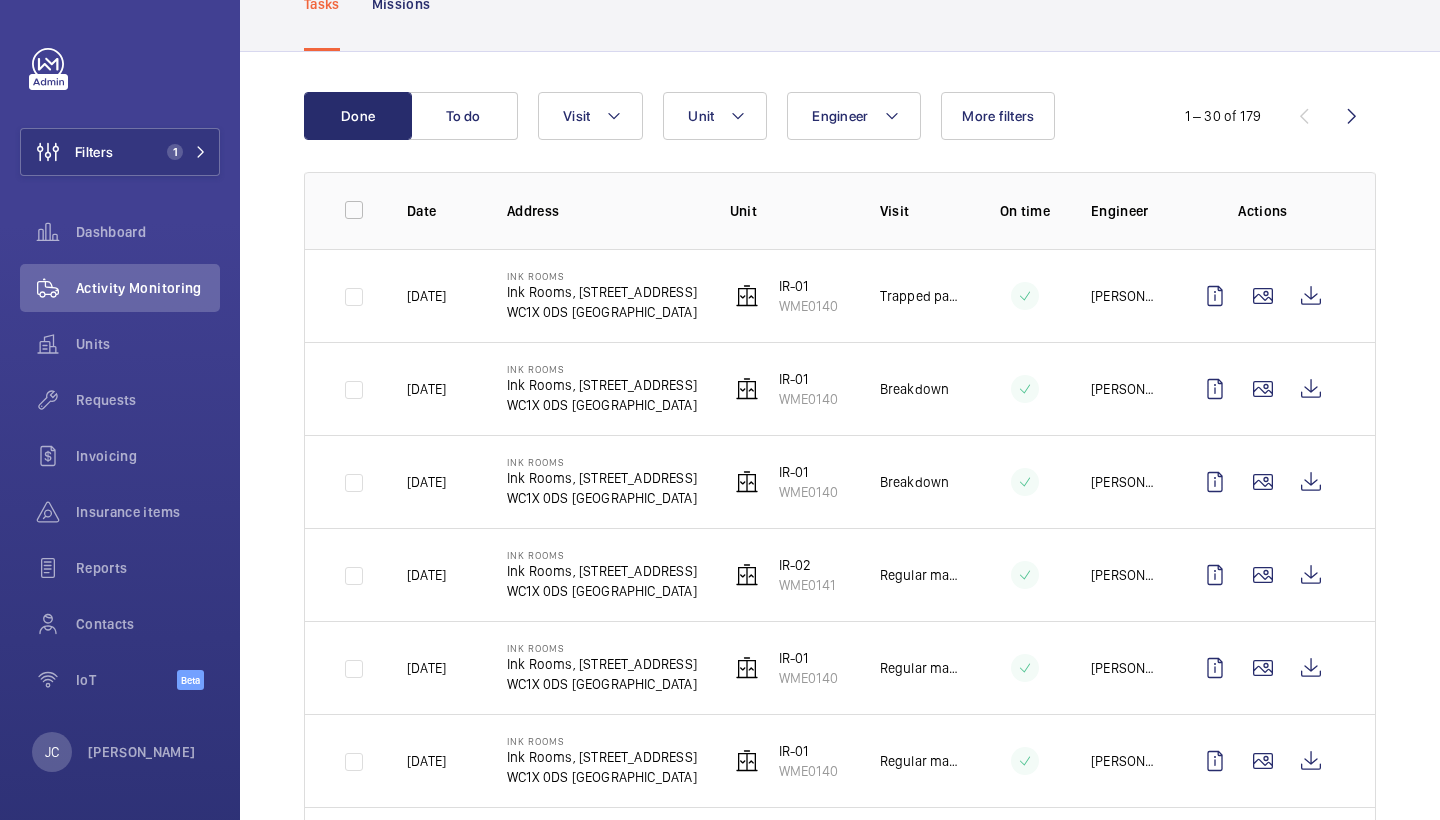 scroll, scrollTop: 142, scrollLeft: 0, axis: vertical 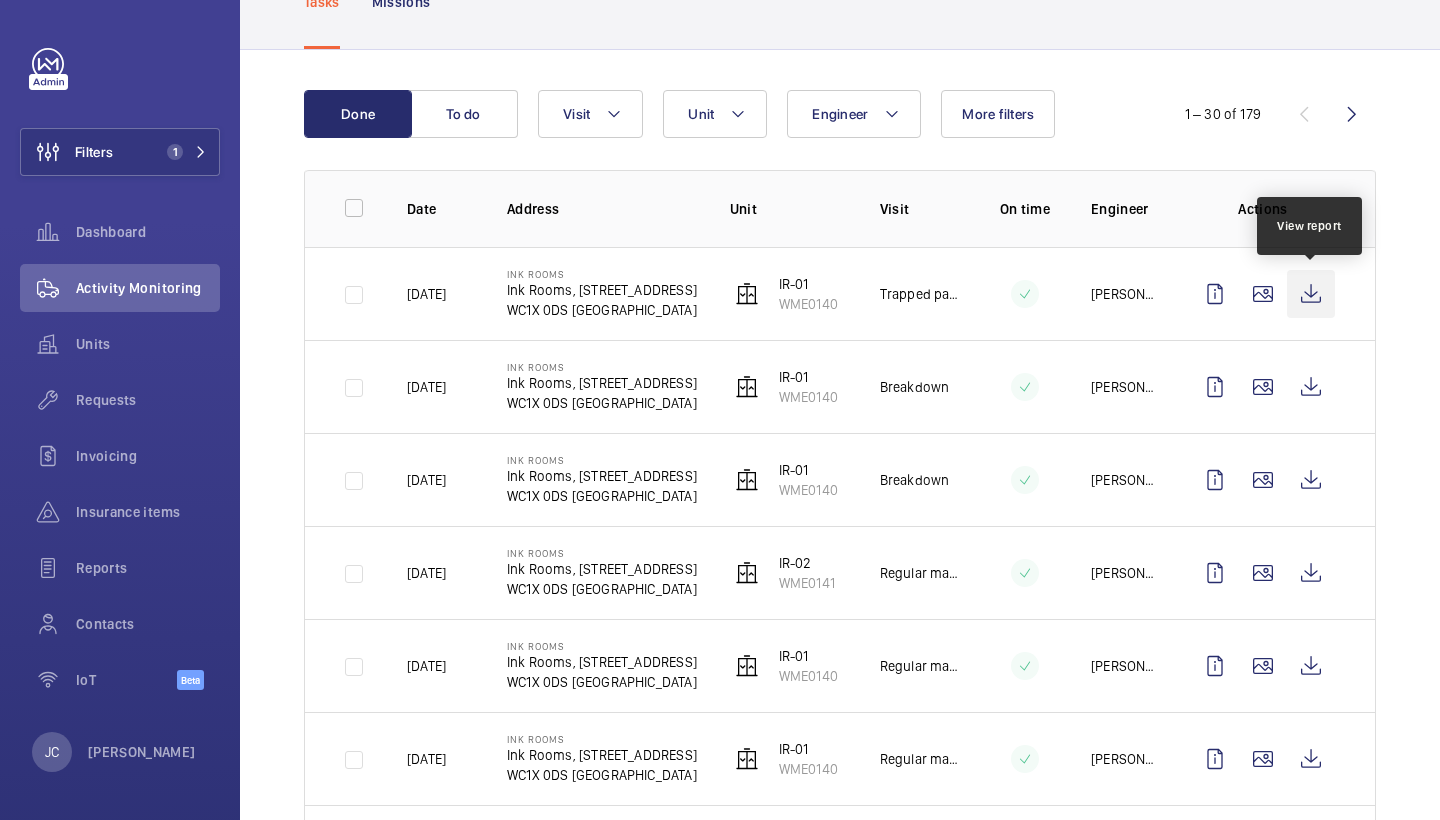 click 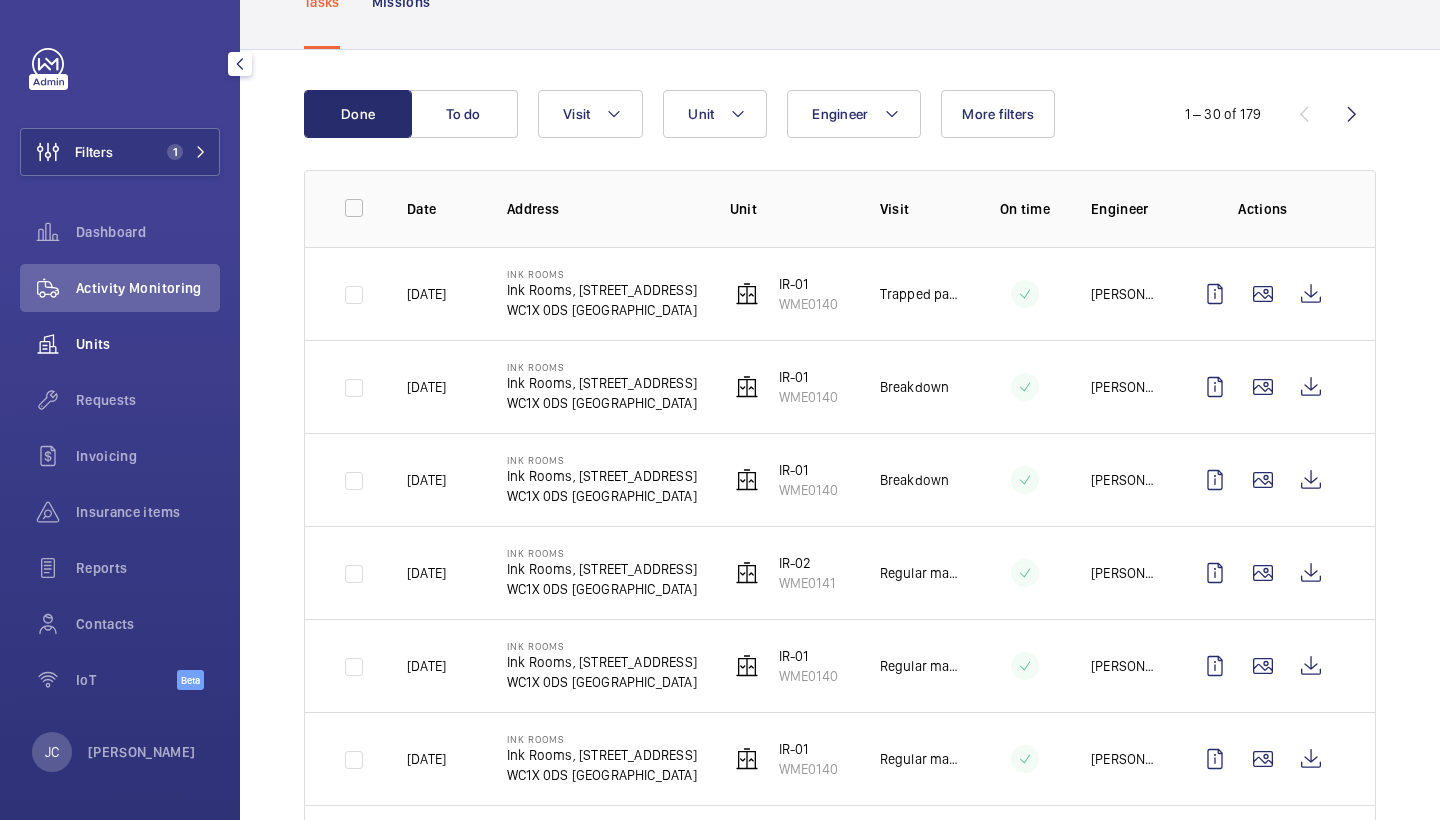 click on "Units" 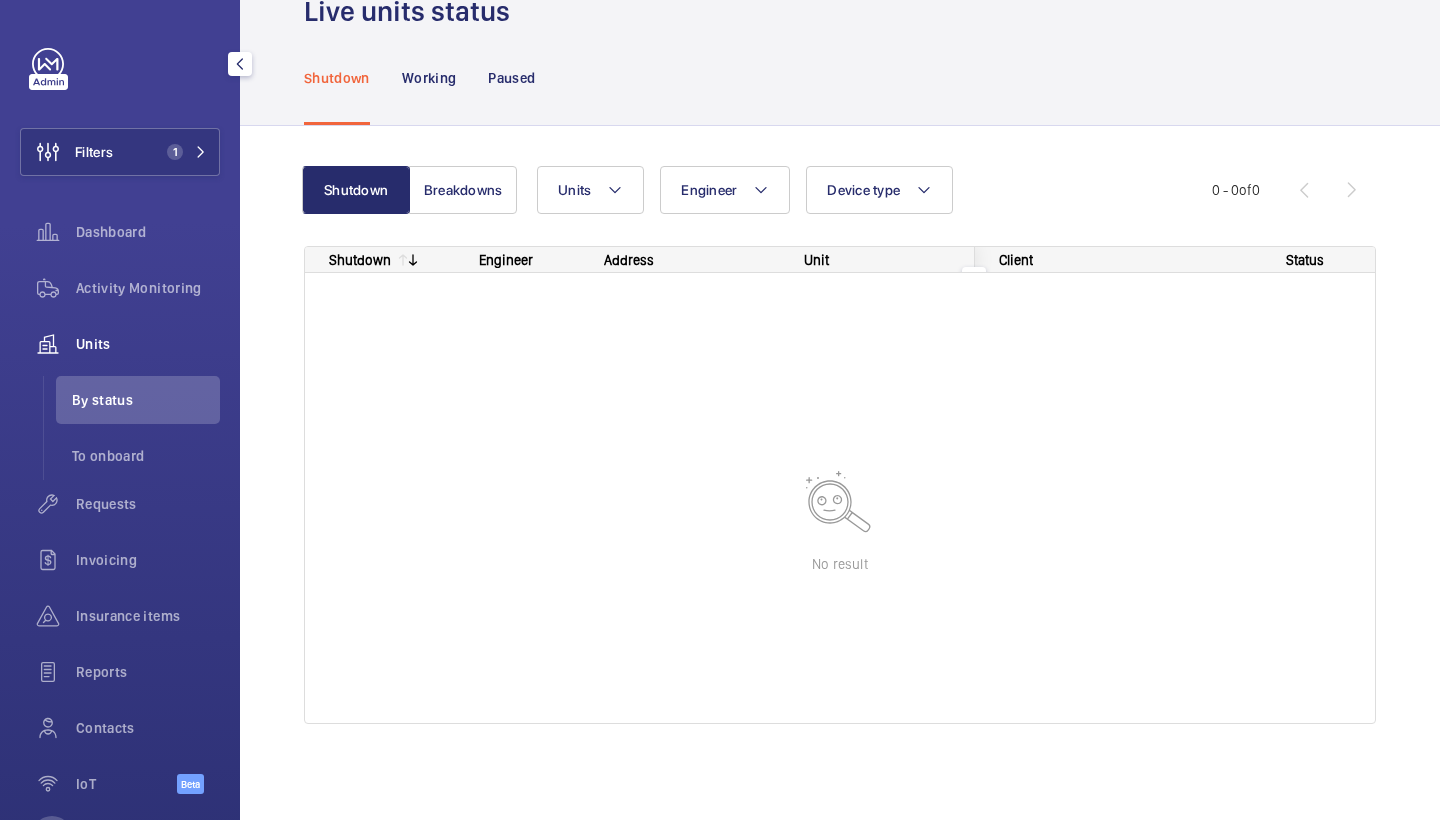 scroll, scrollTop: 55, scrollLeft: 0, axis: vertical 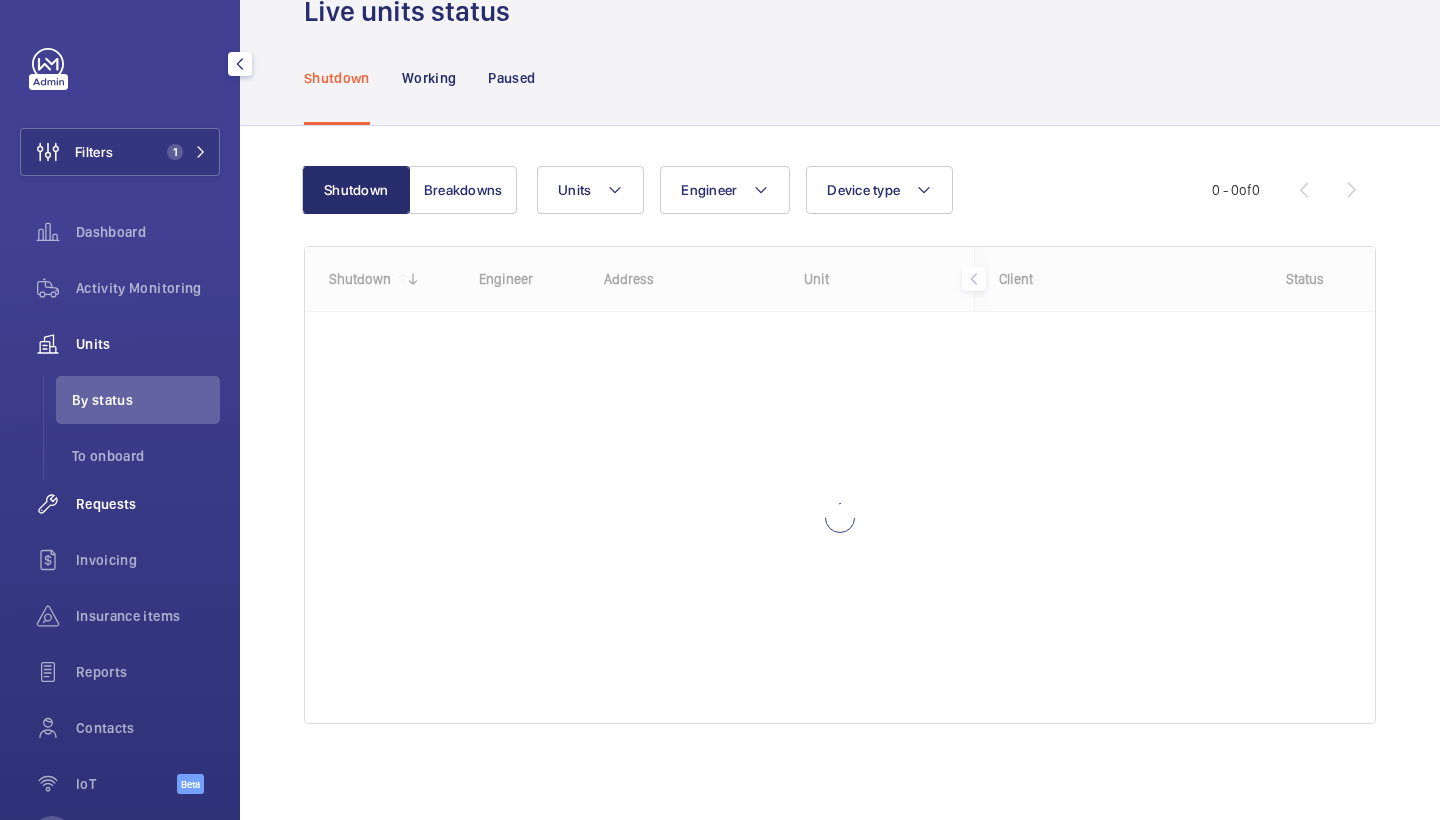 click on "Requests" 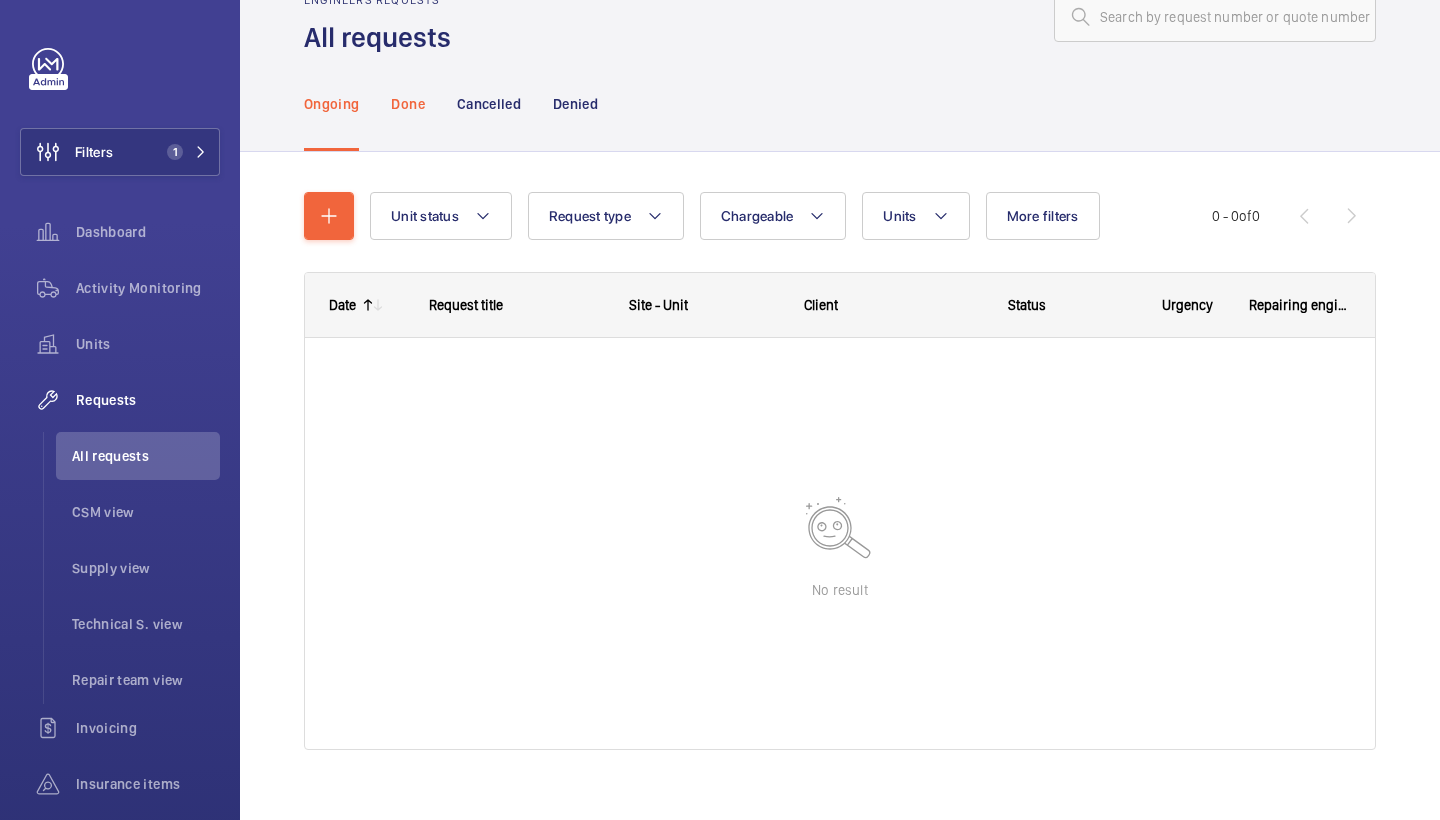 click on "Done" 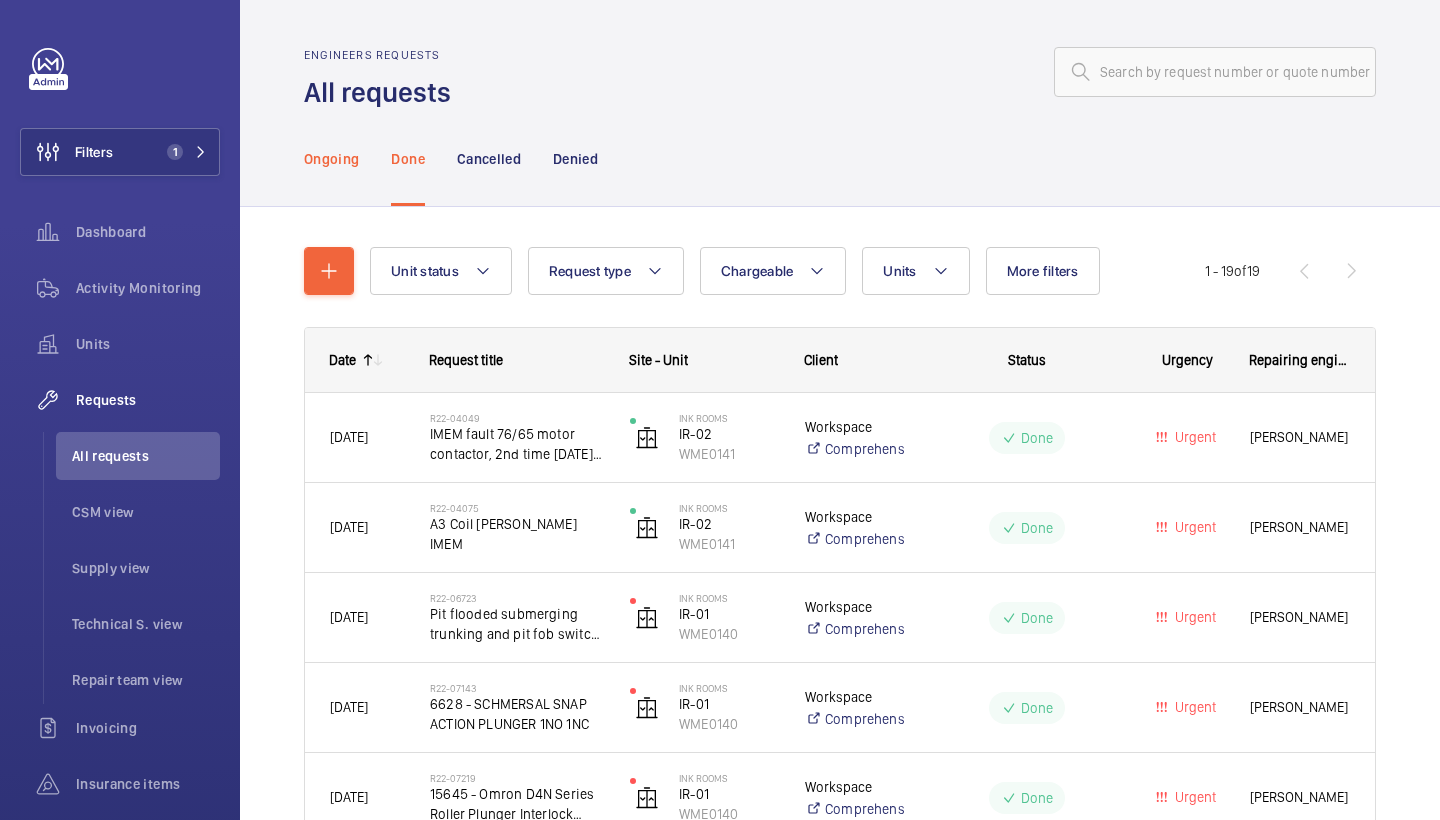 click on "Ongoing" 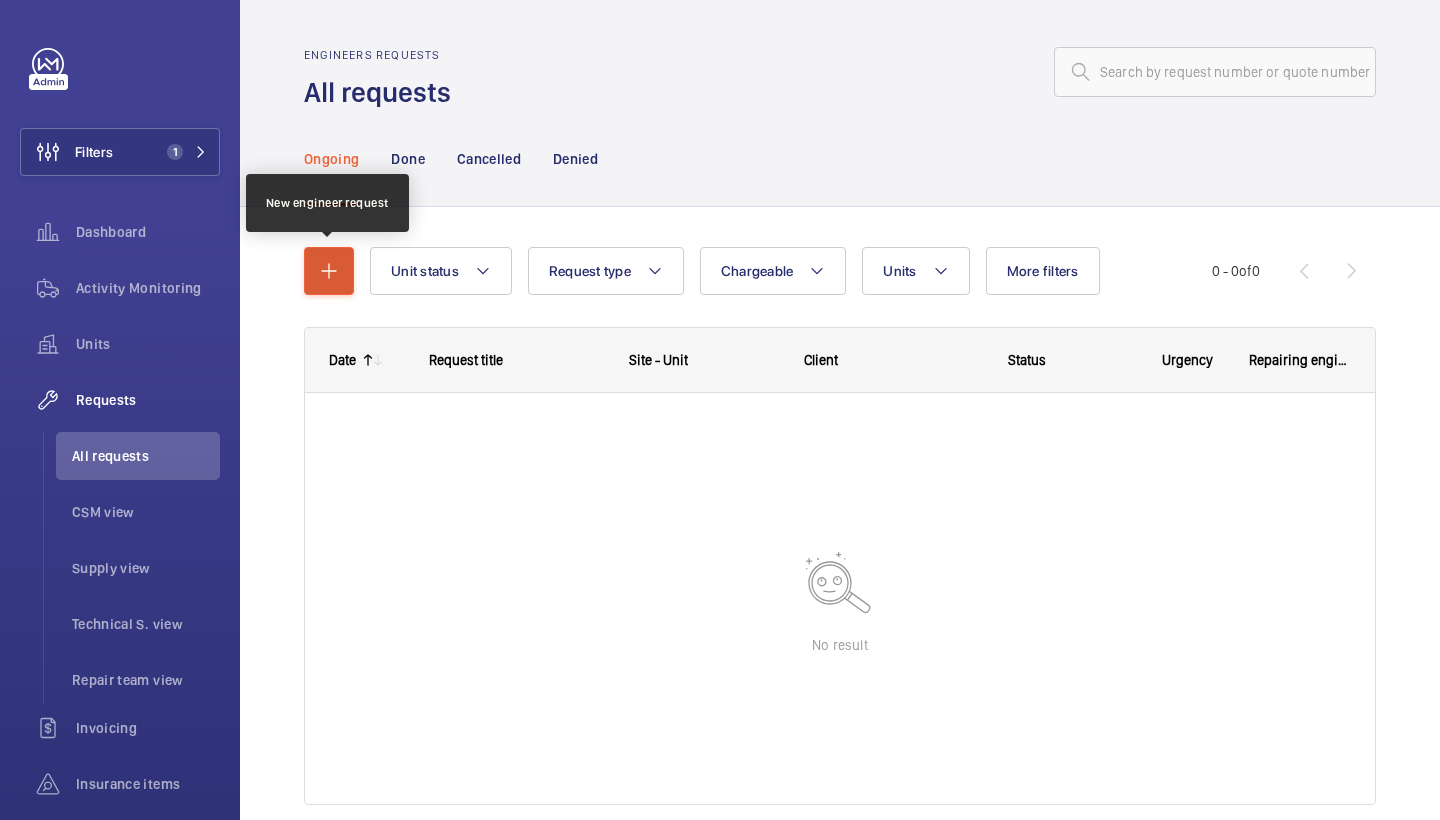 click 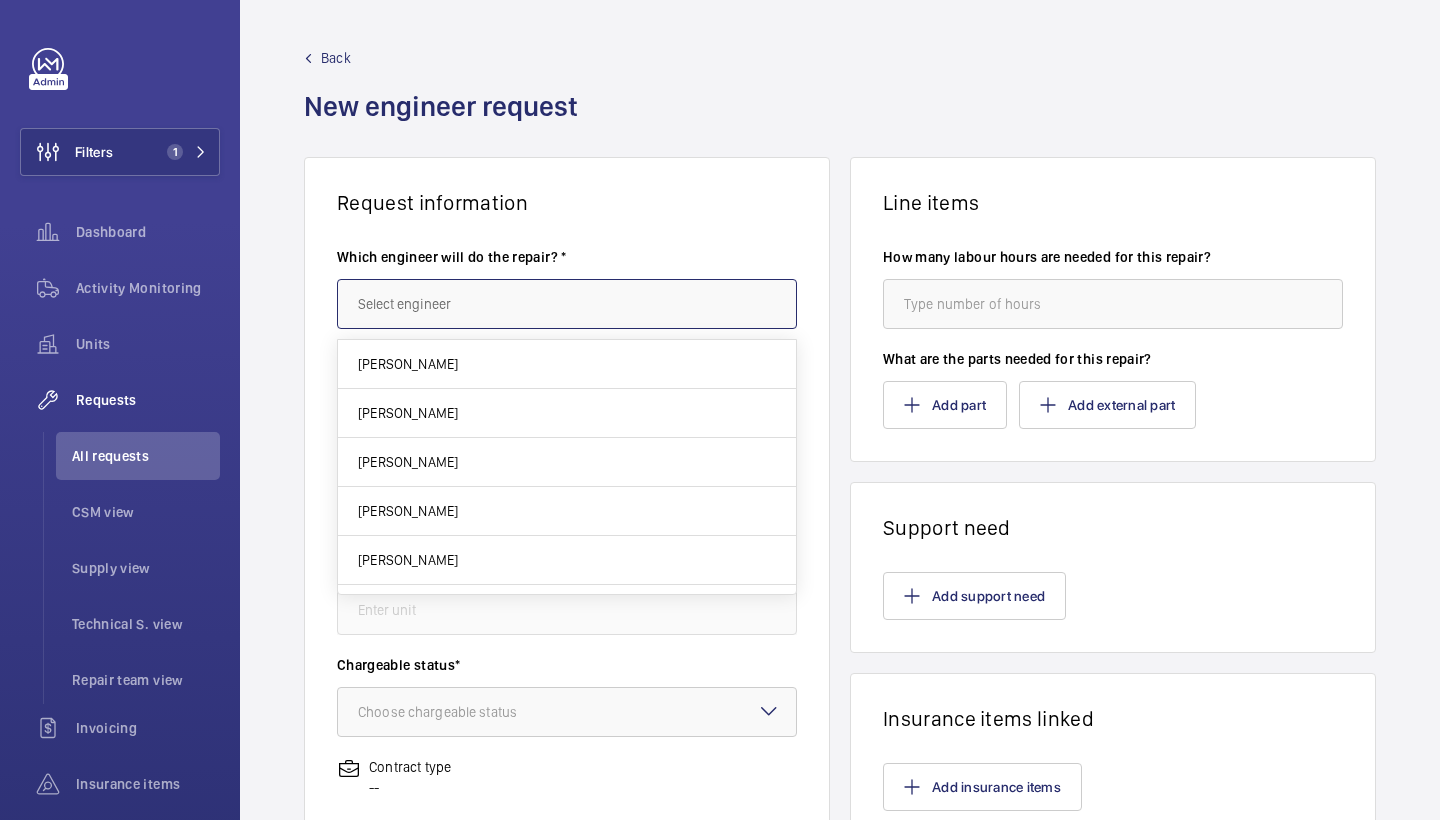 click at bounding box center (567, 304) 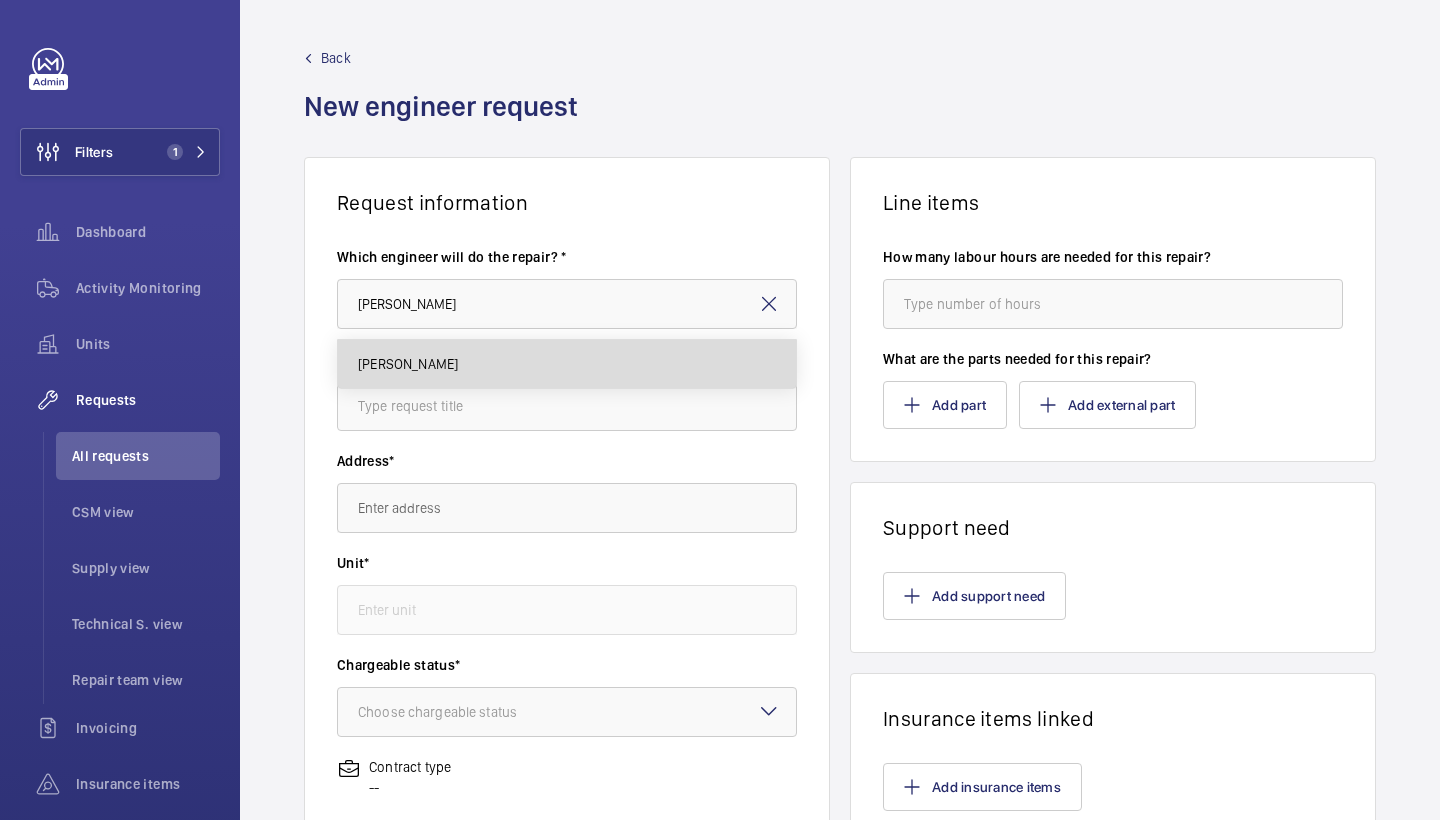 drag, startPoint x: 606, startPoint y: 293, endPoint x: 529, endPoint y: 370, distance: 108.89445 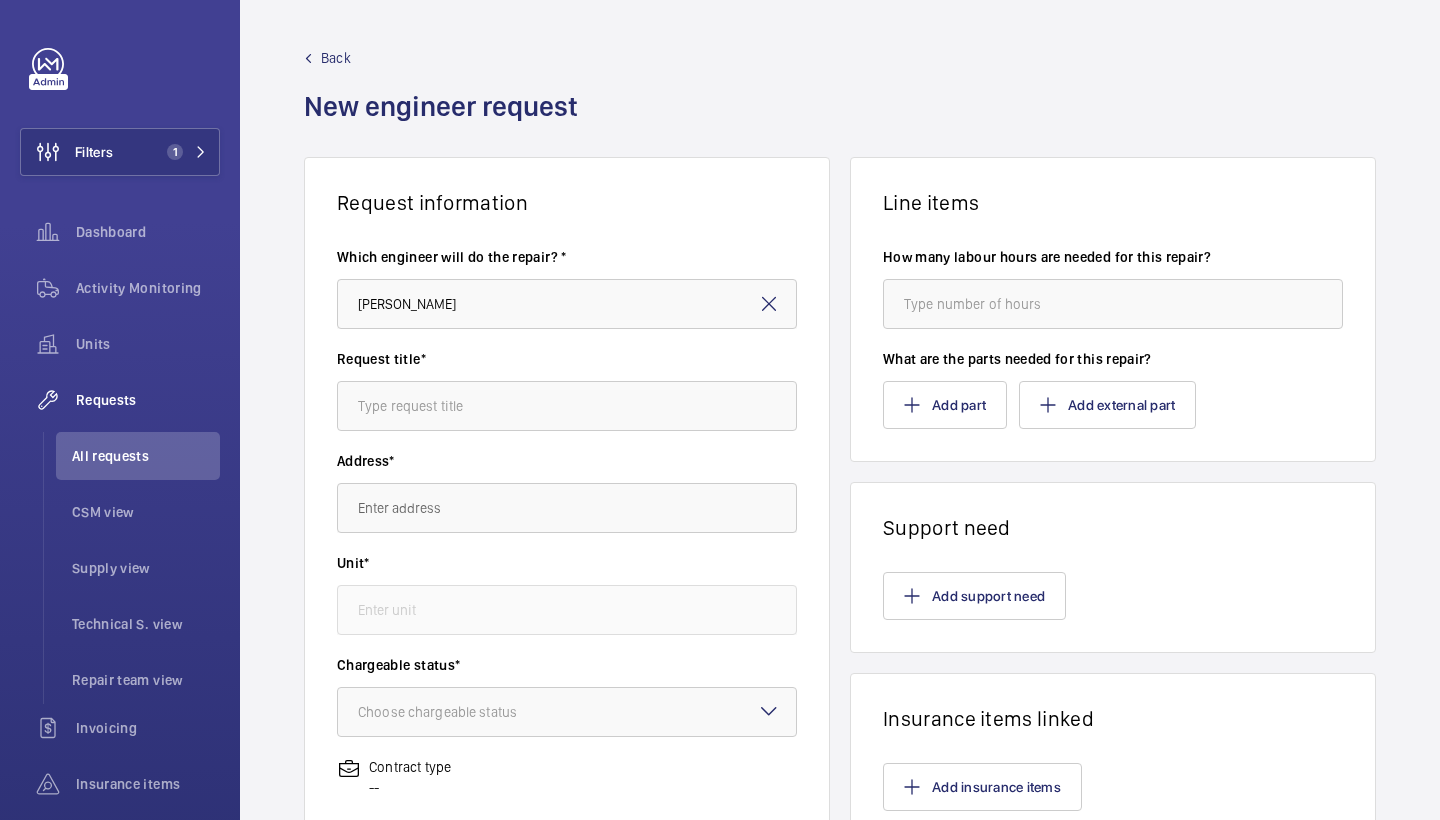 type on "Keith" 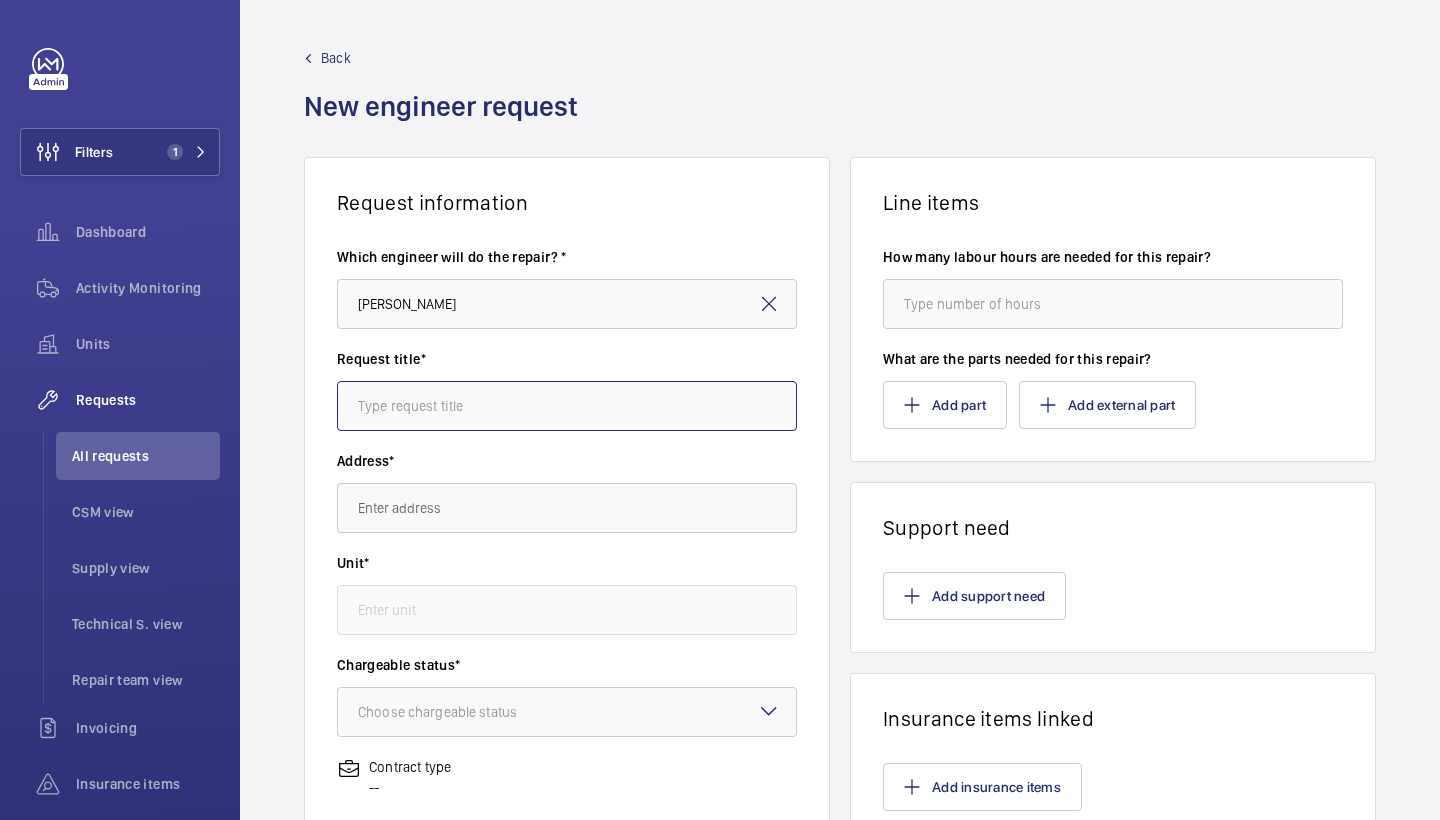 click 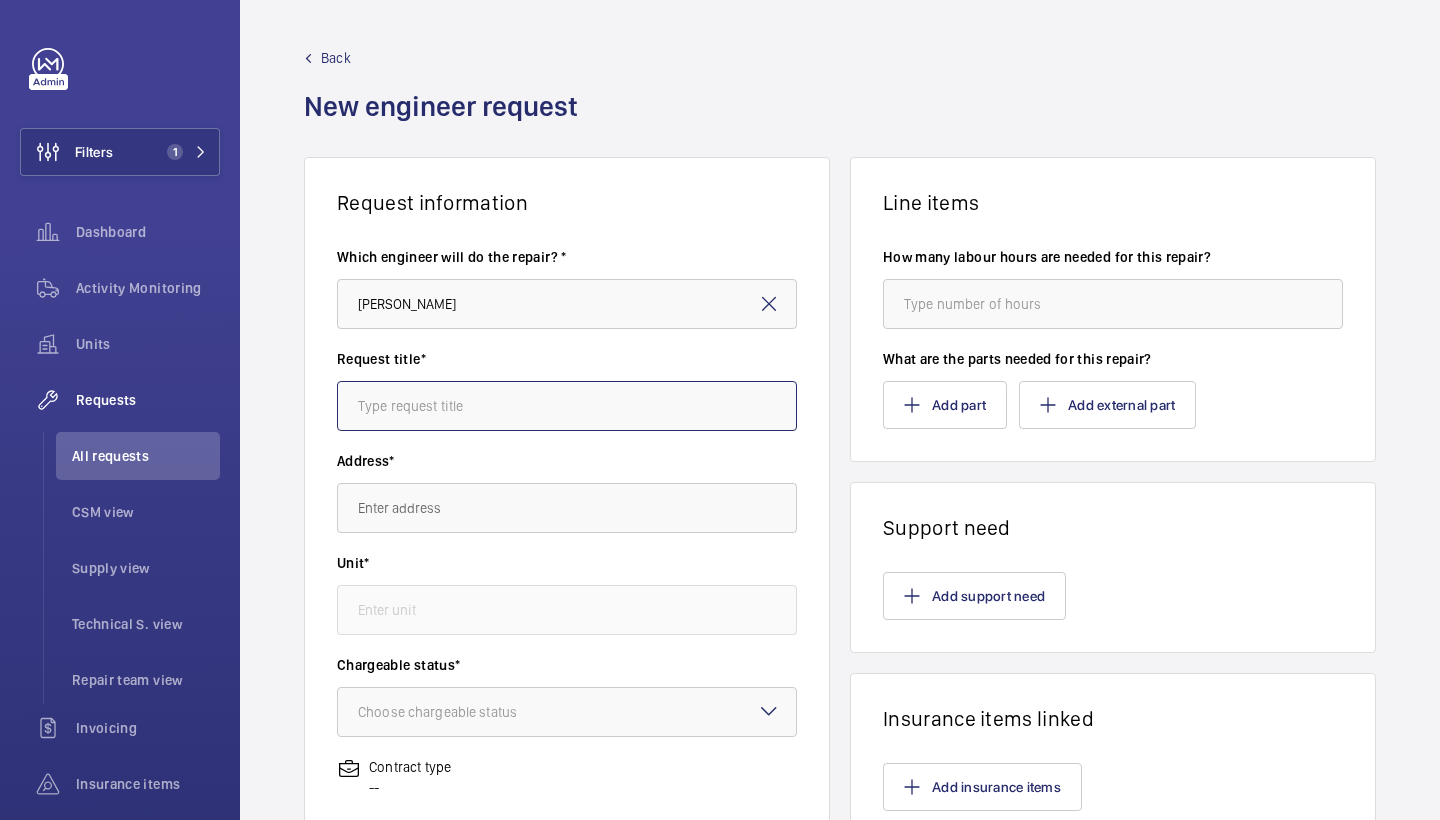 click 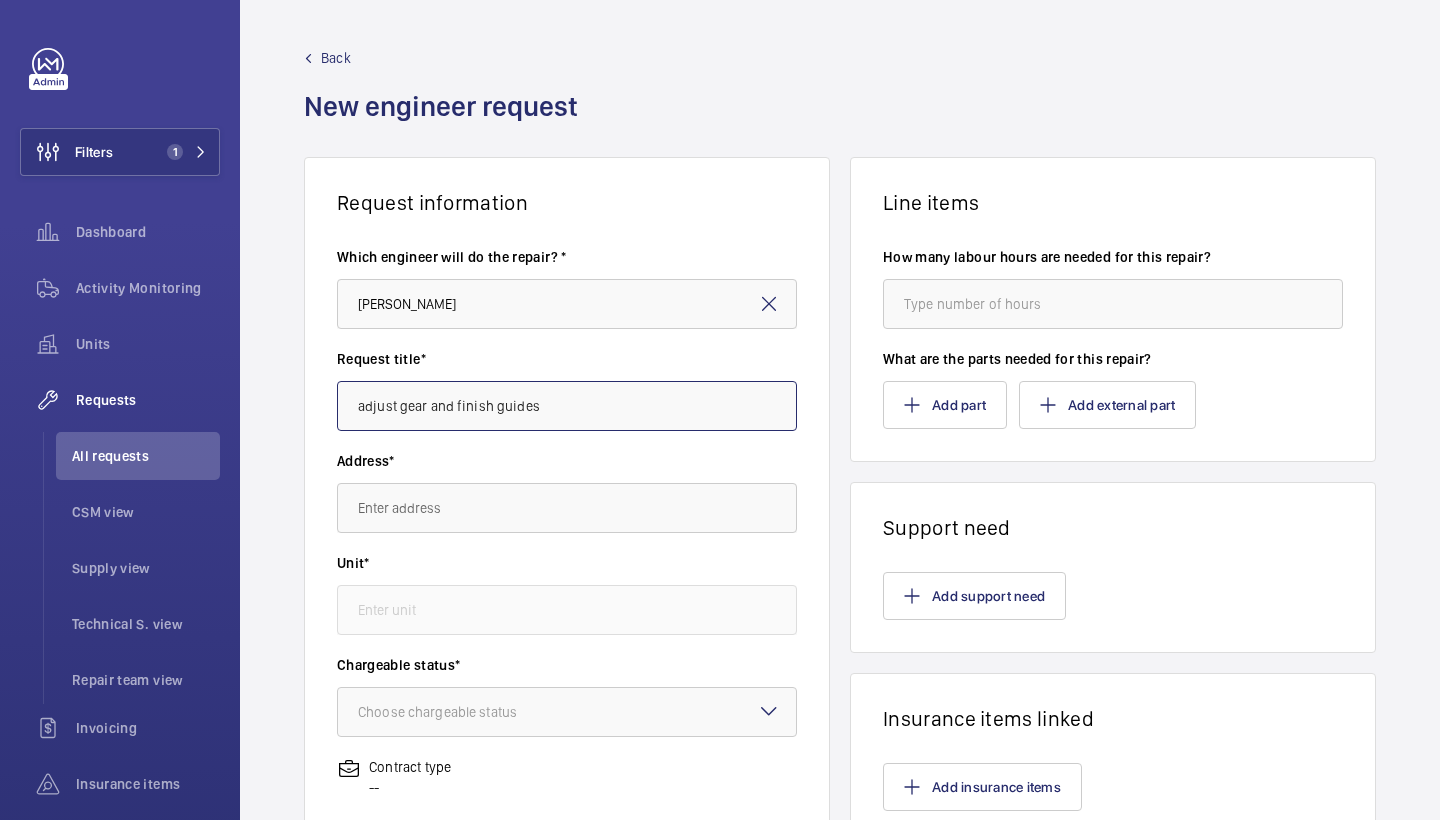 click on "adjust gear and finish guides" 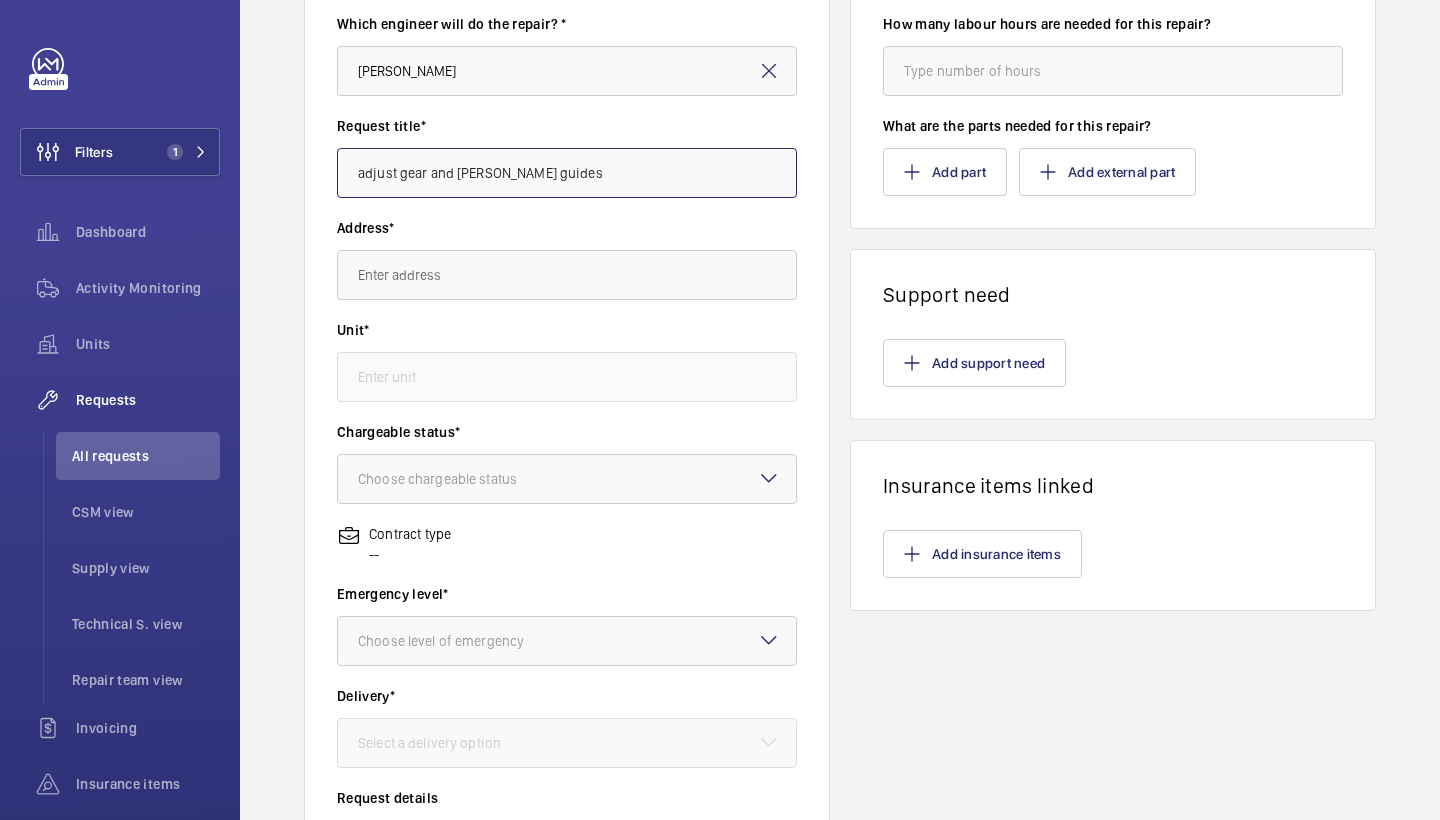 scroll, scrollTop: 236, scrollLeft: 0, axis: vertical 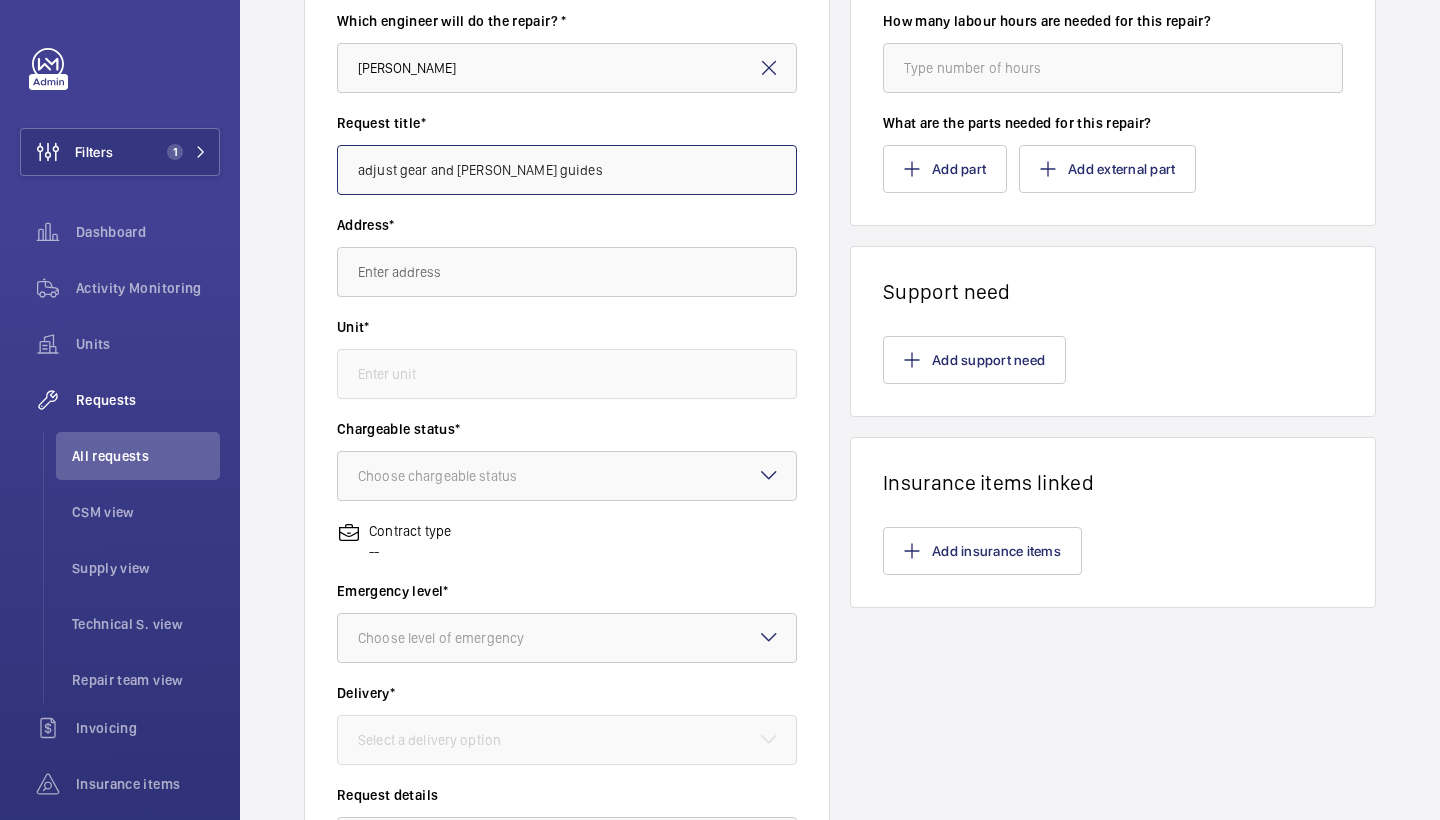 type on "adjust gear and linish guides" 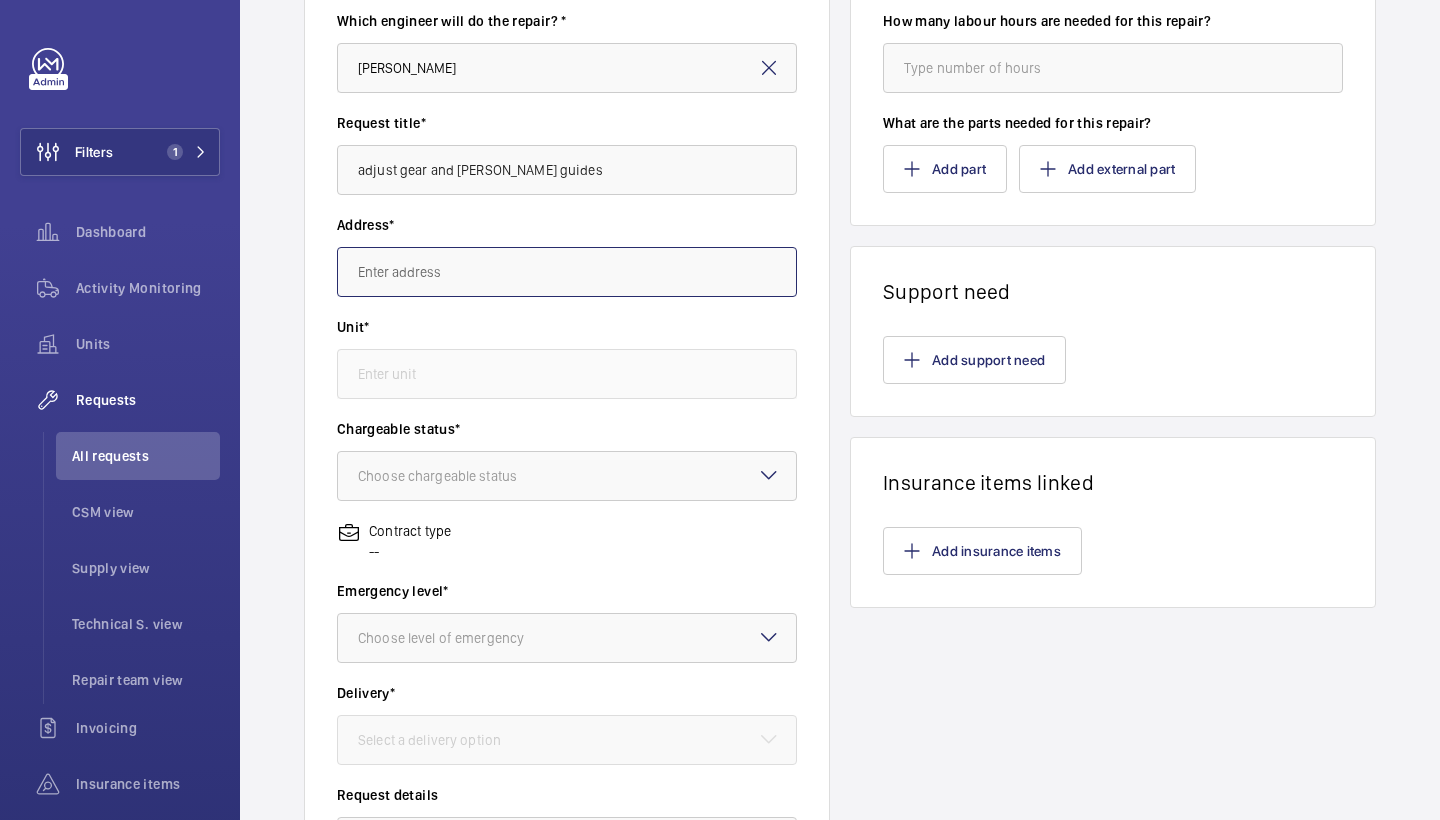 click at bounding box center (567, 272) 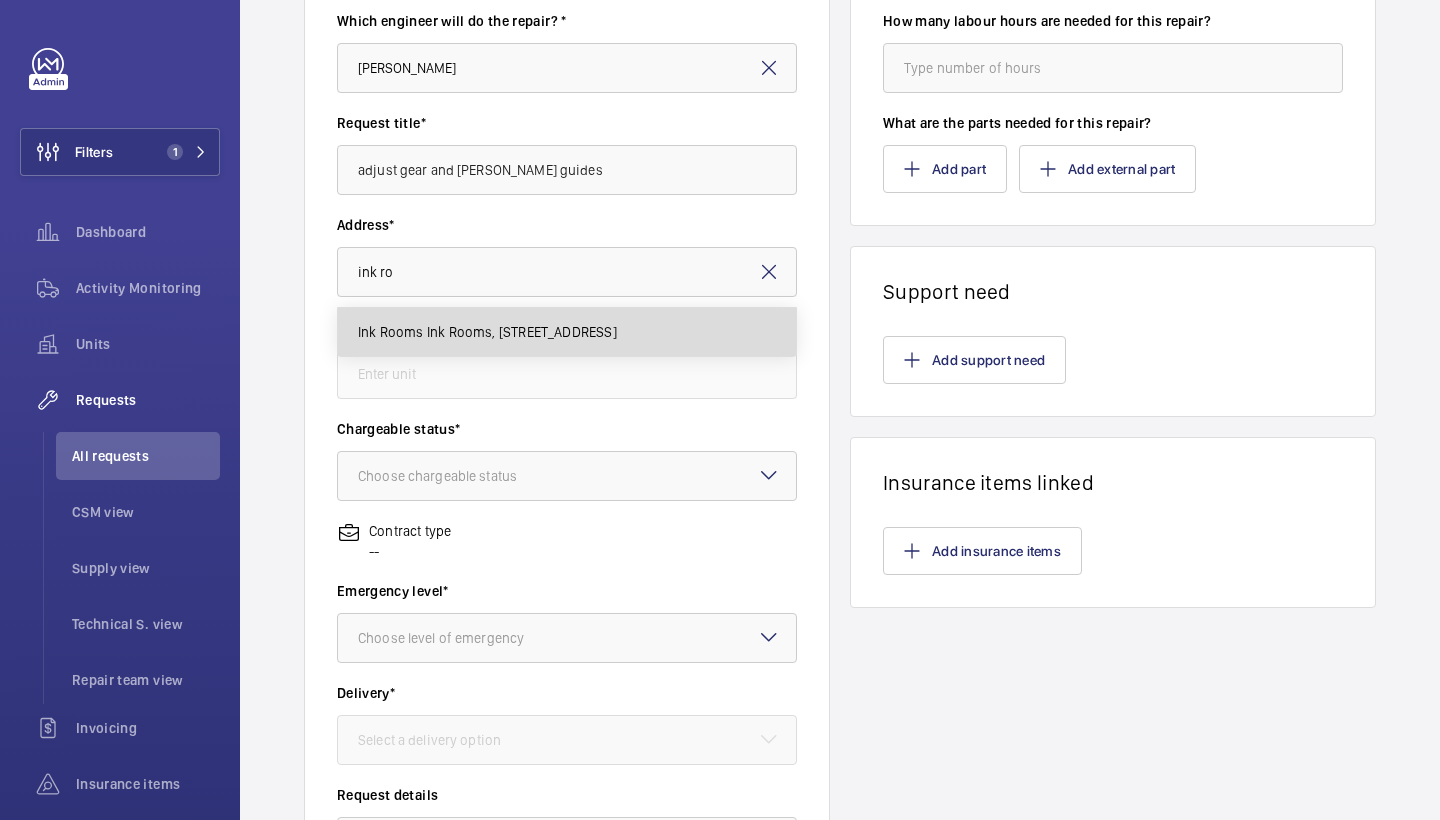 click on "Ink Rooms Ink Rooms, 25 & 28 Easton Street, WC1X 0DS LONDON" at bounding box center (487, 332) 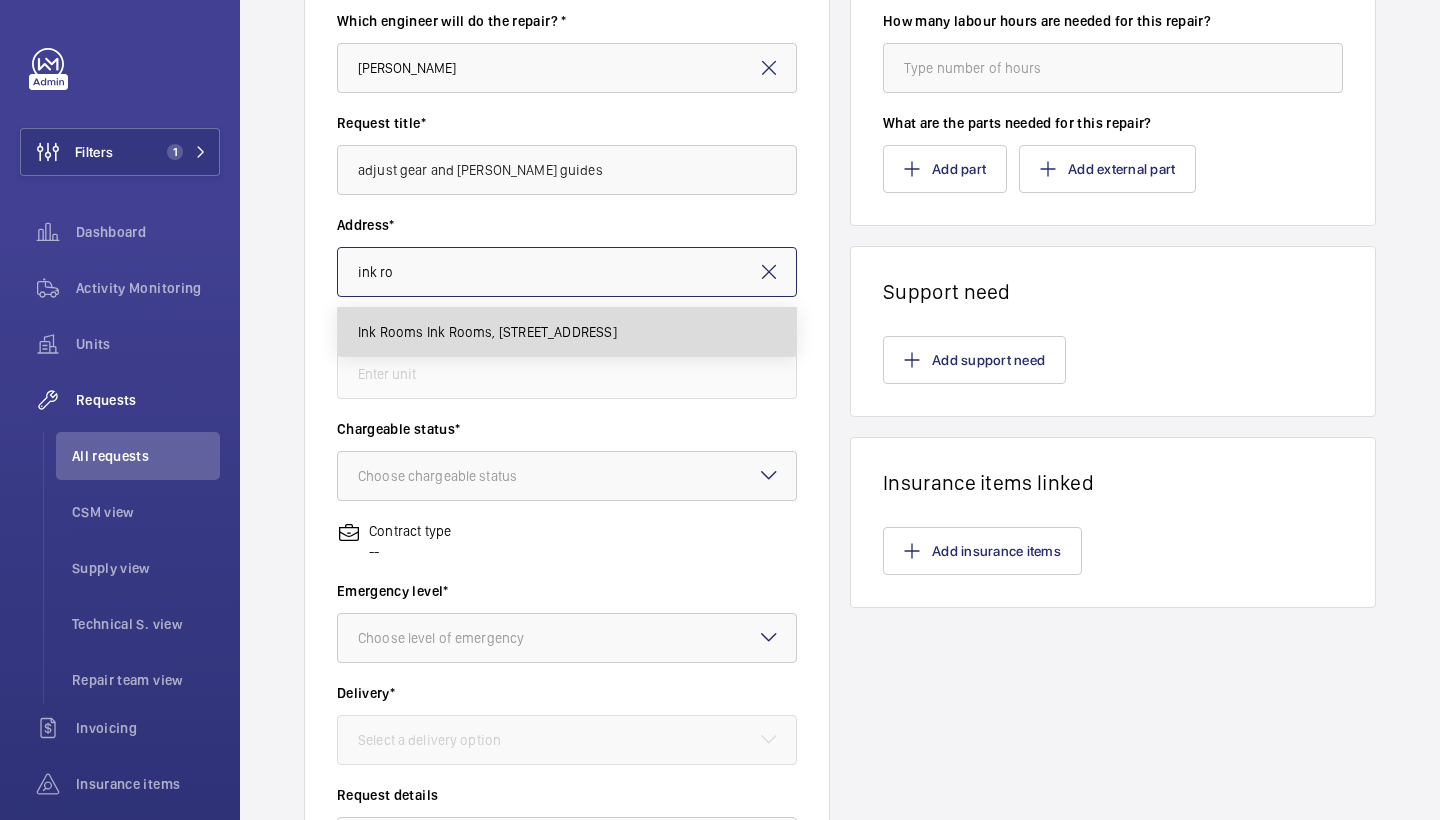 type on "Ink Rooms Ink Rooms, 25 & 28 Easton Street, WC1X 0DS LONDON" 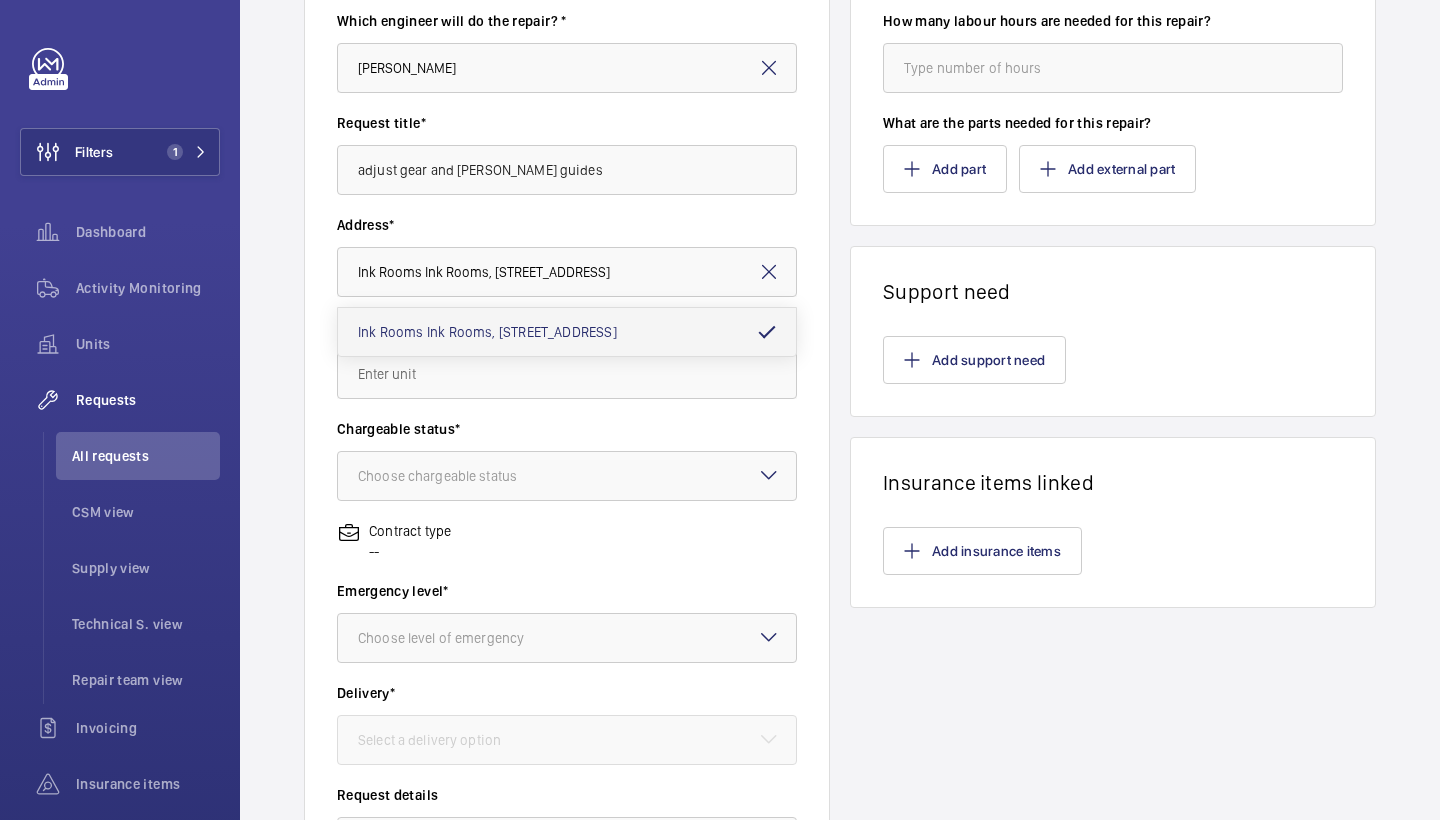 click on "Unit*" at bounding box center (567, 327) 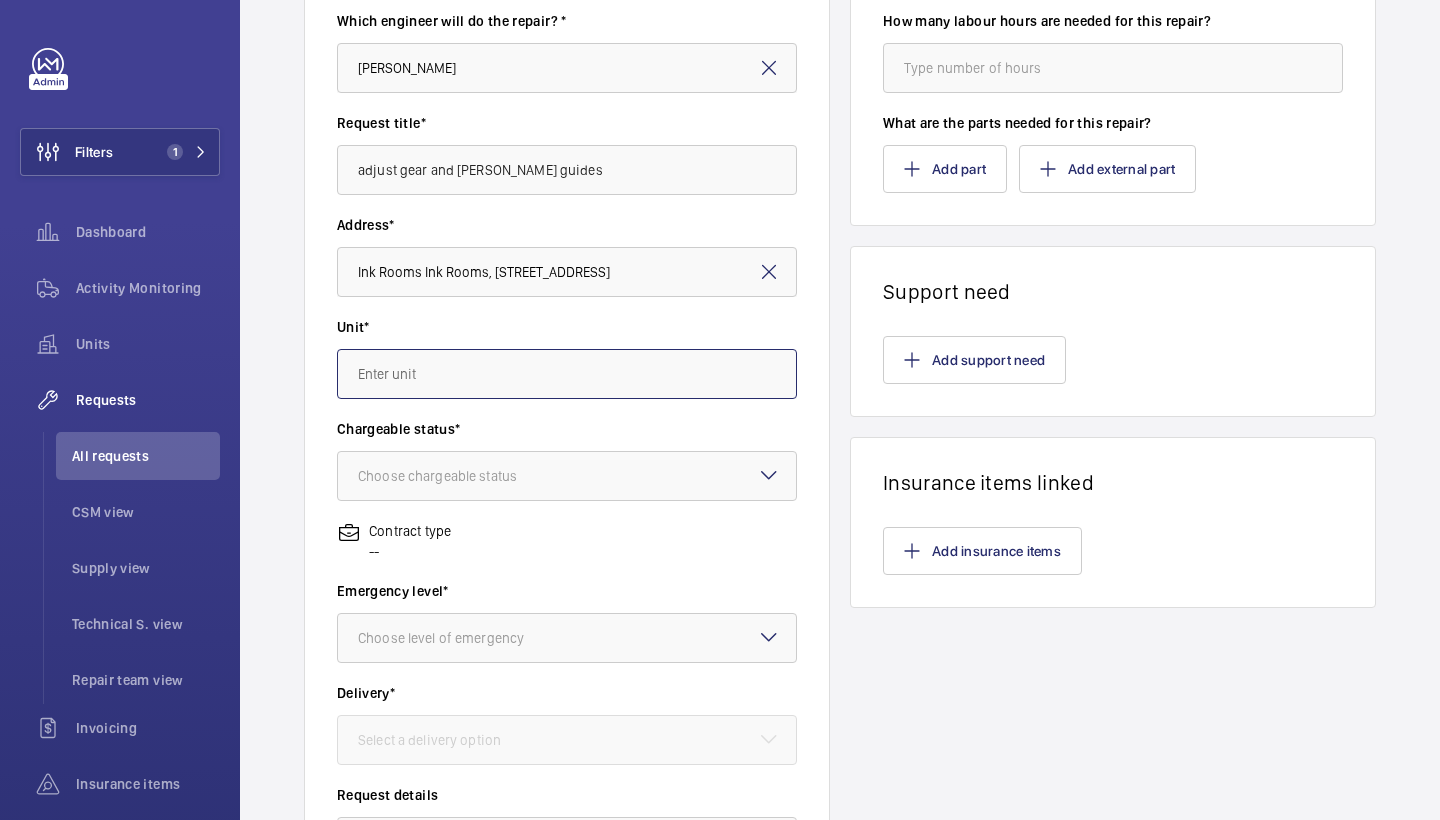 click at bounding box center (567, 374) 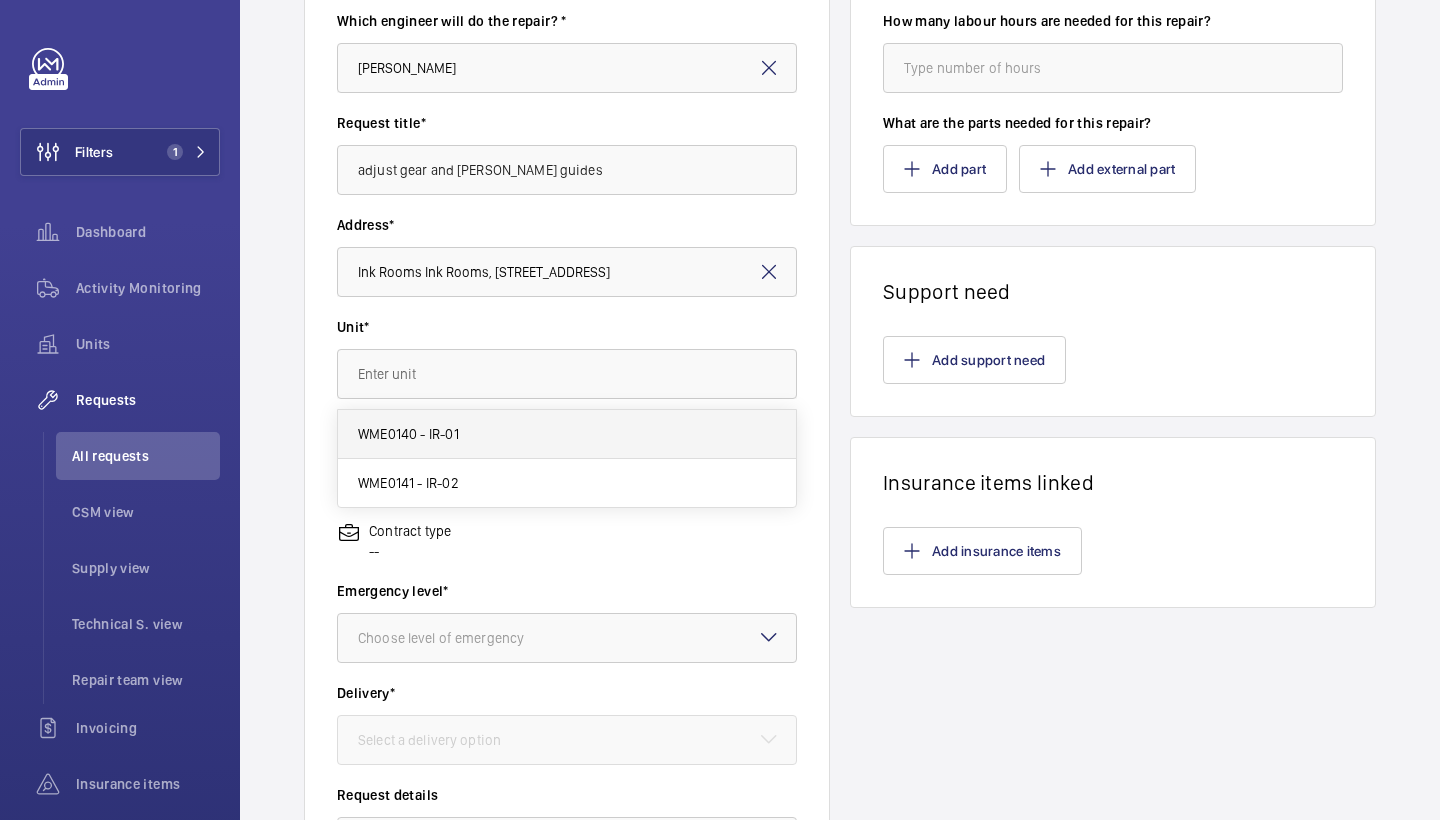 click on "WME0140 - IR-01" at bounding box center [567, 434] 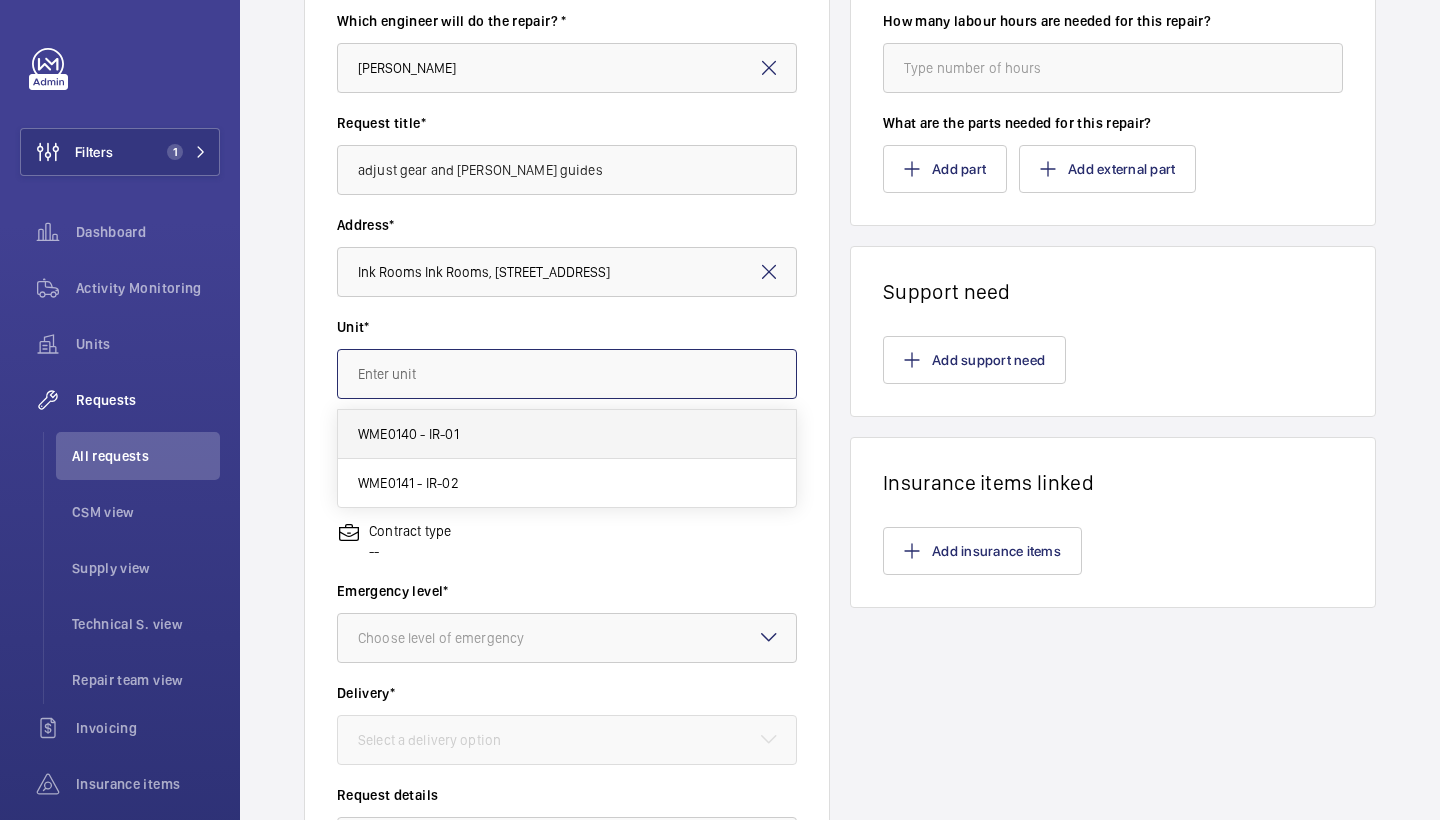 type on "WME0140 - IR-01" 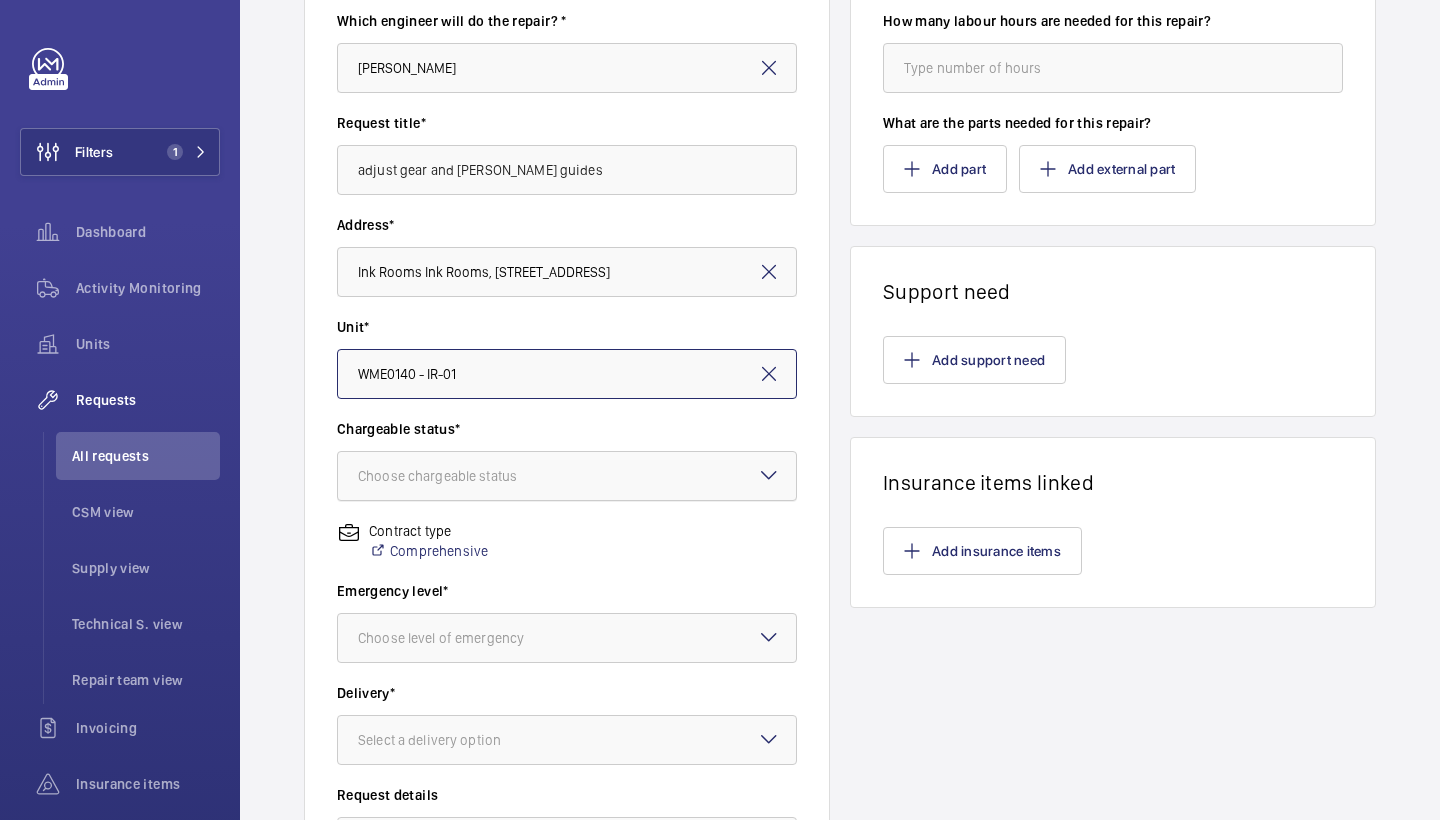 click at bounding box center (567, 476) 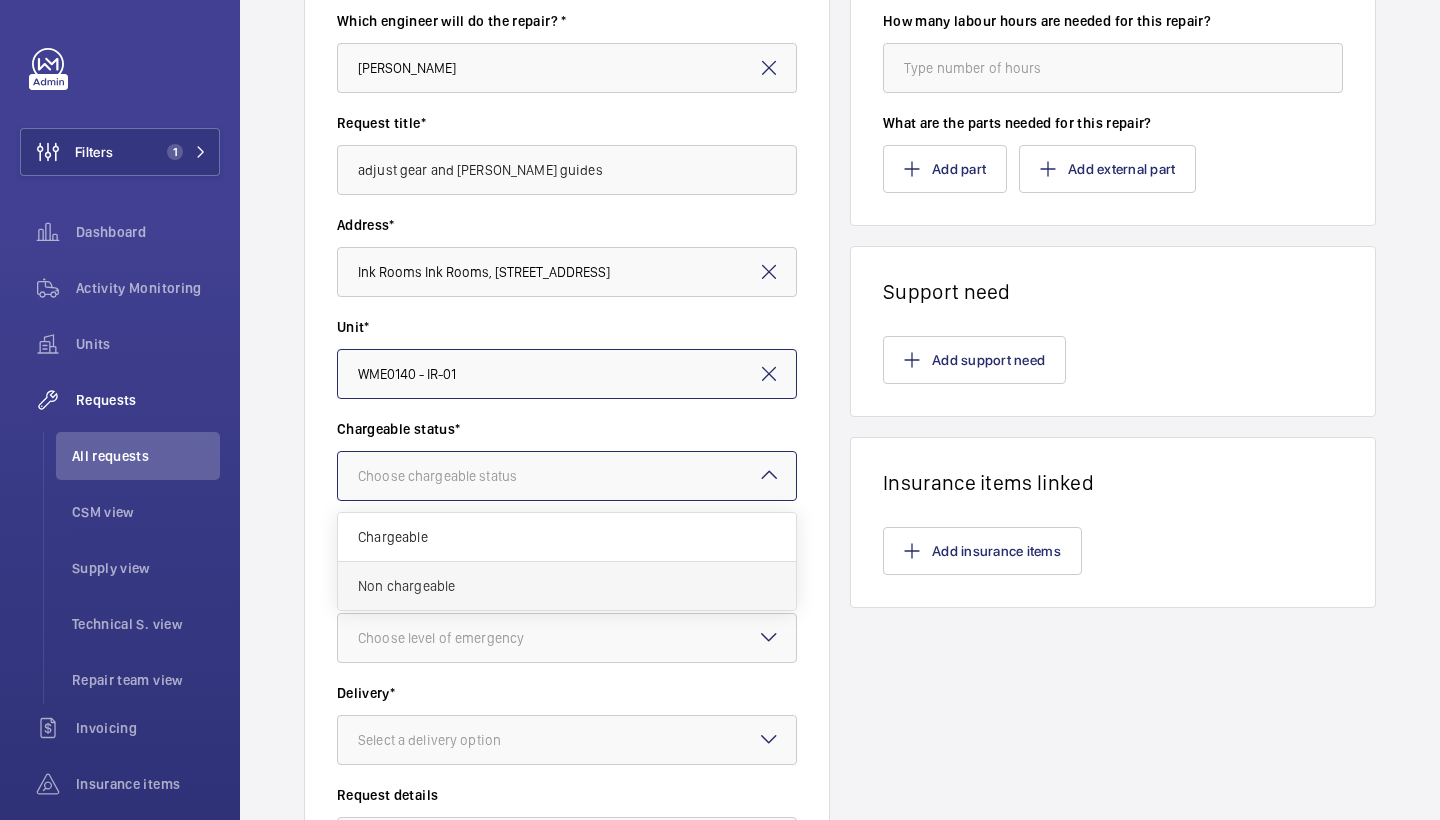 click on "Non chargeable" at bounding box center [567, 586] 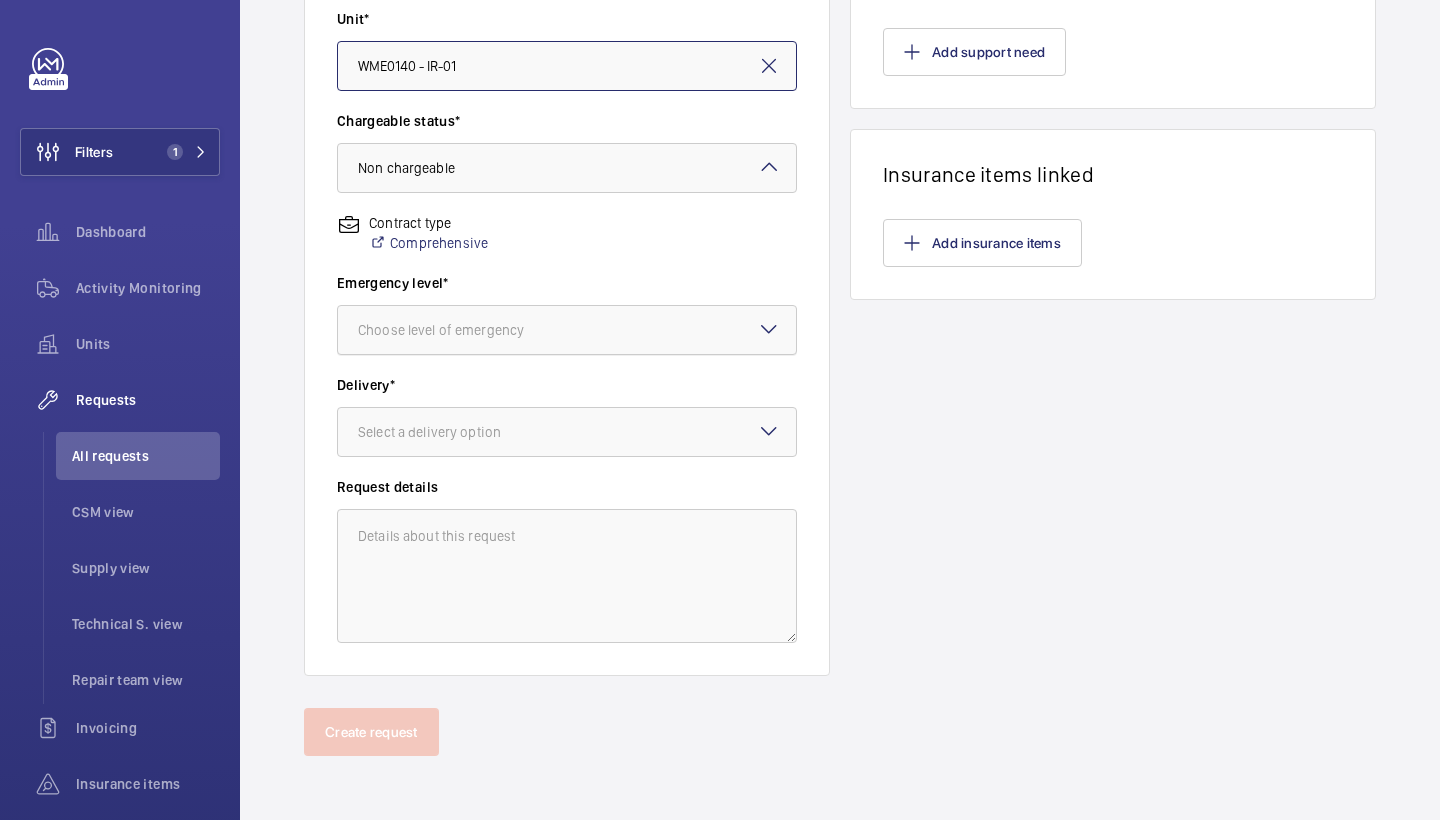 scroll, scrollTop: 544, scrollLeft: 0, axis: vertical 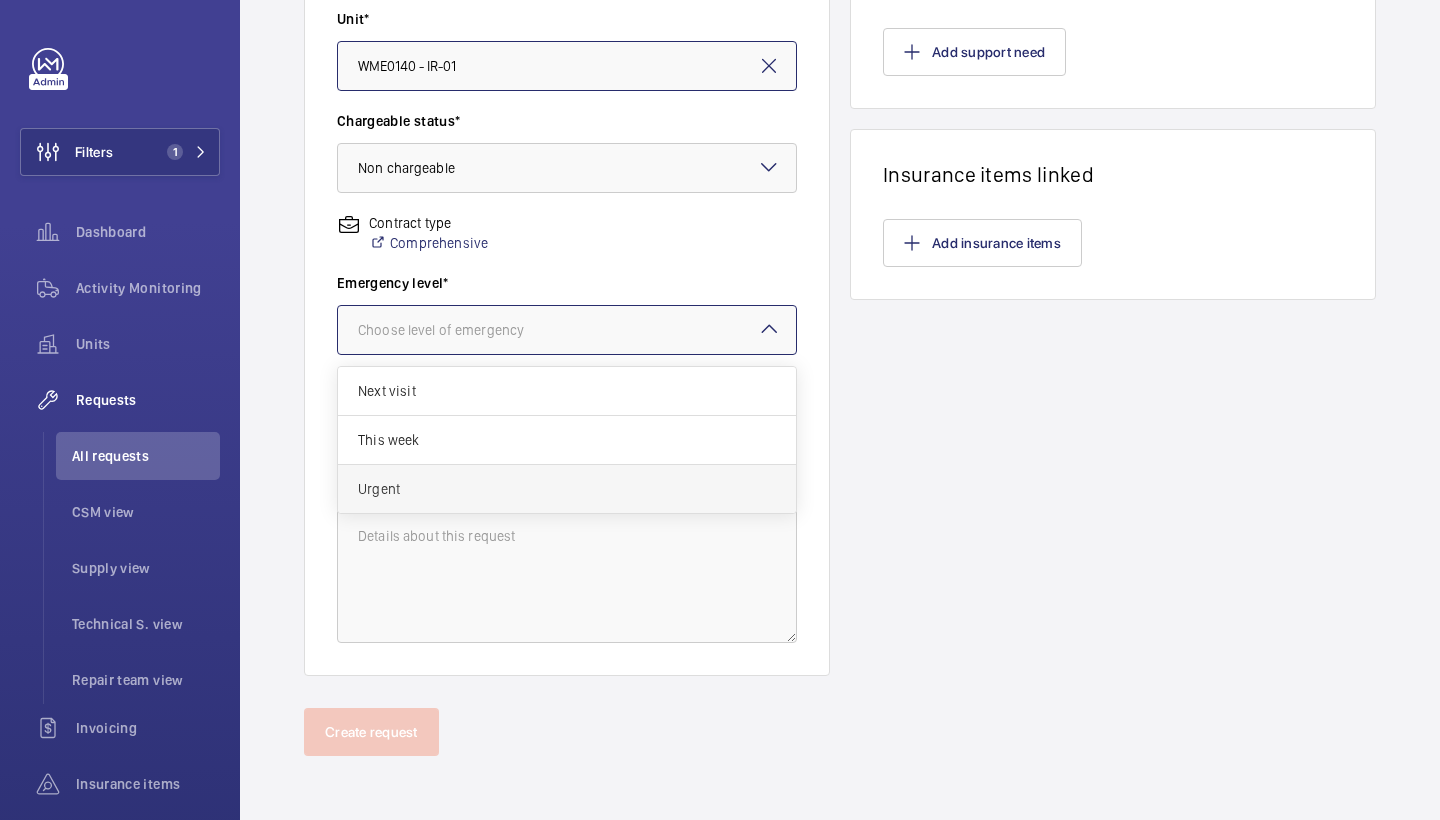 click on "Urgent" at bounding box center (567, 489) 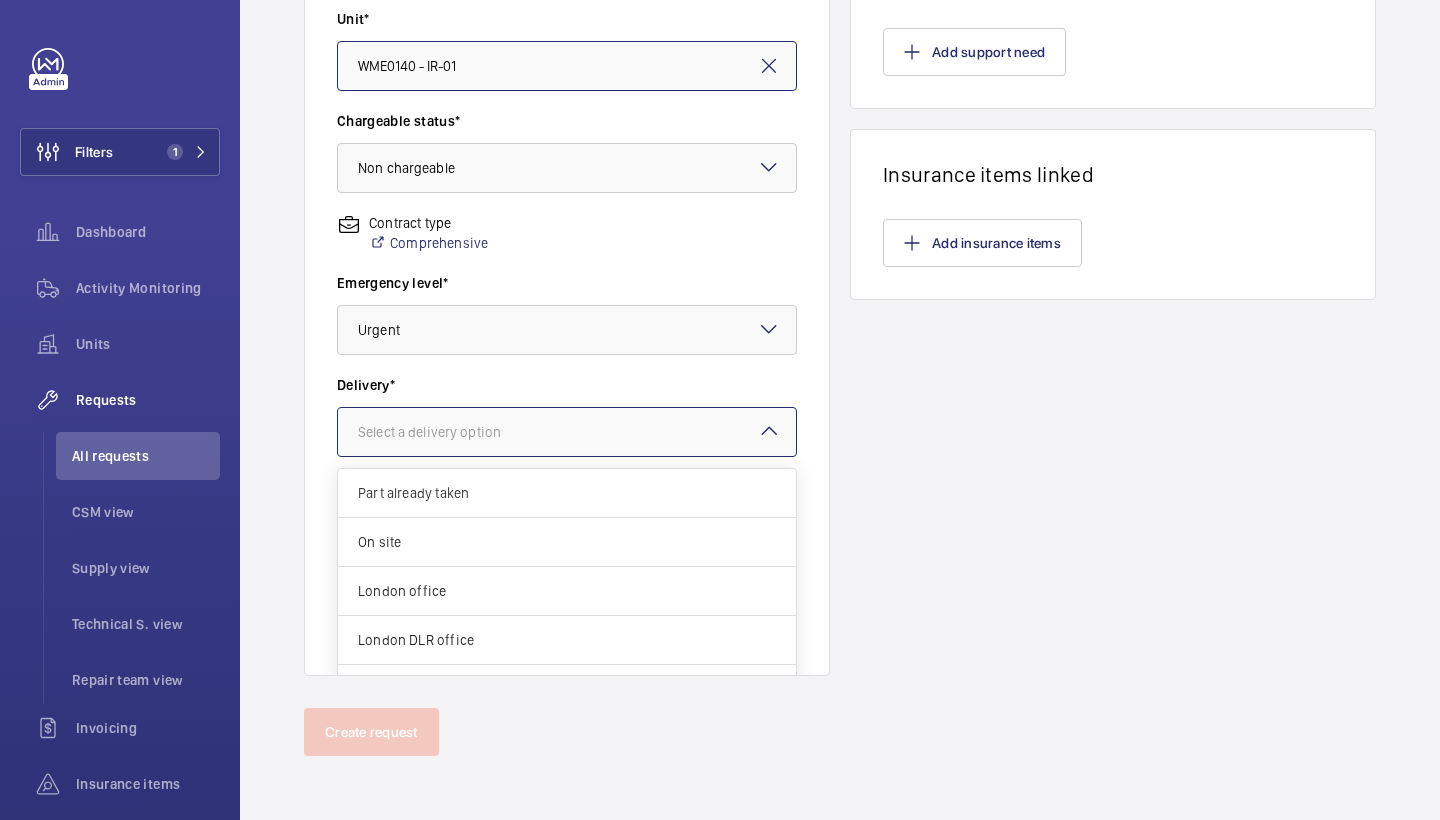 click at bounding box center [567, 432] 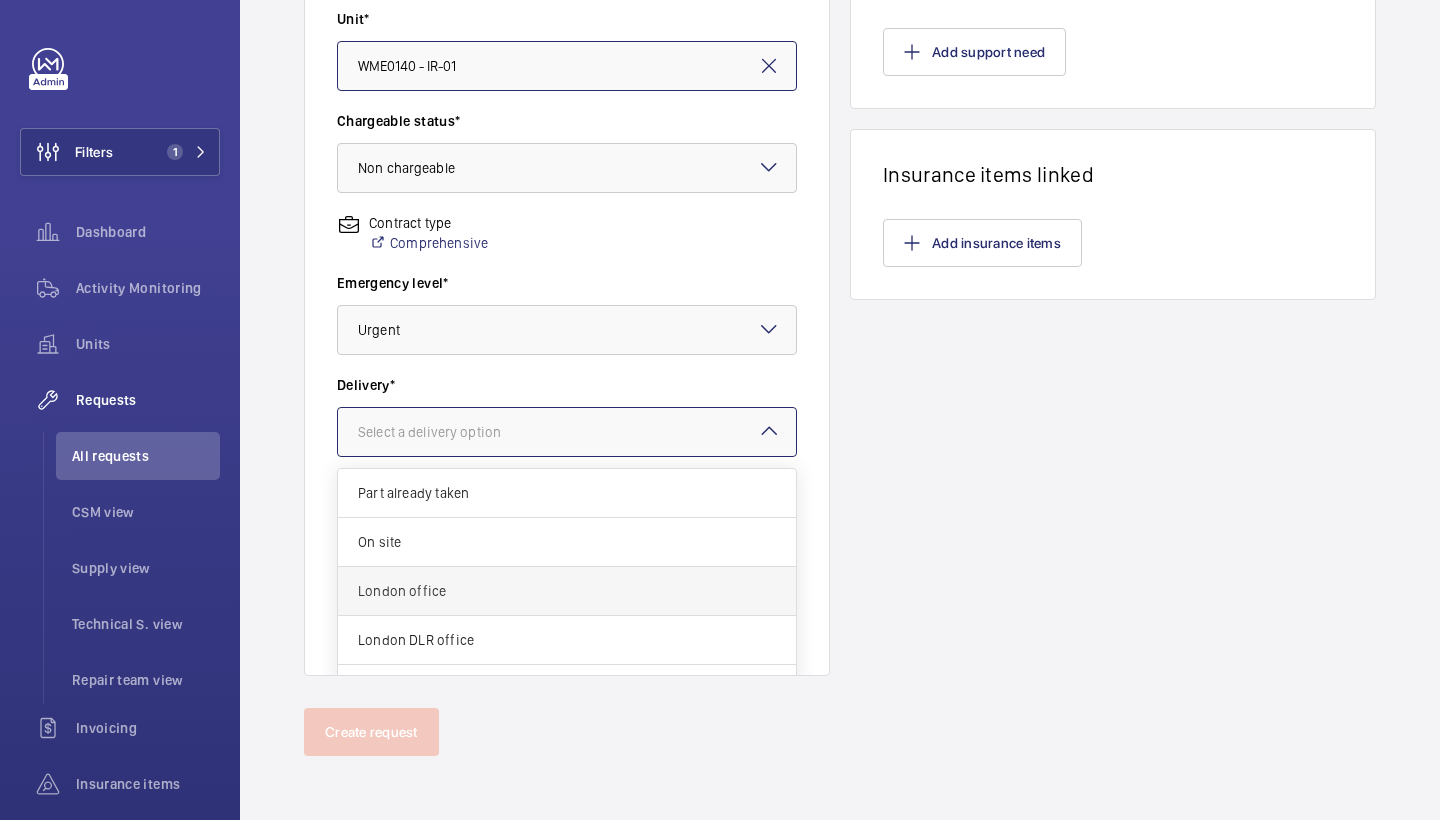 click on "London office" at bounding box center [567, 591] 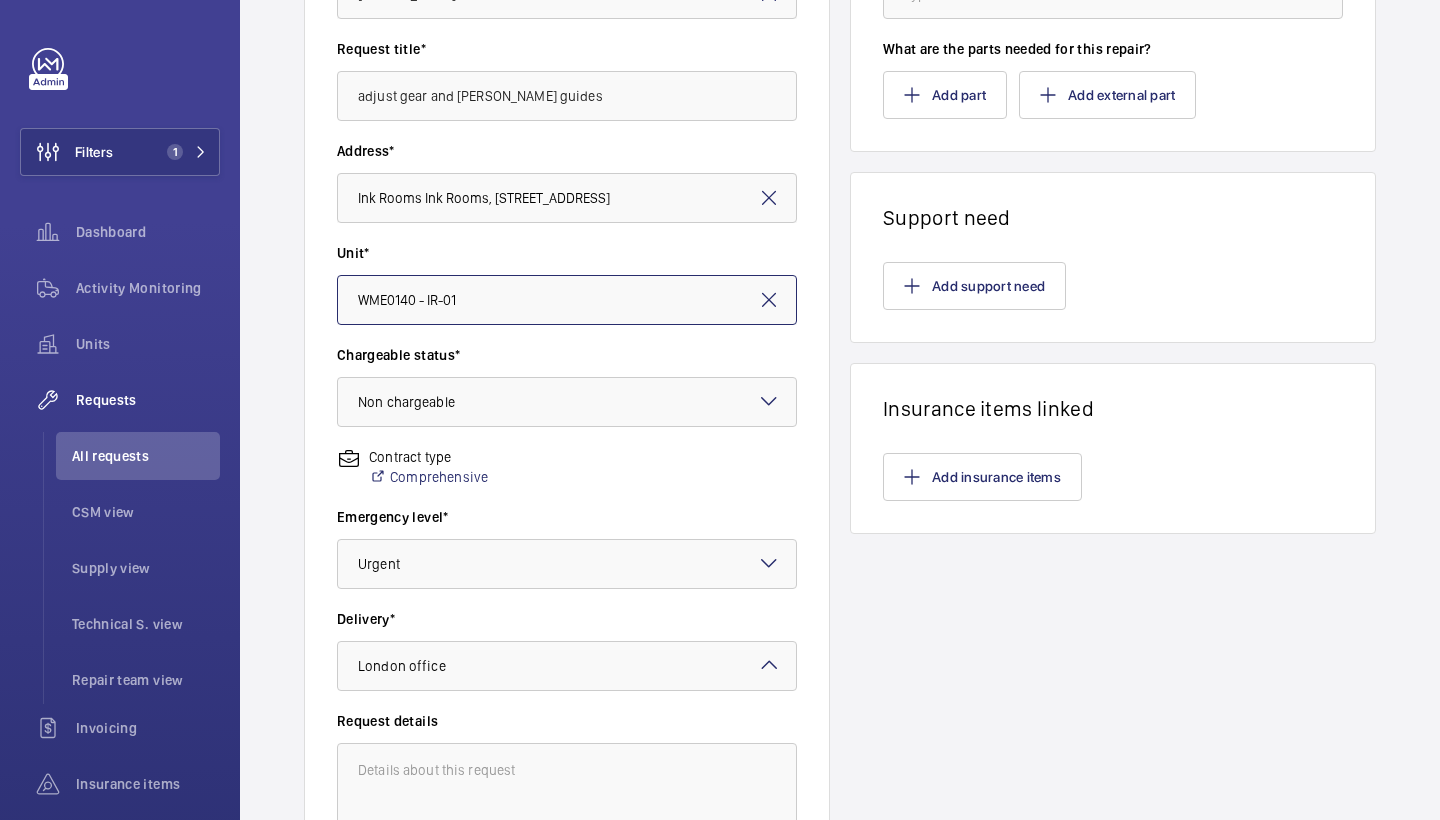 scroll, scrollTop: 325, scrollLeft: 0, axis: vertical 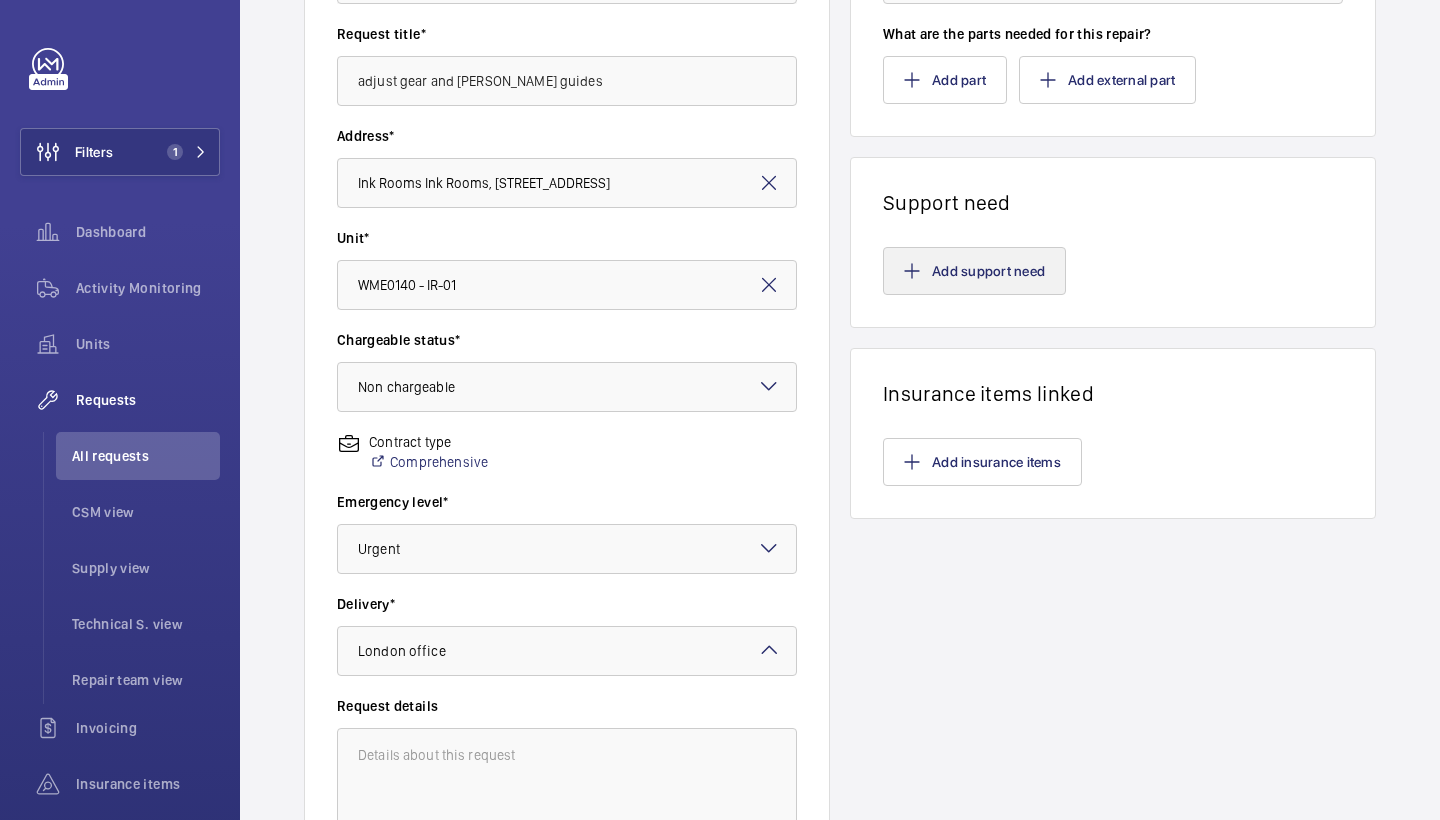 click on "Add support need" 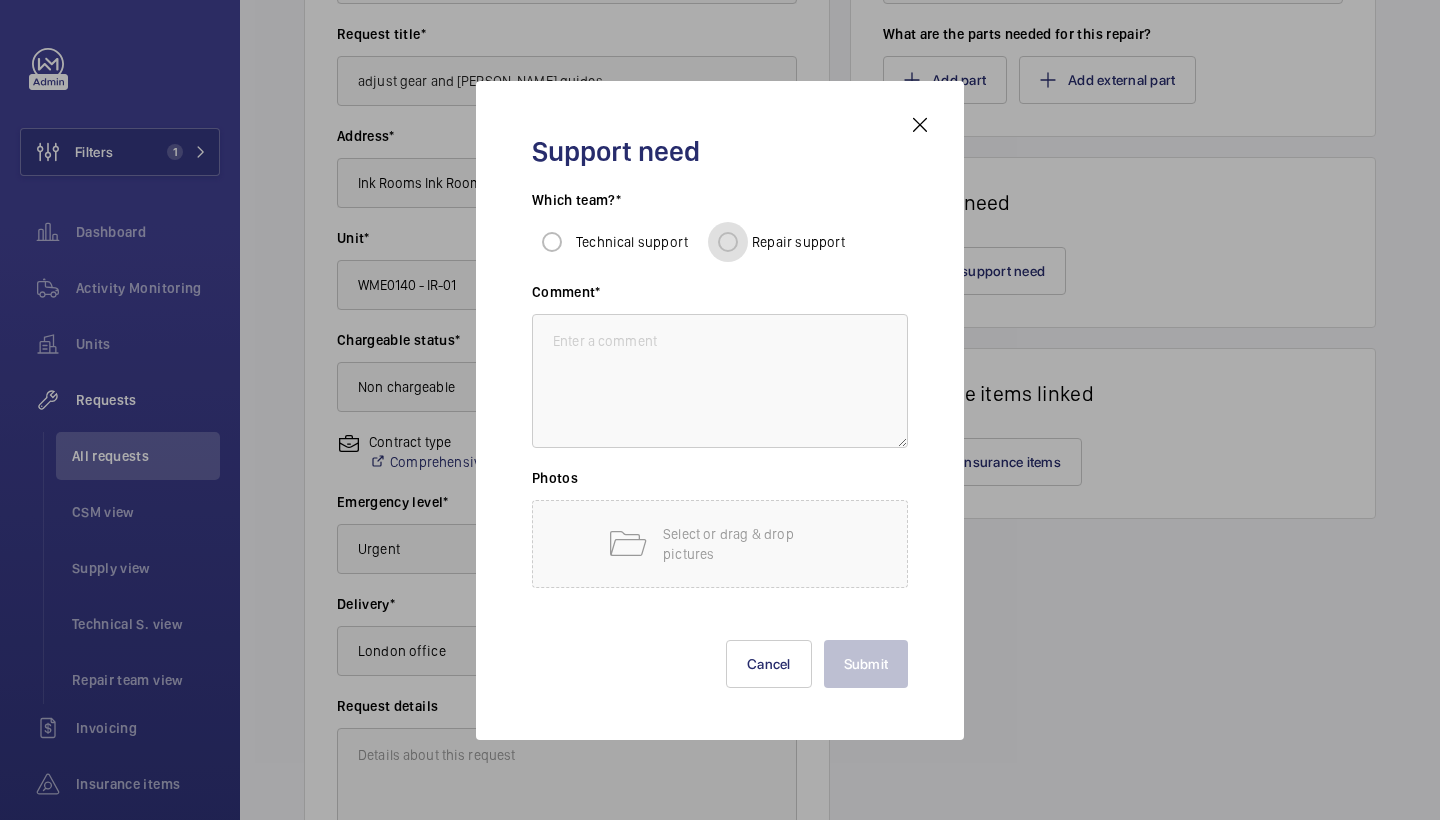 click on "Repair support" at bounding box center [728, 242] 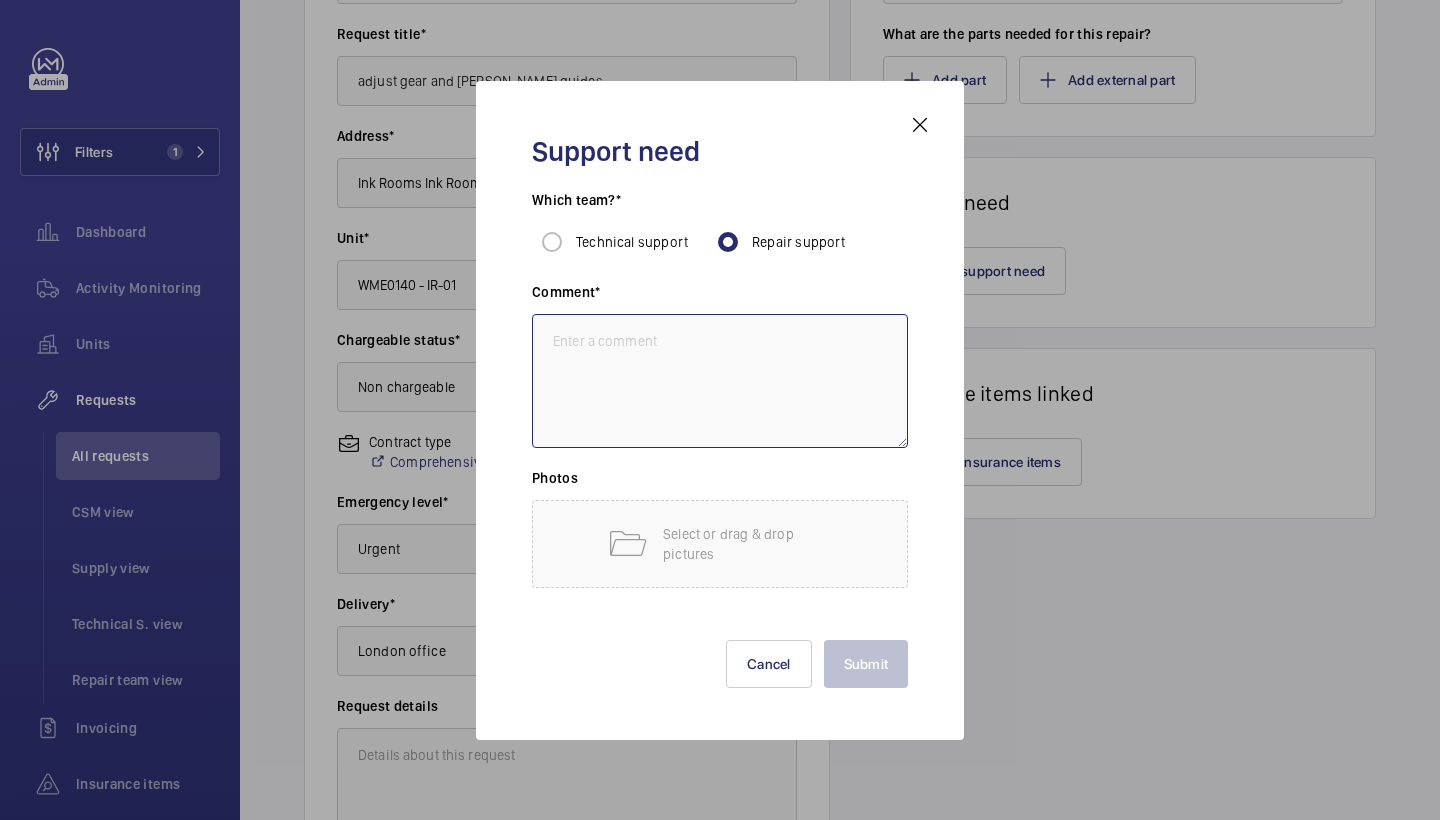 click at bounding box center (720, 381) 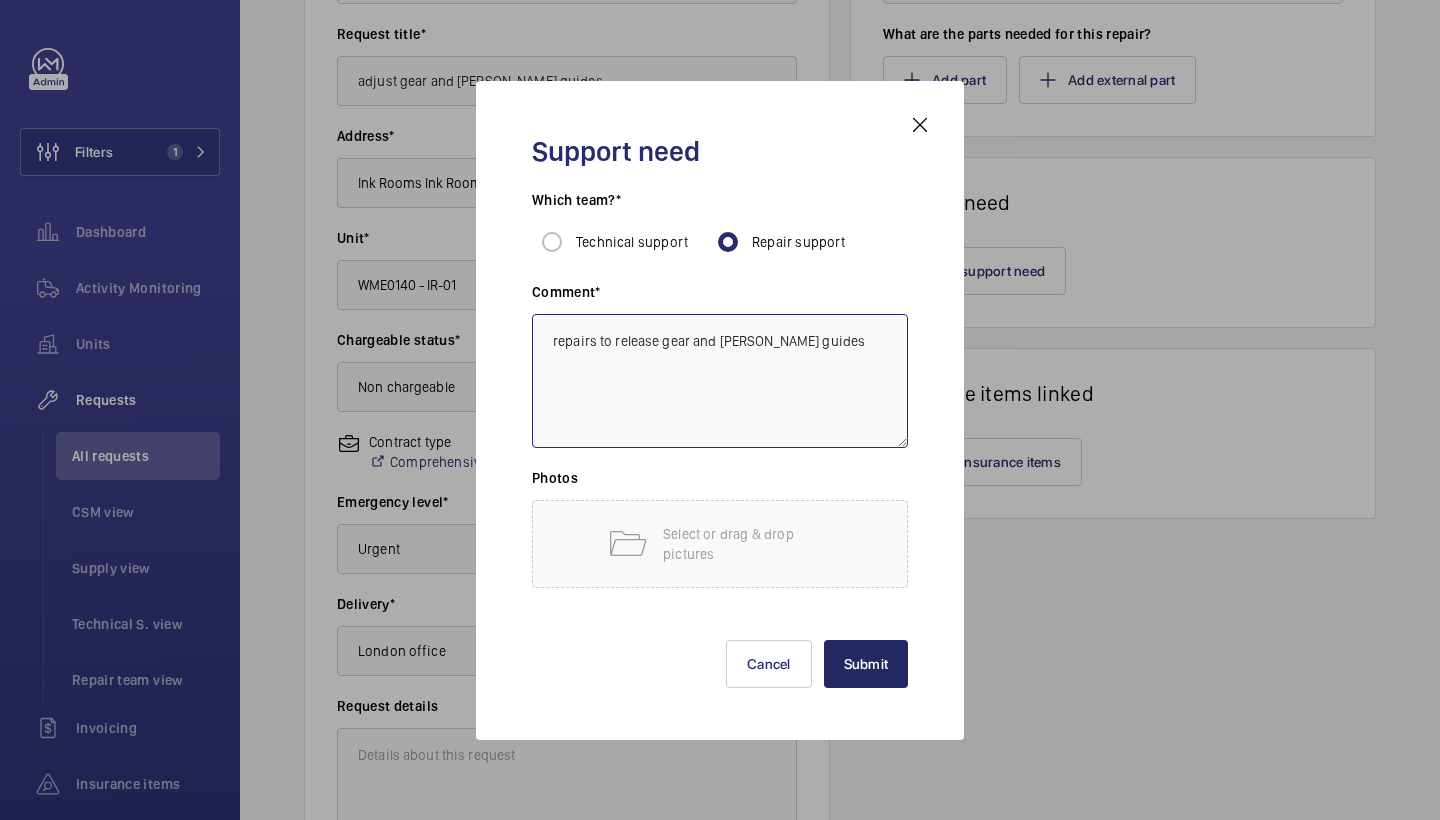 type on "repairs to release gear and linish guides" 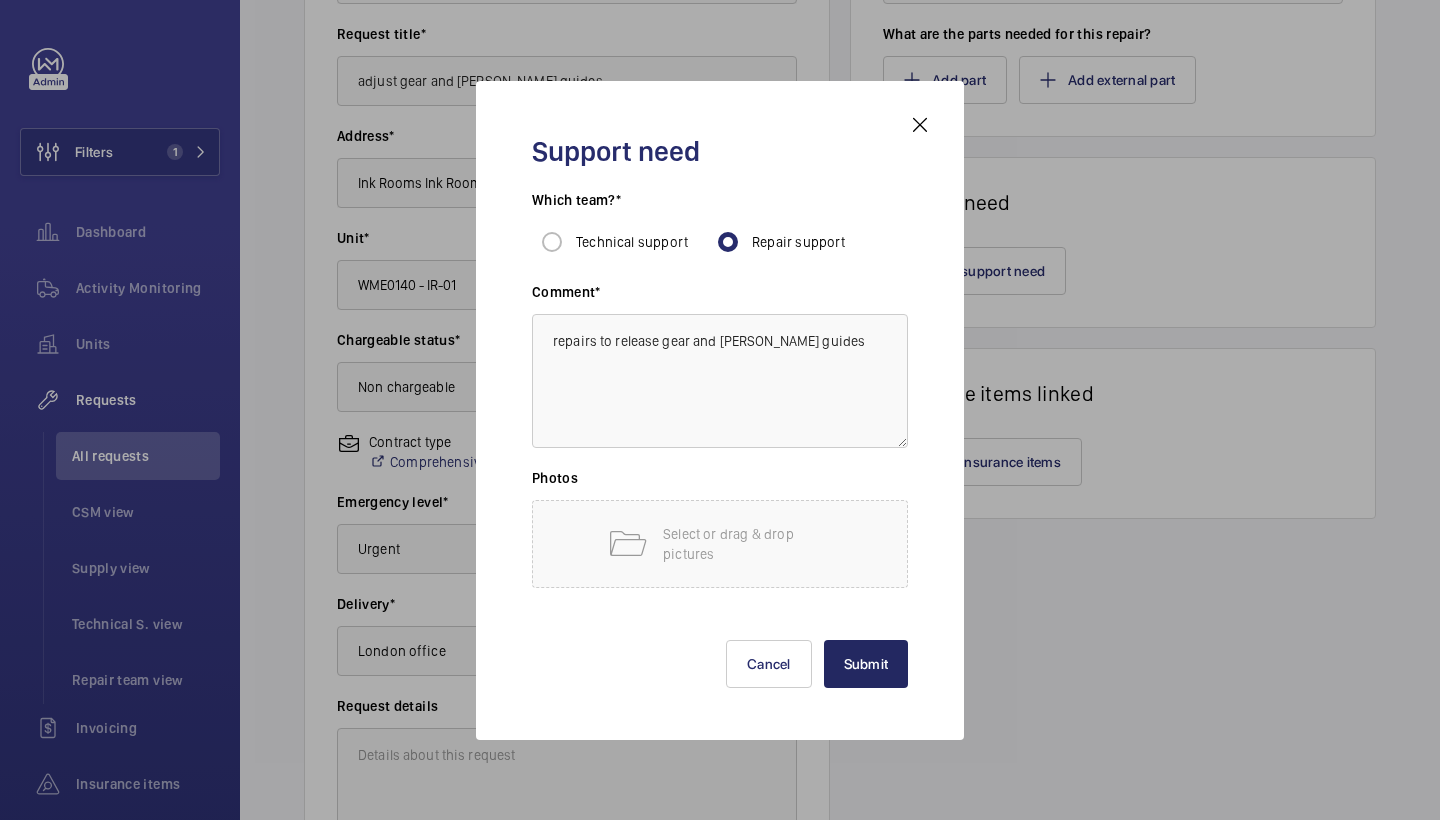 click on "Submit" at bounding box center [866, 664] 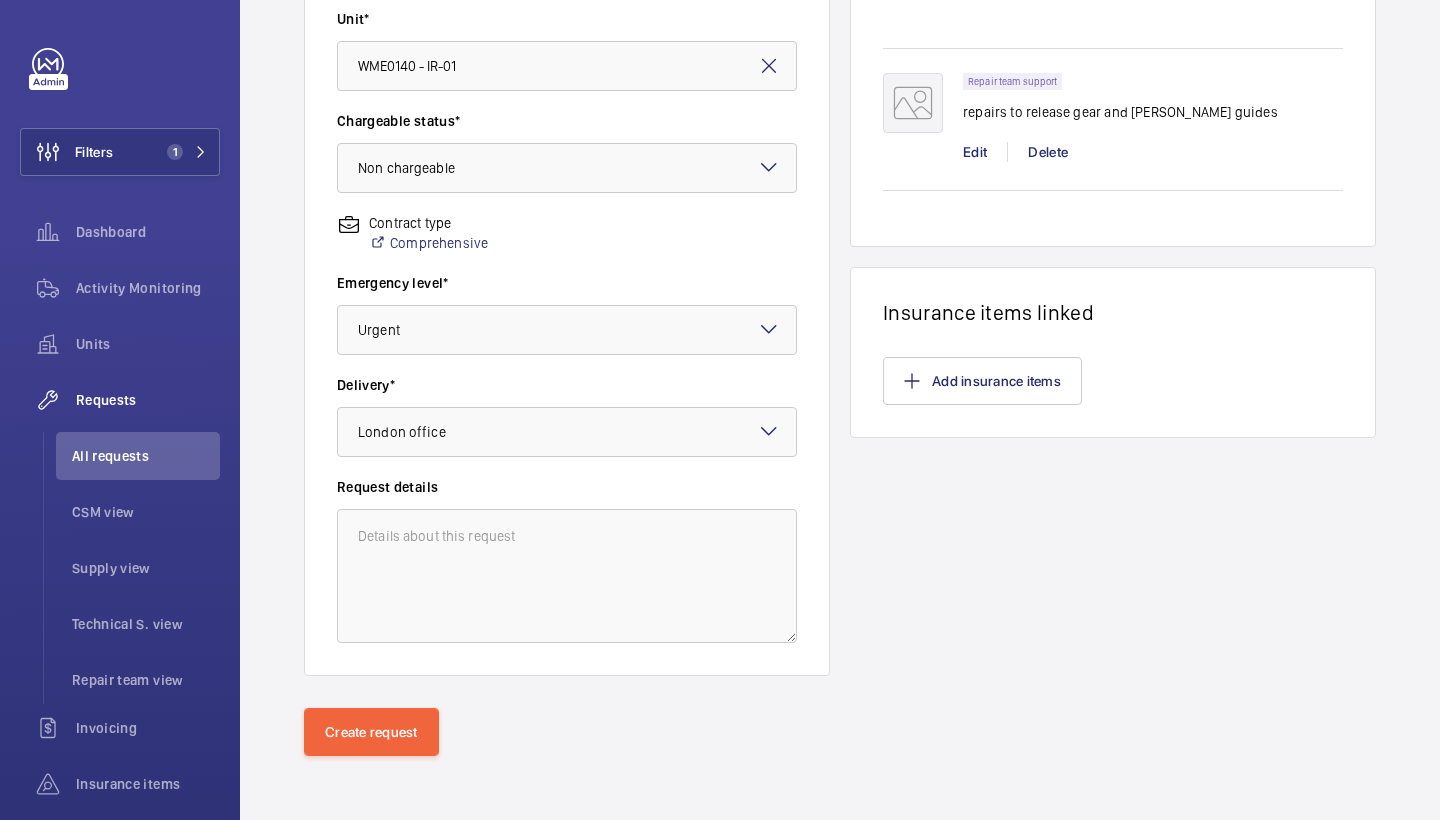 scroll, scrollTop: 544, scrollLeft: 0, axis: vertical 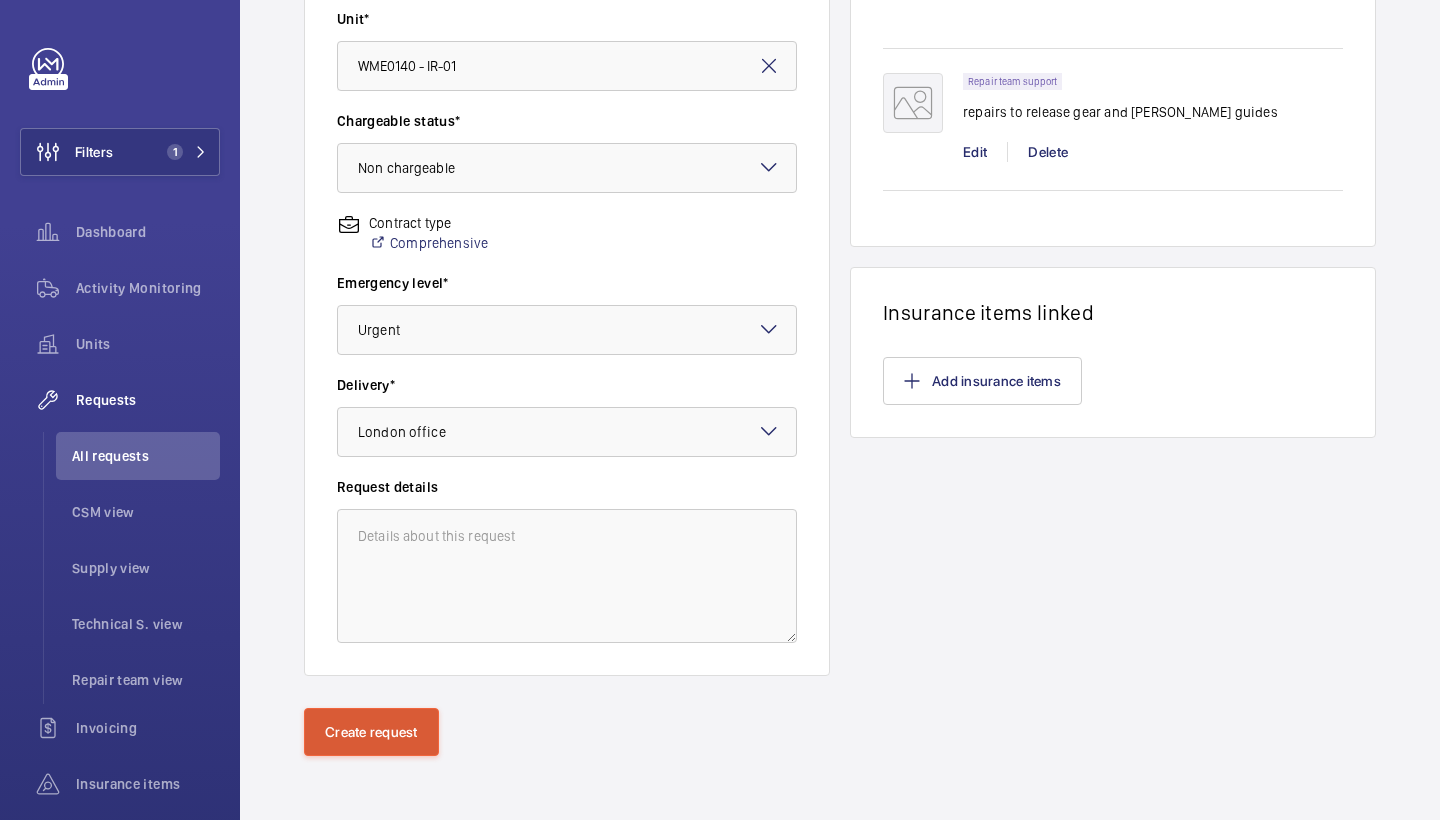 click on "Create request" 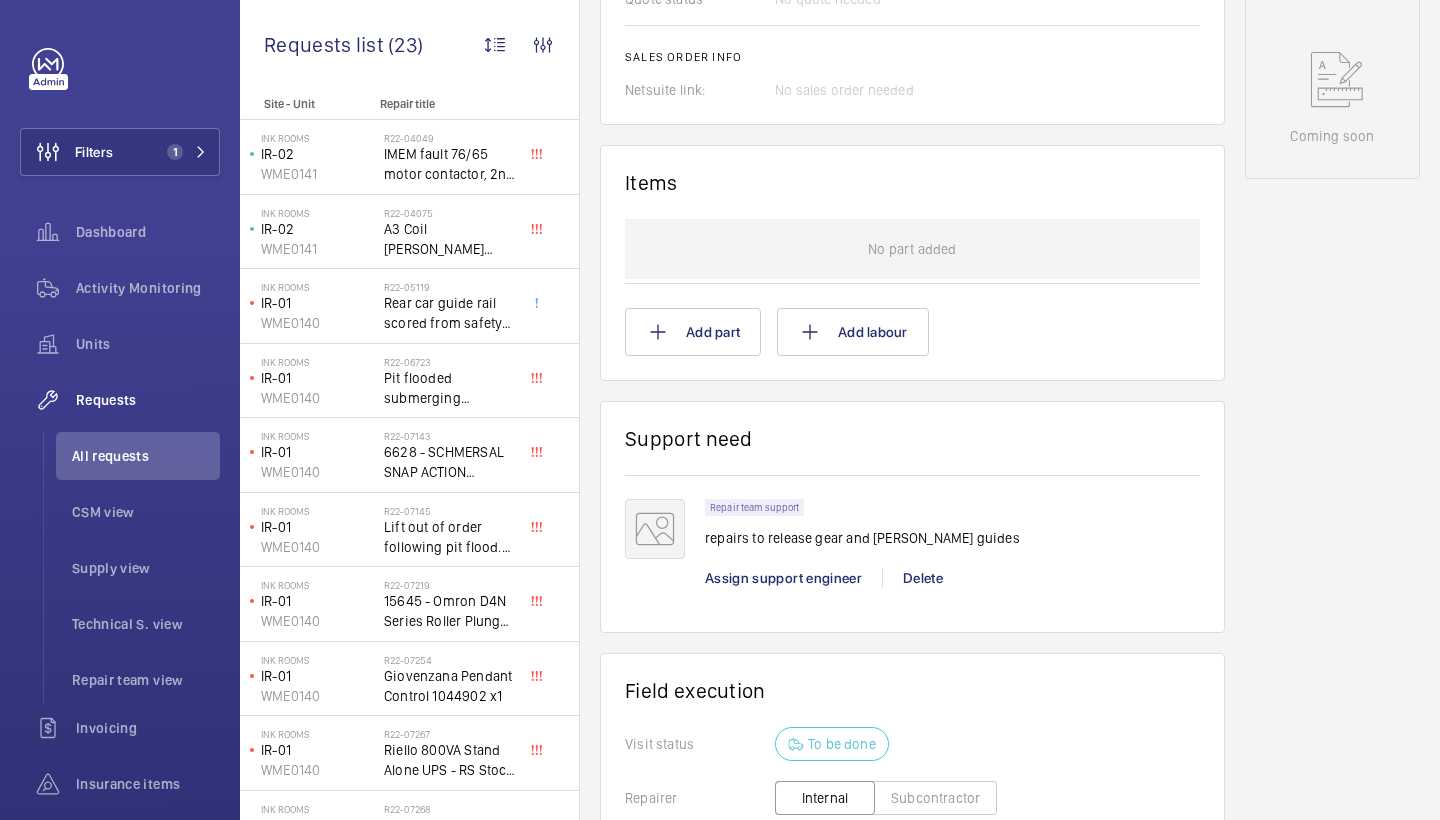 scroll, scrollTop: 1353, scrollLeft: 0, axis: vertical 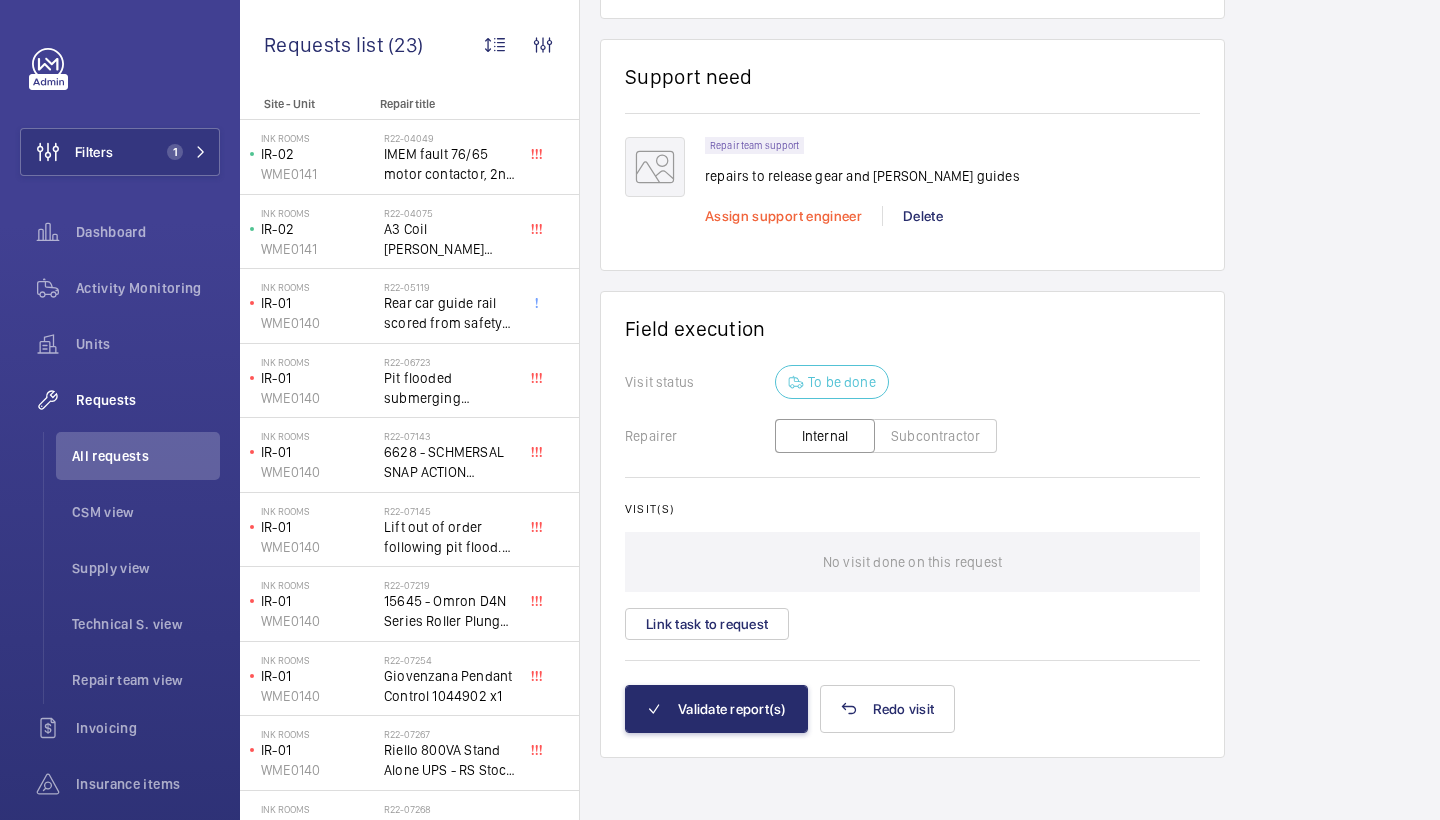 click on "Assign support engineer" 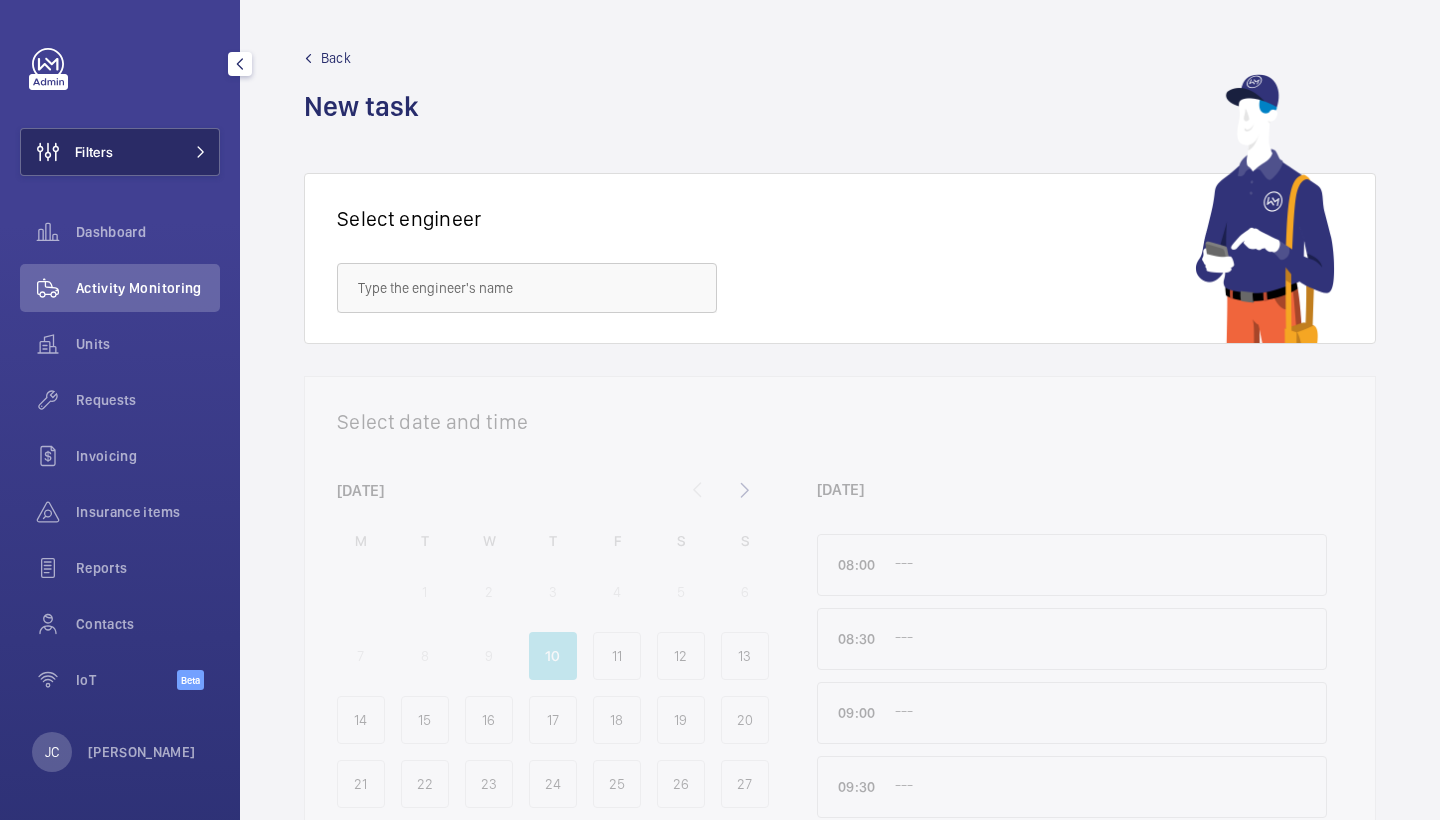 scroll, scrollTop: 0, scrollLeft: 0, axis: both 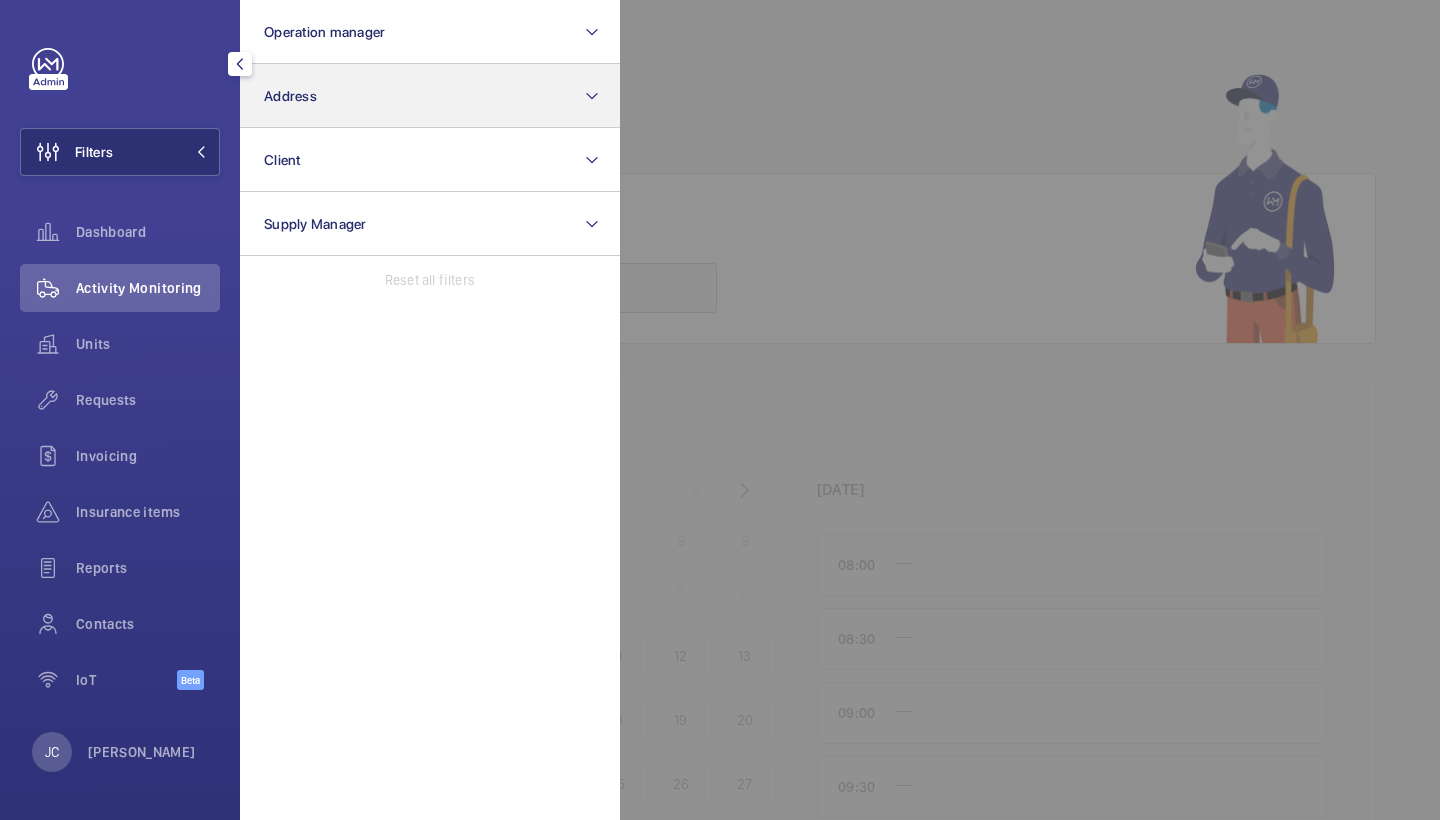 click on "Address" 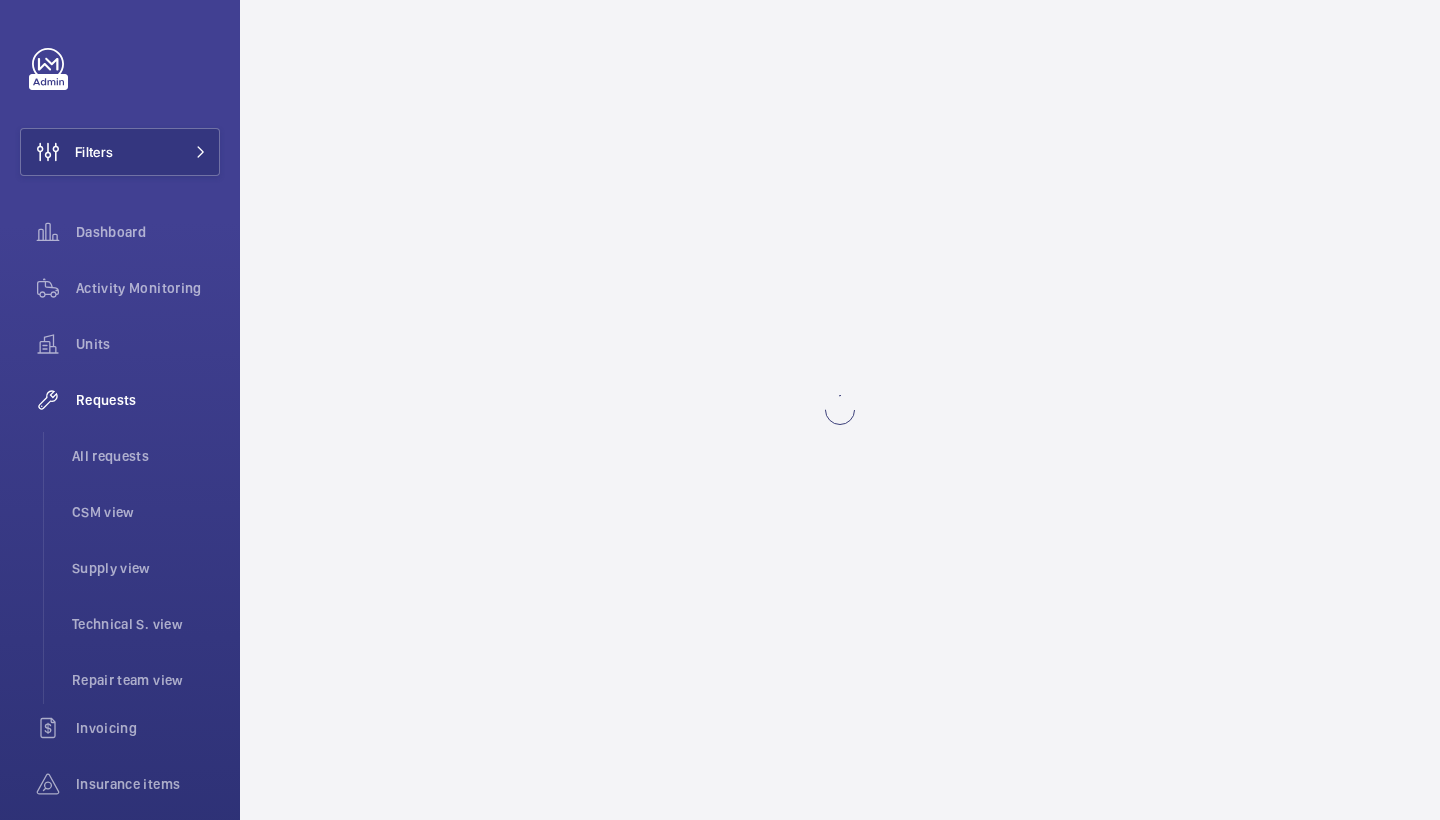 scroll, scrollTop: 0, scrollLeft: 0, axis: both 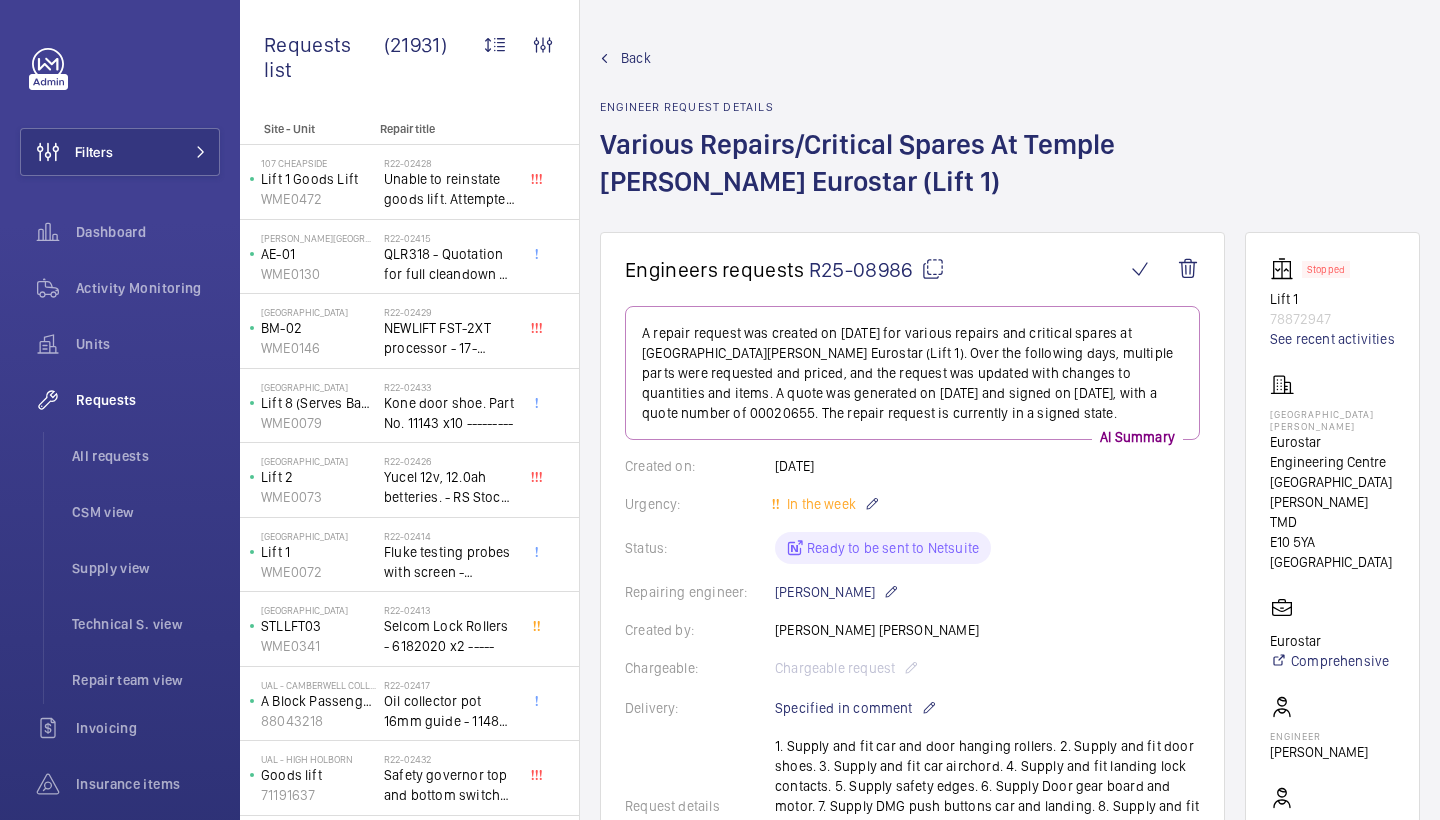 click 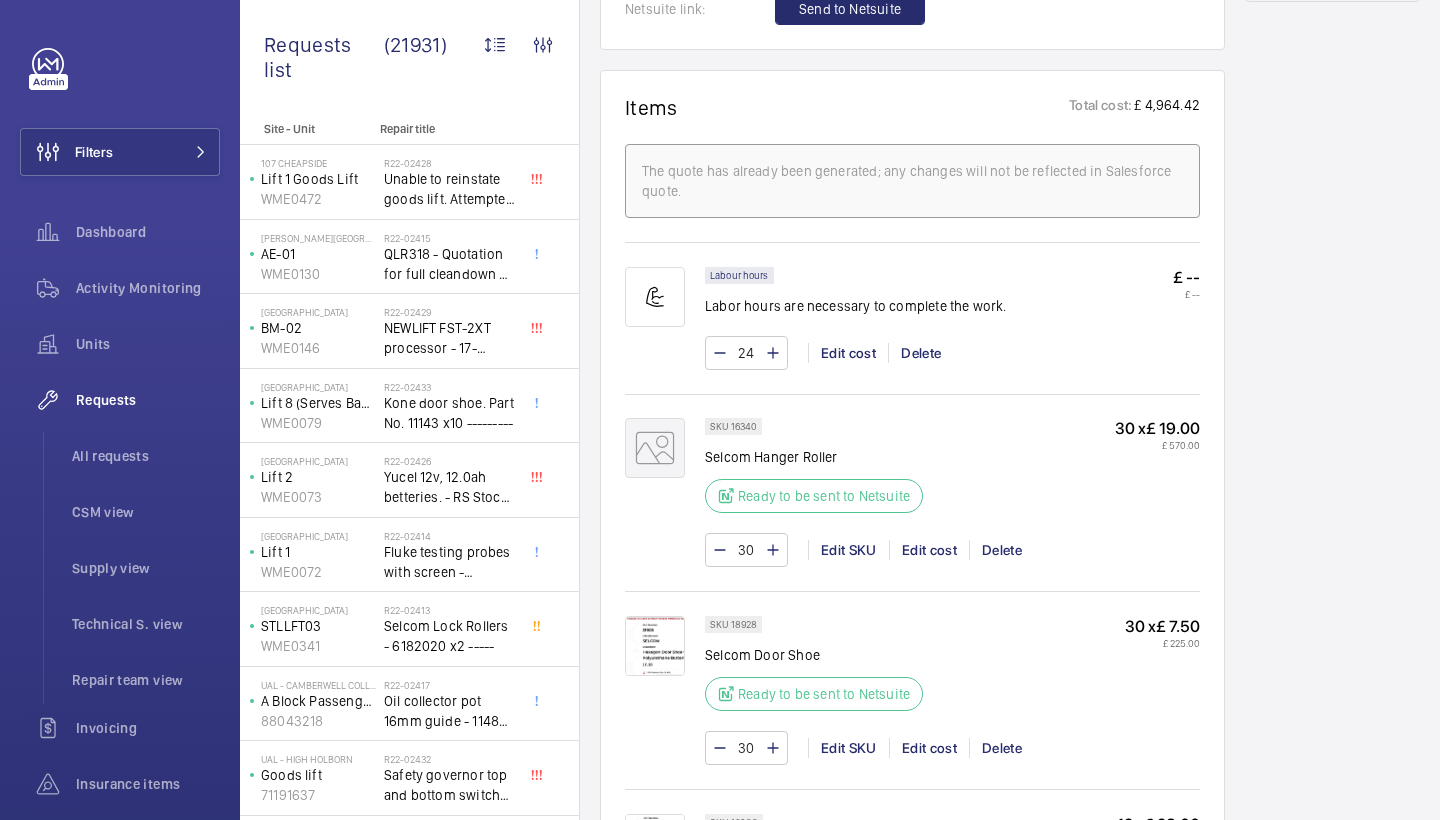 scroll, scrollTop: 1297, scrollLeft: 0, axis: vertical 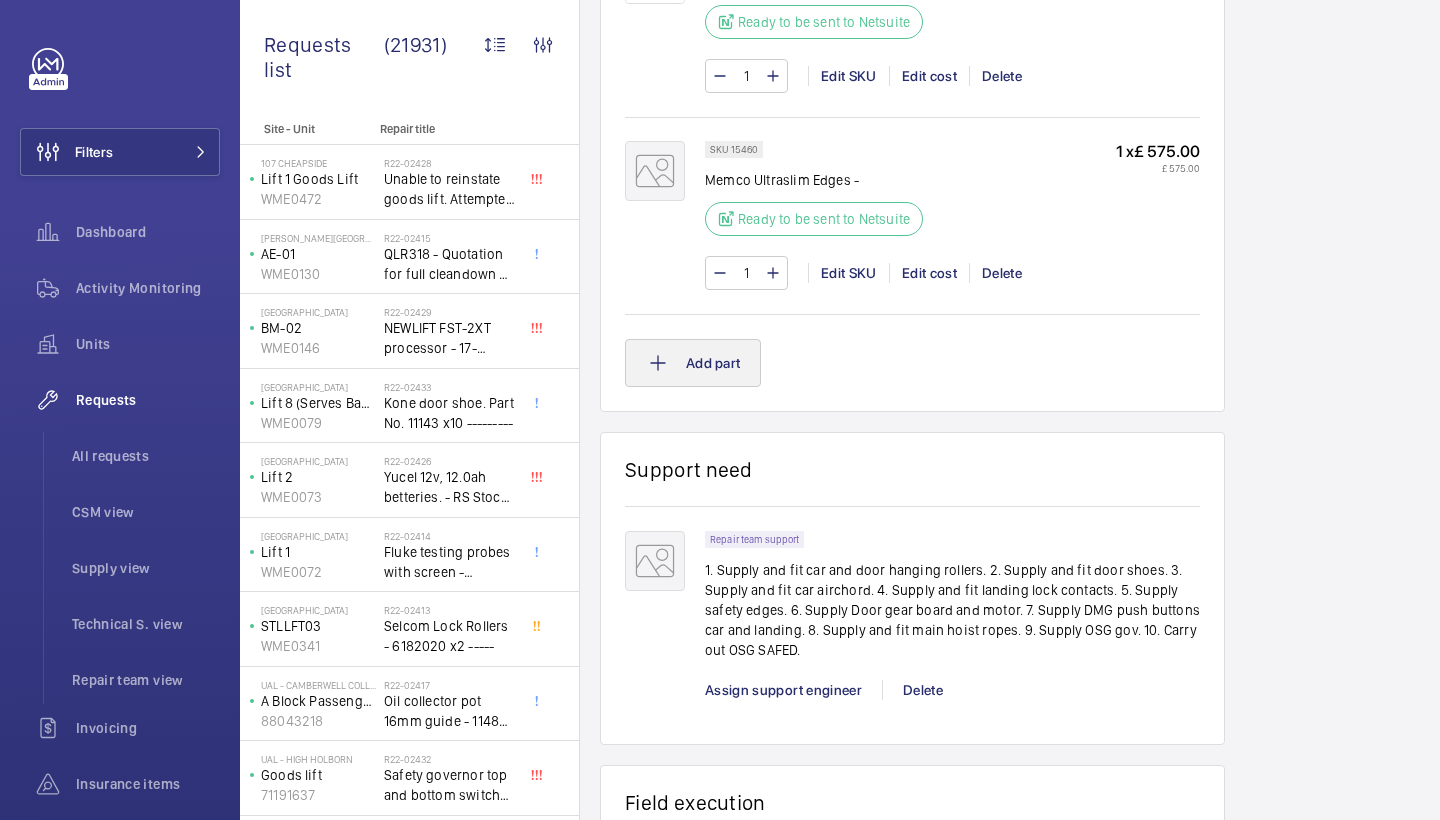 click on "Add part" 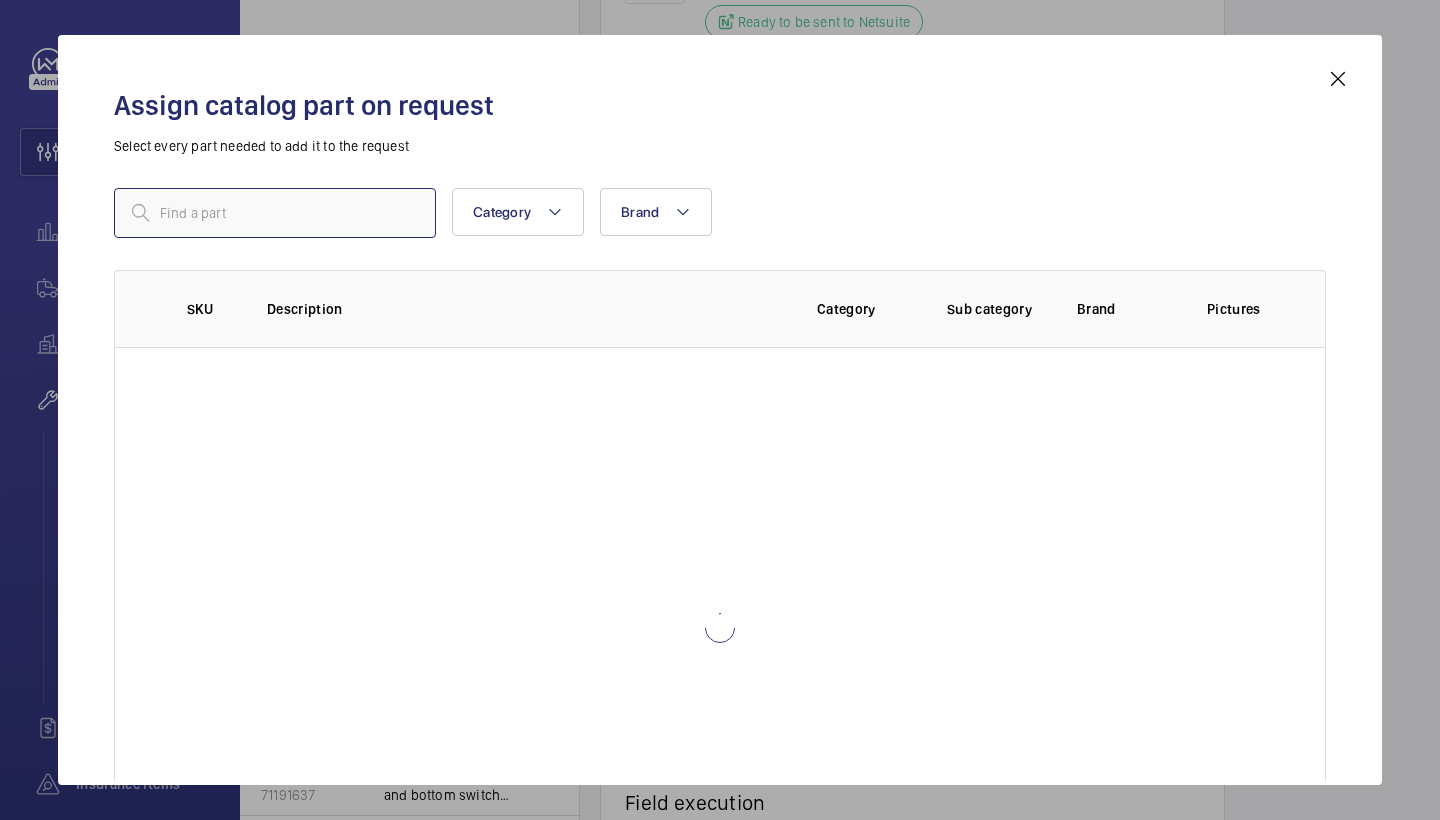 click at bounding box center [275, 213] 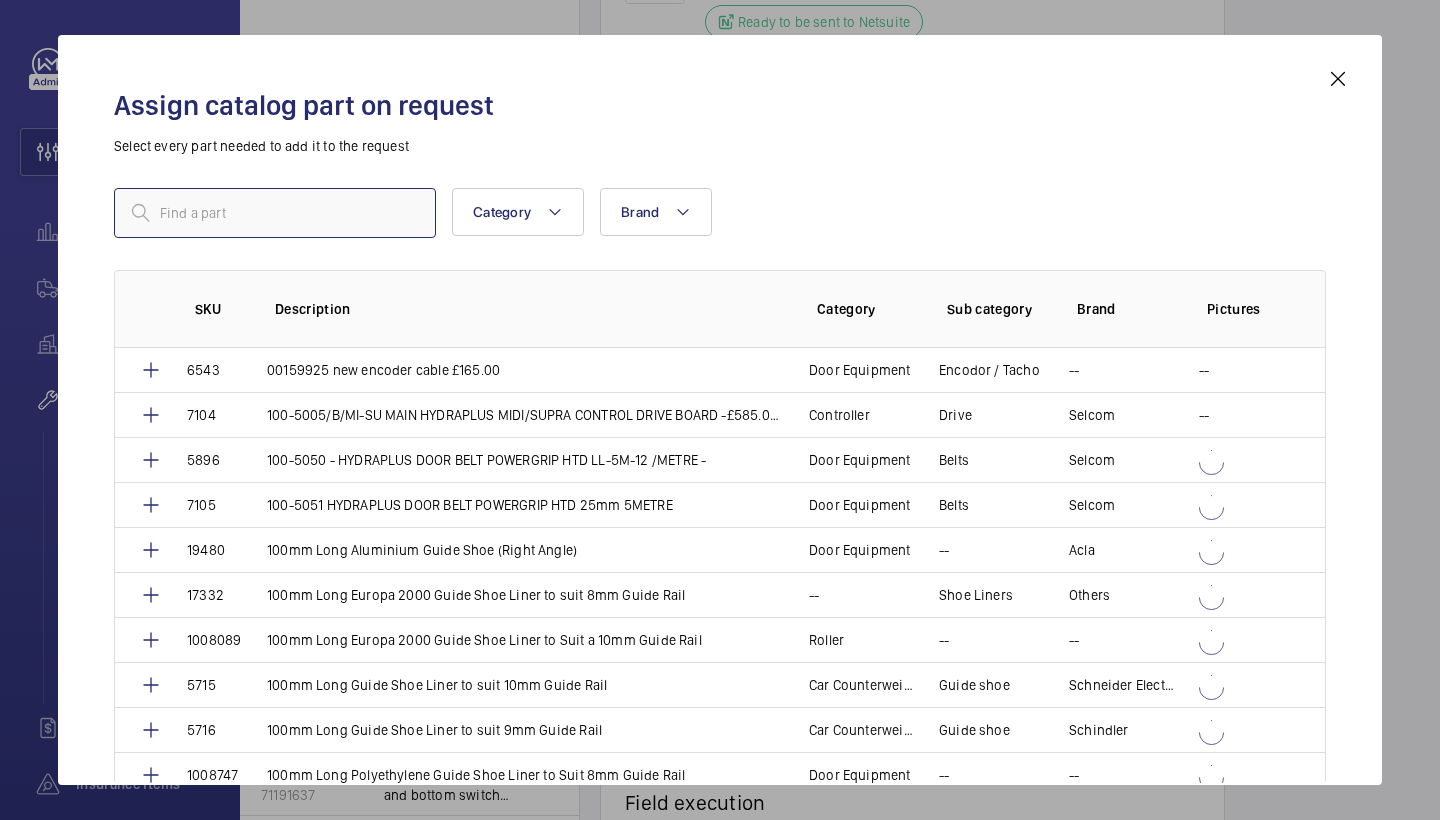 type on "1009611" 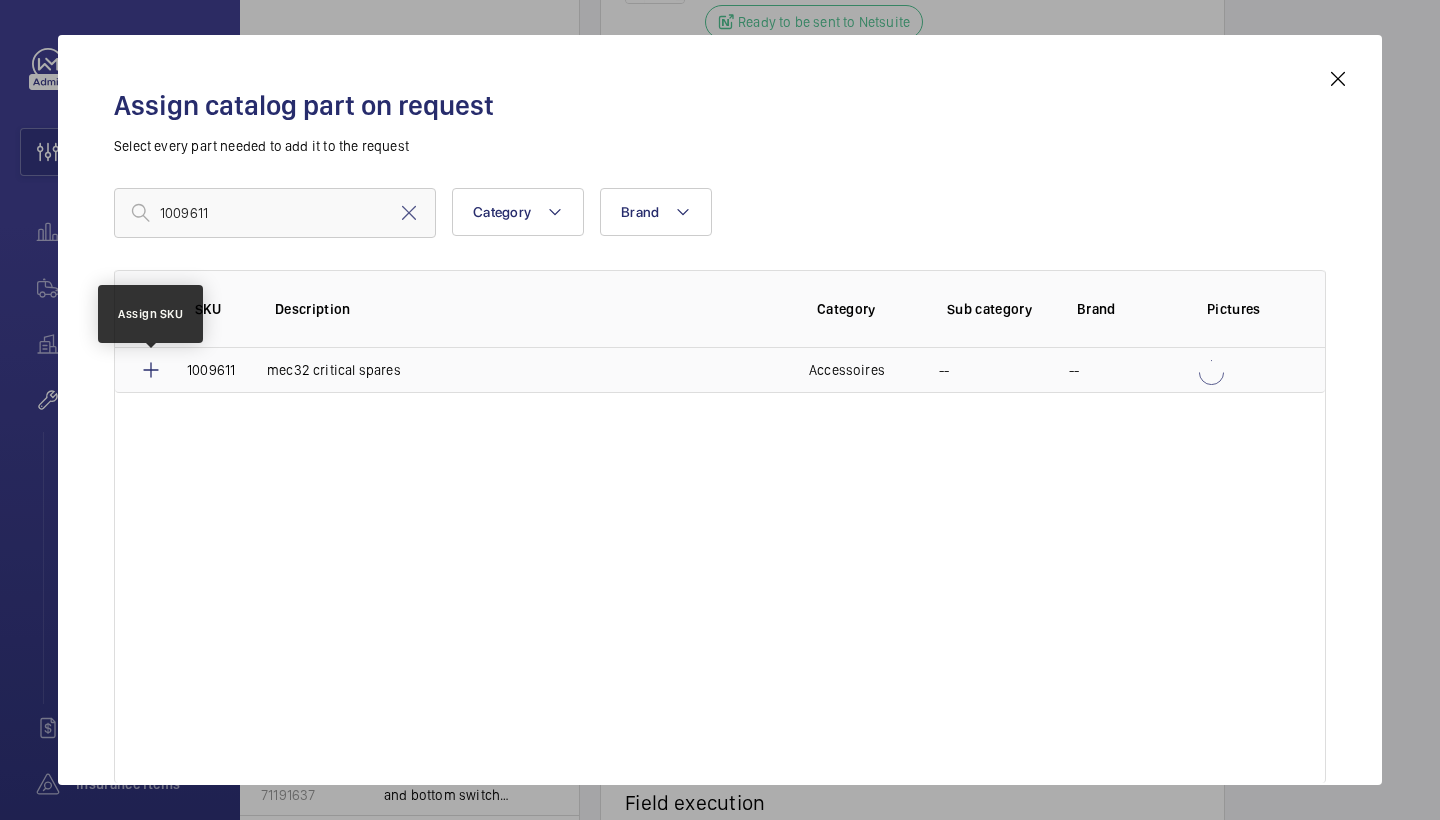 click at bounding box center (151, 370) 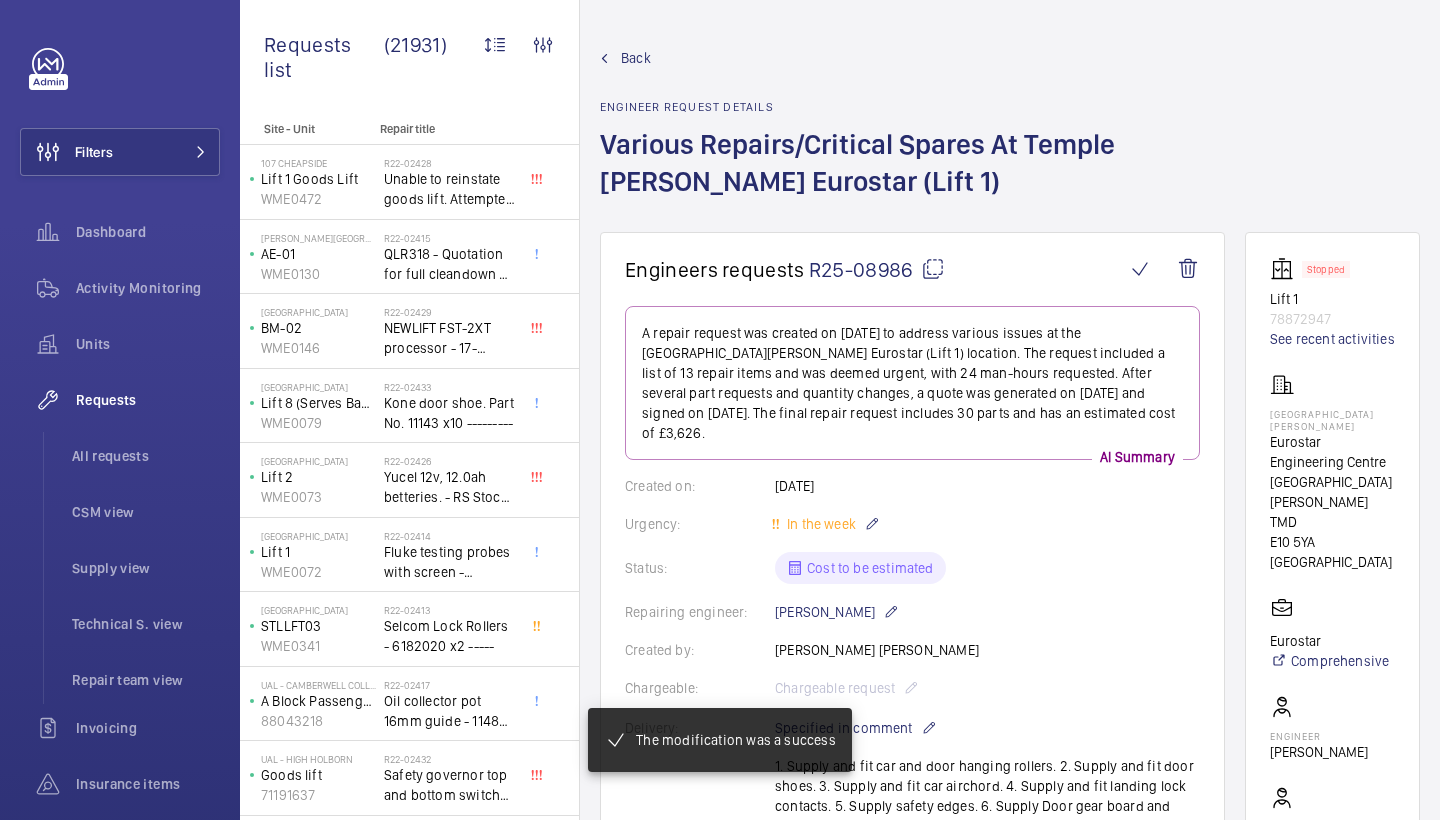 scroll, scrollTop: 4341, scrollLeft: 0, axis: vertical 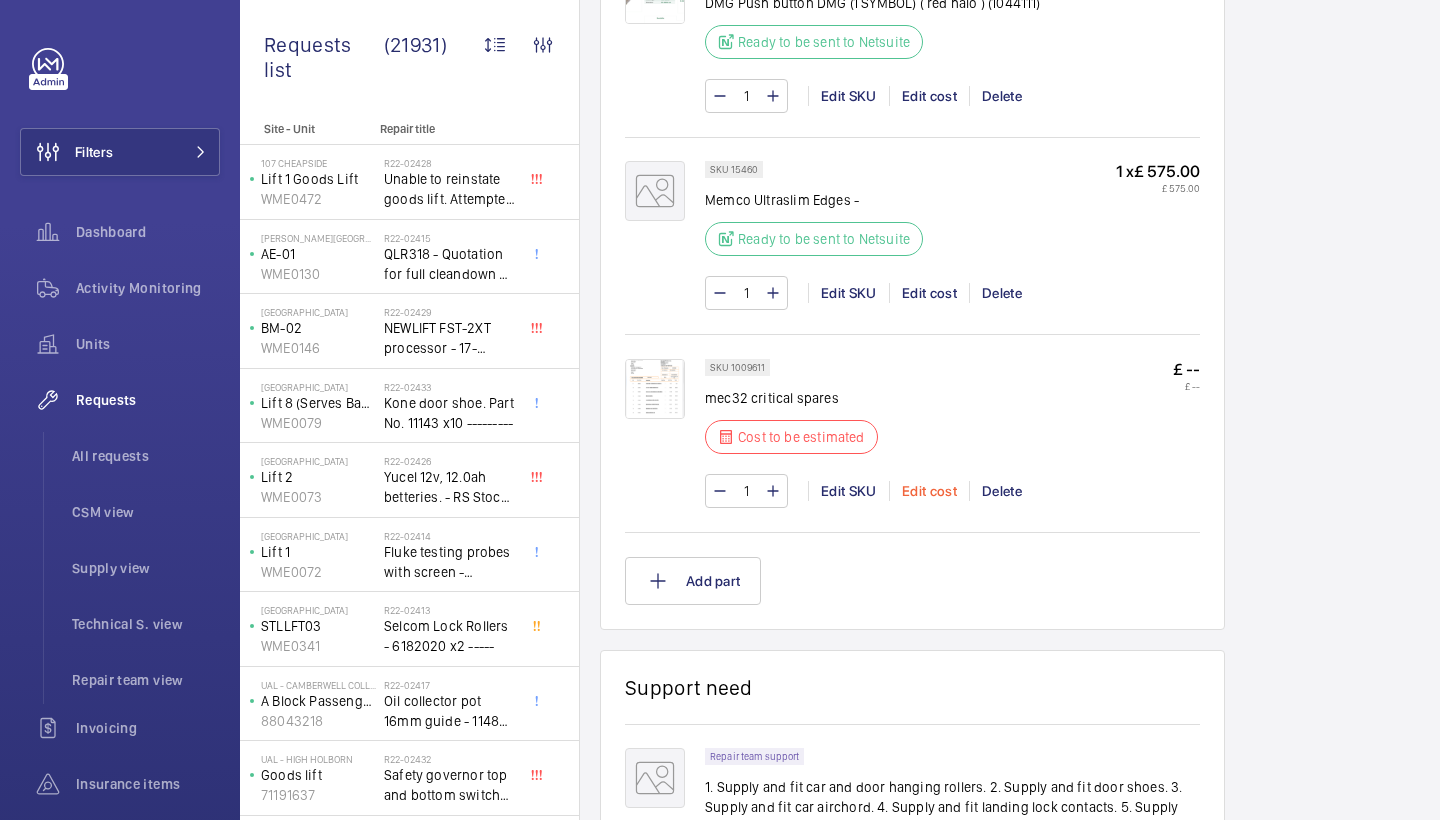 click on "Edit cost" 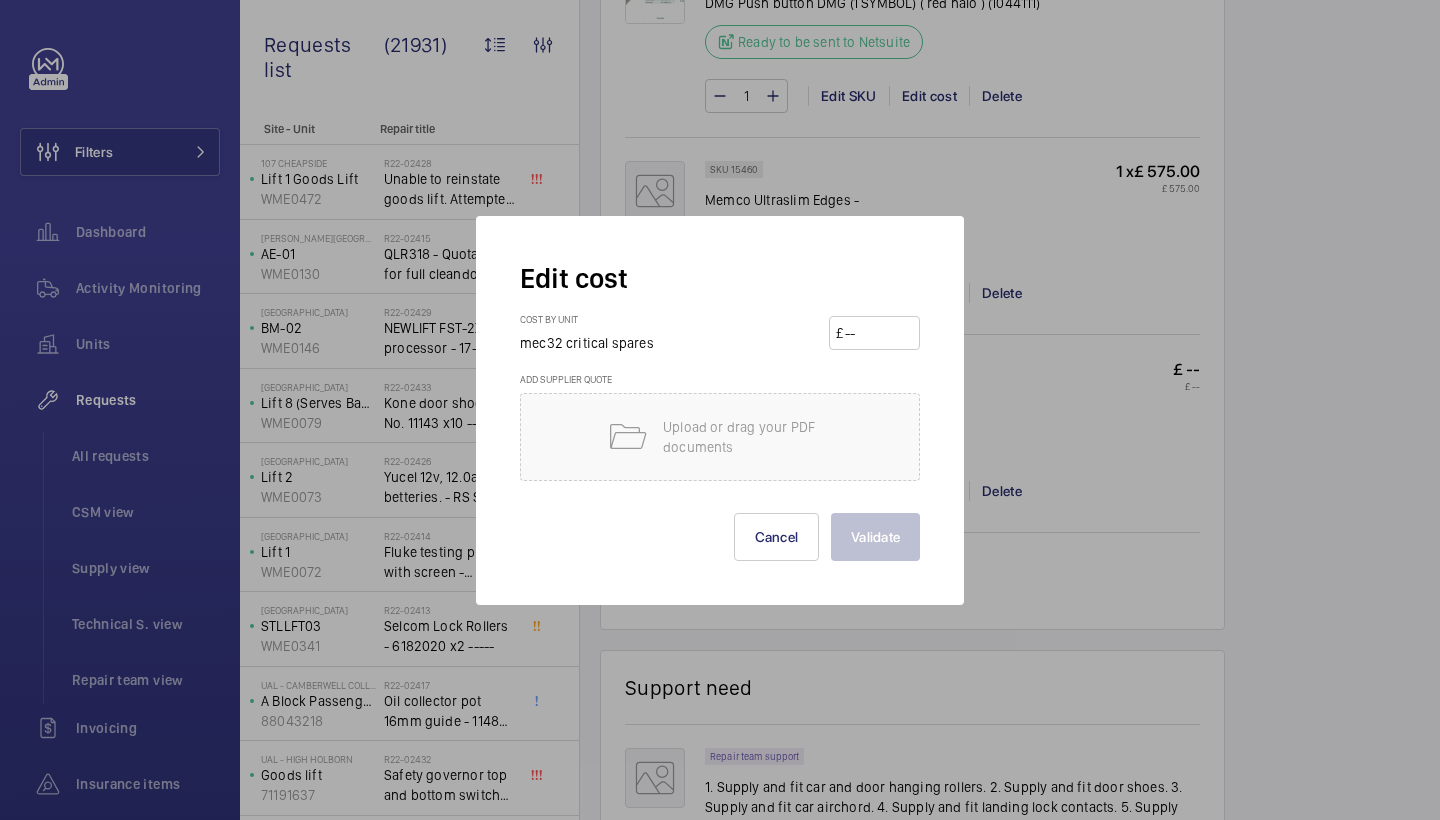 click at bounding box center (878, 333) 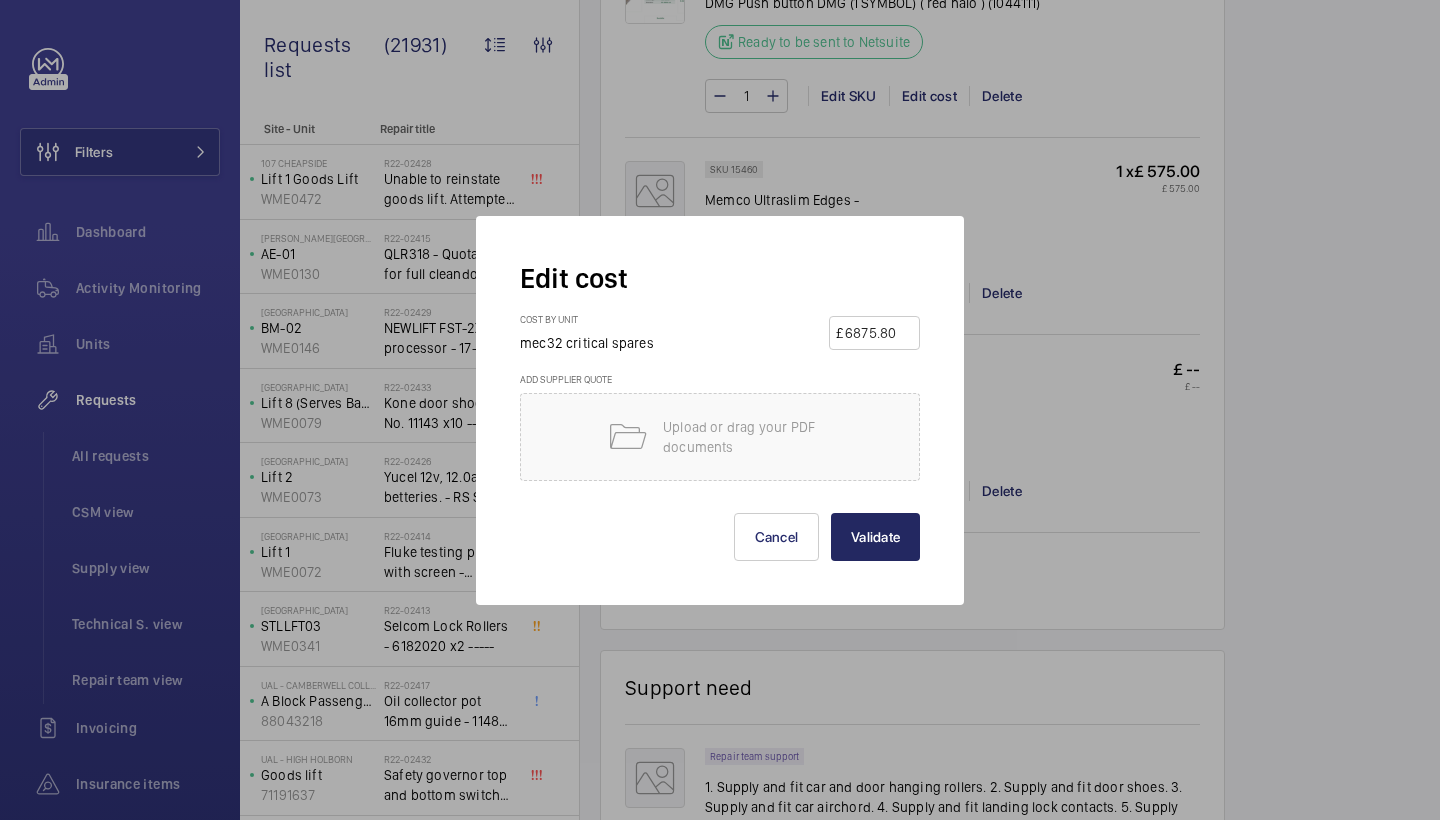 click on "Validate" at bounding box center [875, 537] 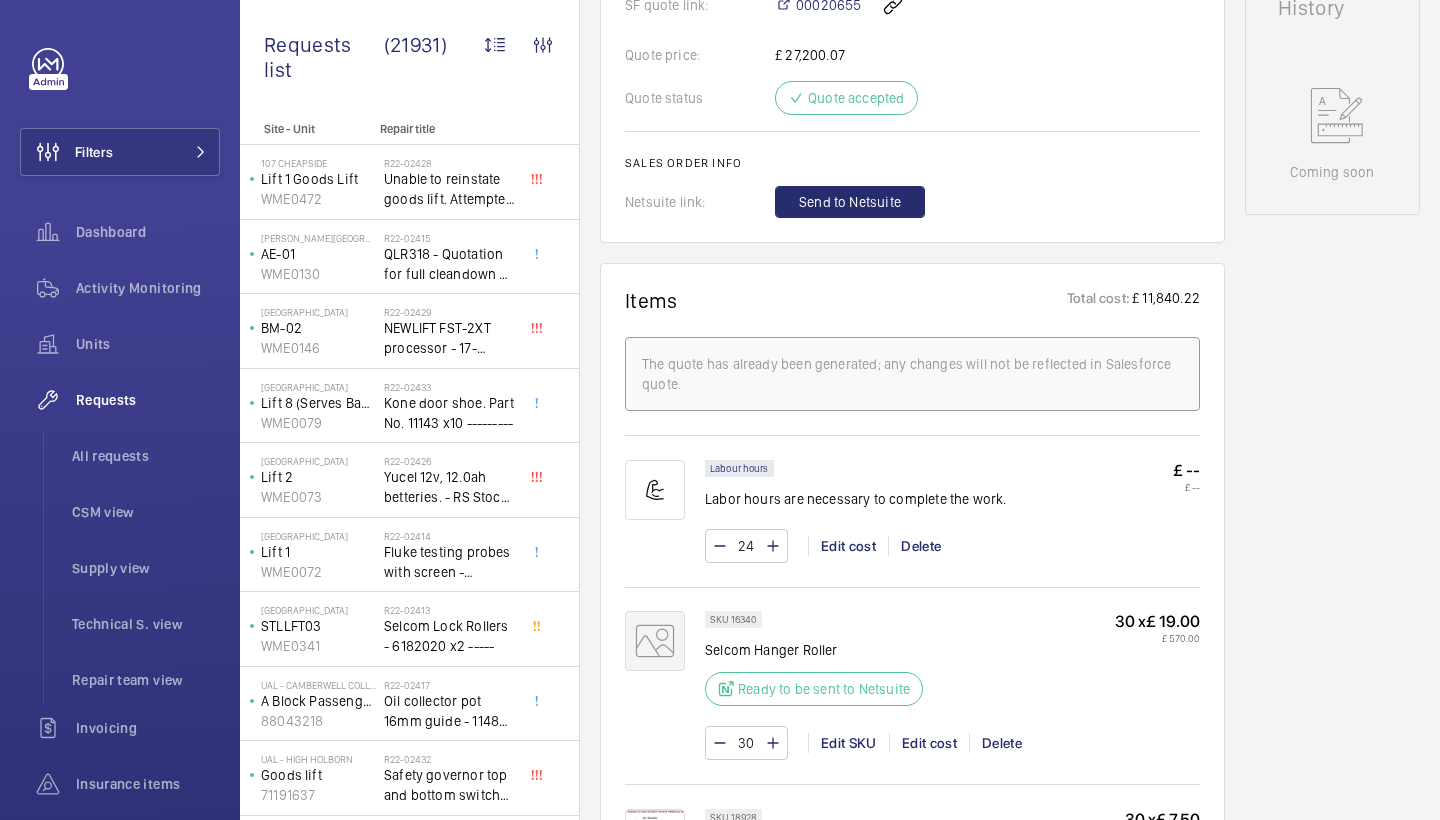 scroll, scrollTop: 1046, scrollLeft: 0, axis: vertical 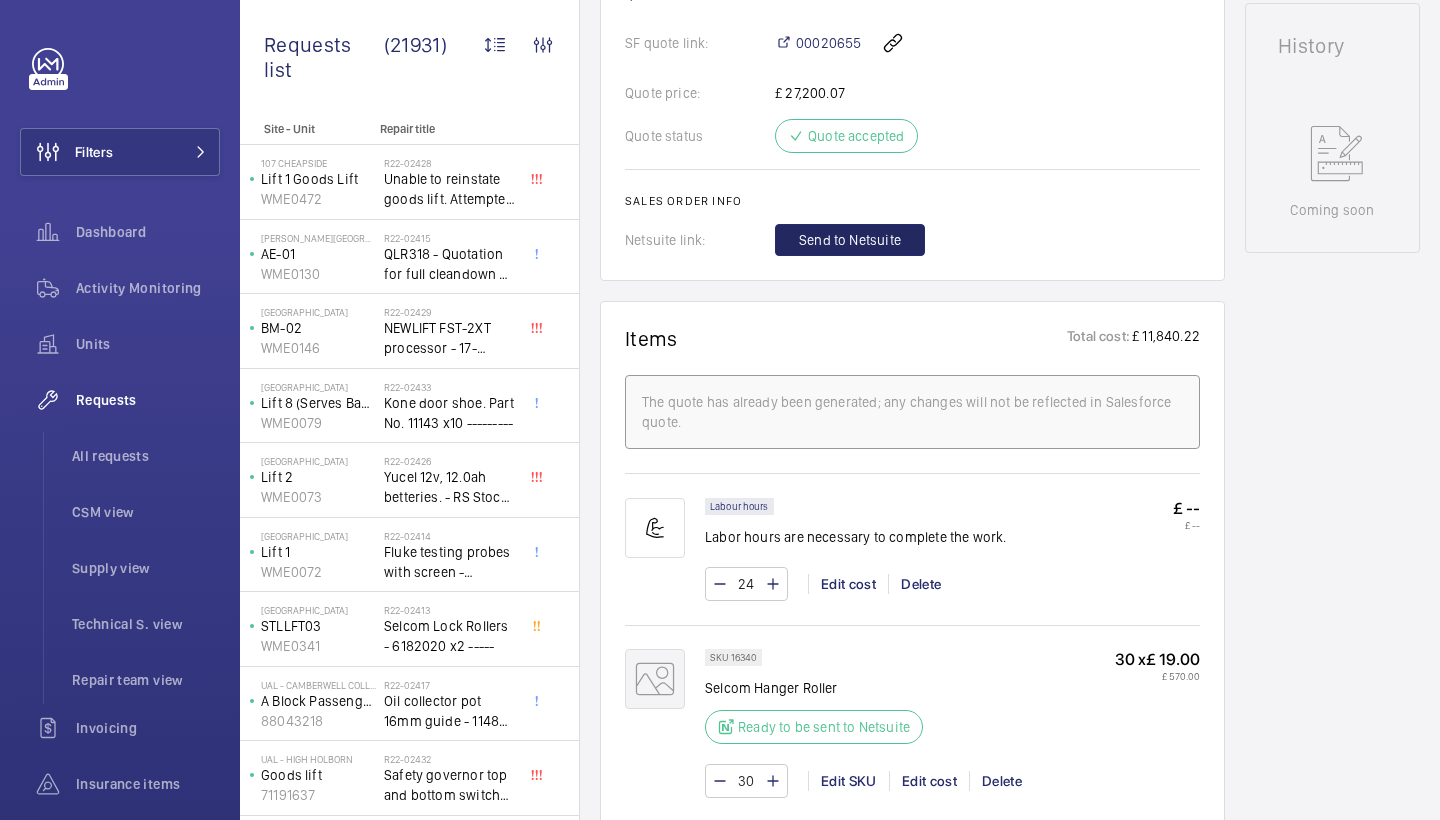 click on "Send to Netsuite" 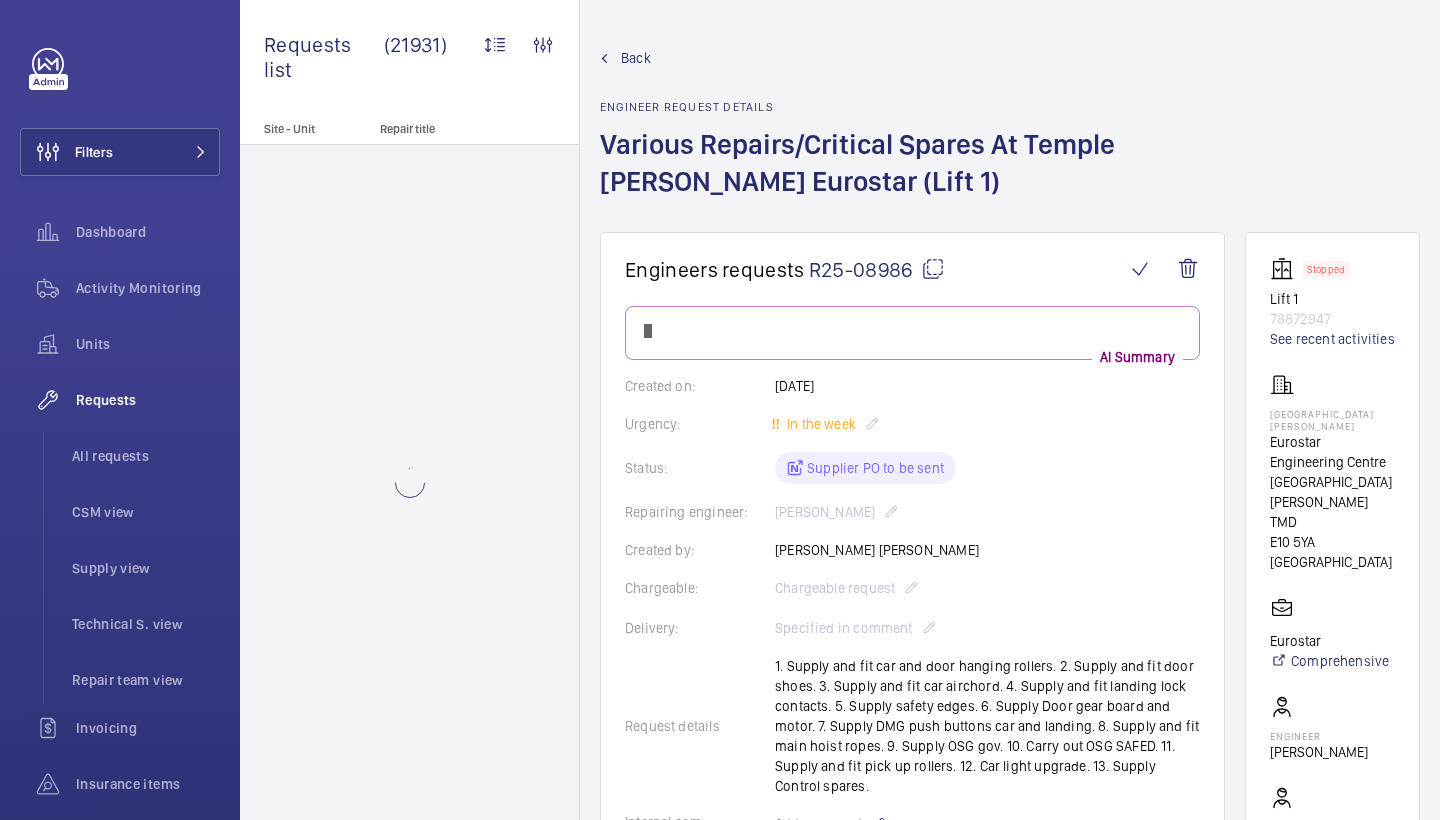scroll, scrollTop: 1046, scrollLeft: 0, axis: vertical 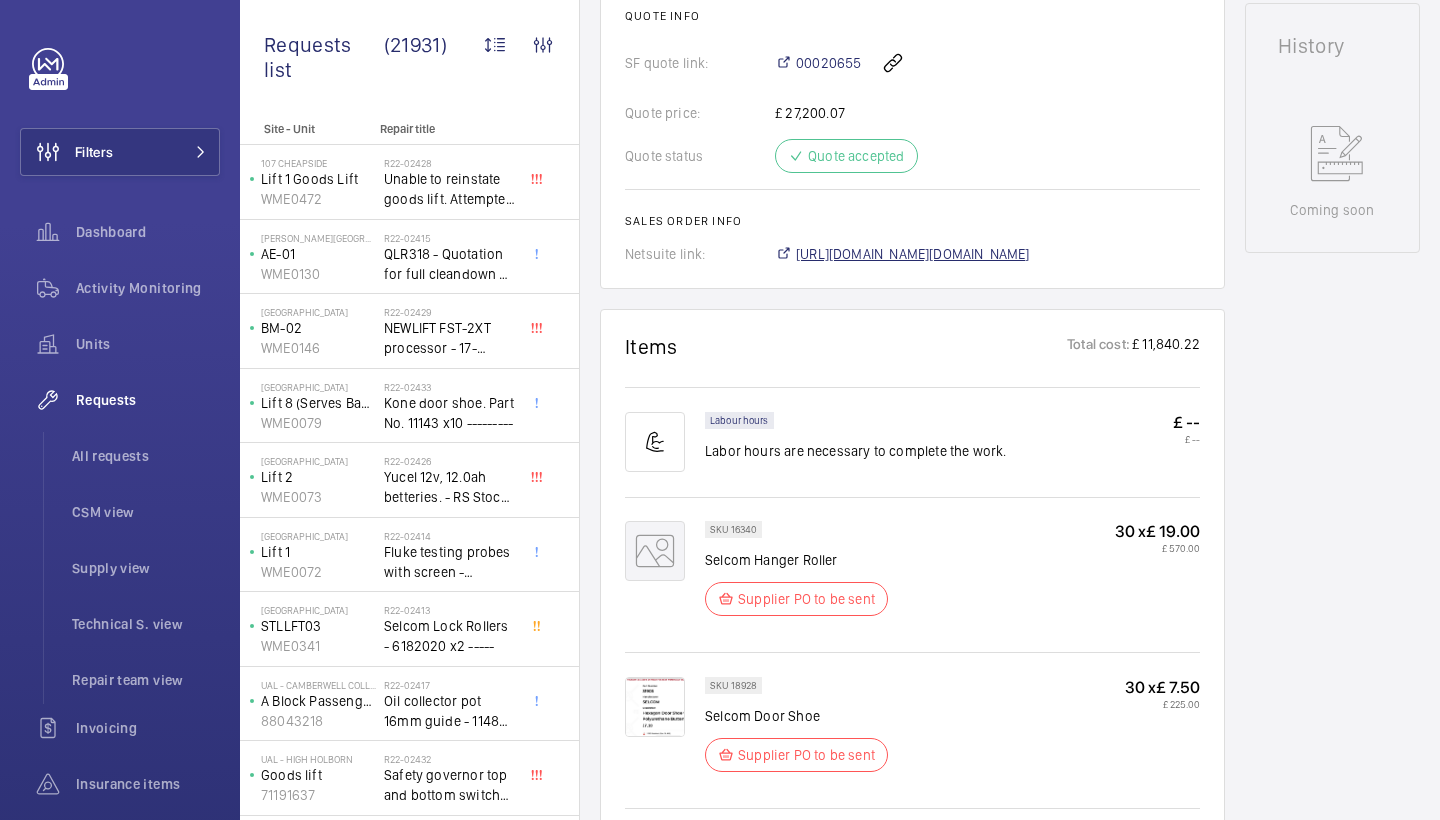 click on "https://6461500.app.netsuite.com/app/accounting/transactions/salesord.nl?id=2793006" 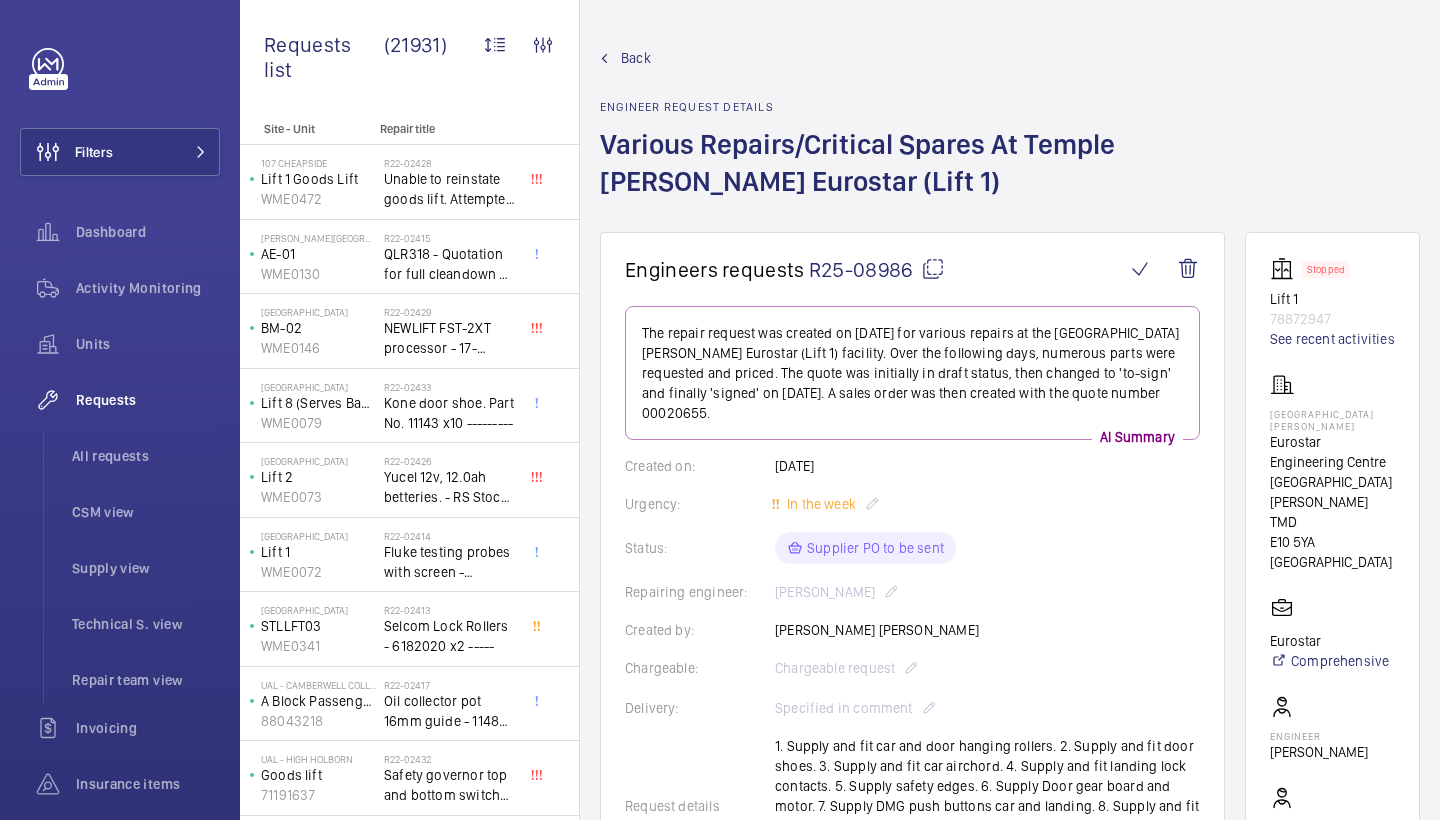 scroll, scrollTop: 0, scrollLeft: 0, axis: both 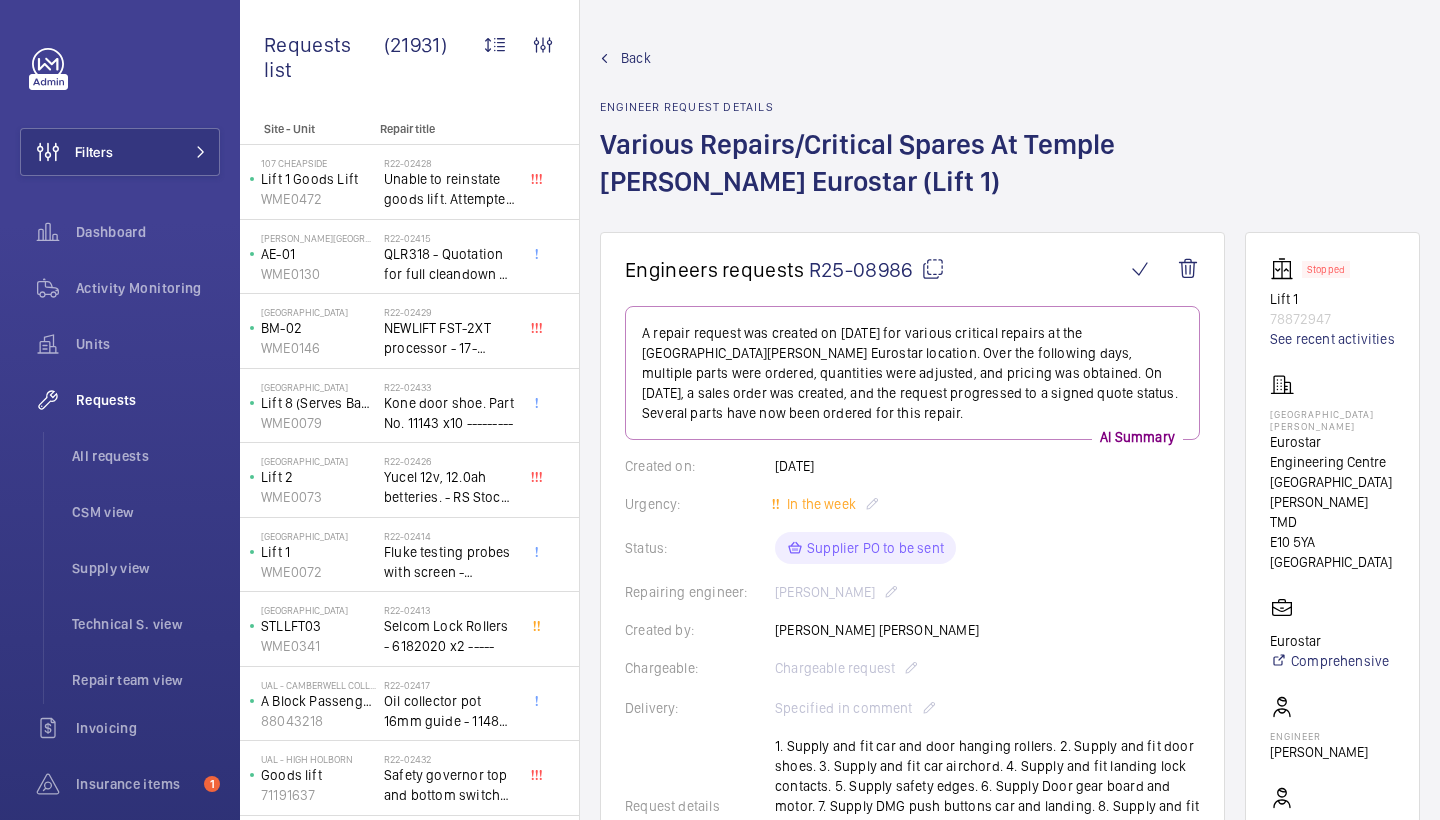 click 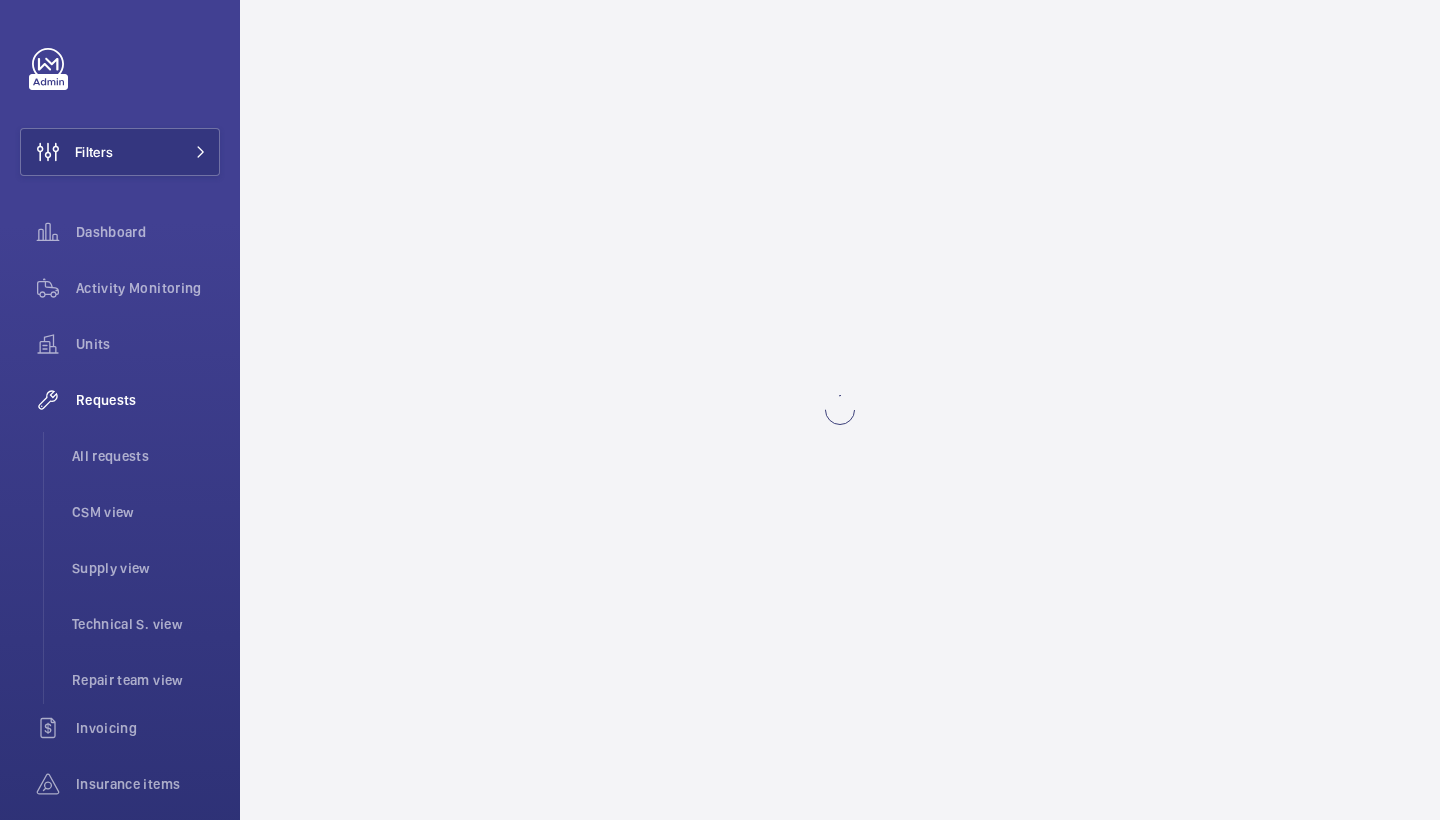 scroll, scrollTop: 0, scrollLeft: 0, axis: both 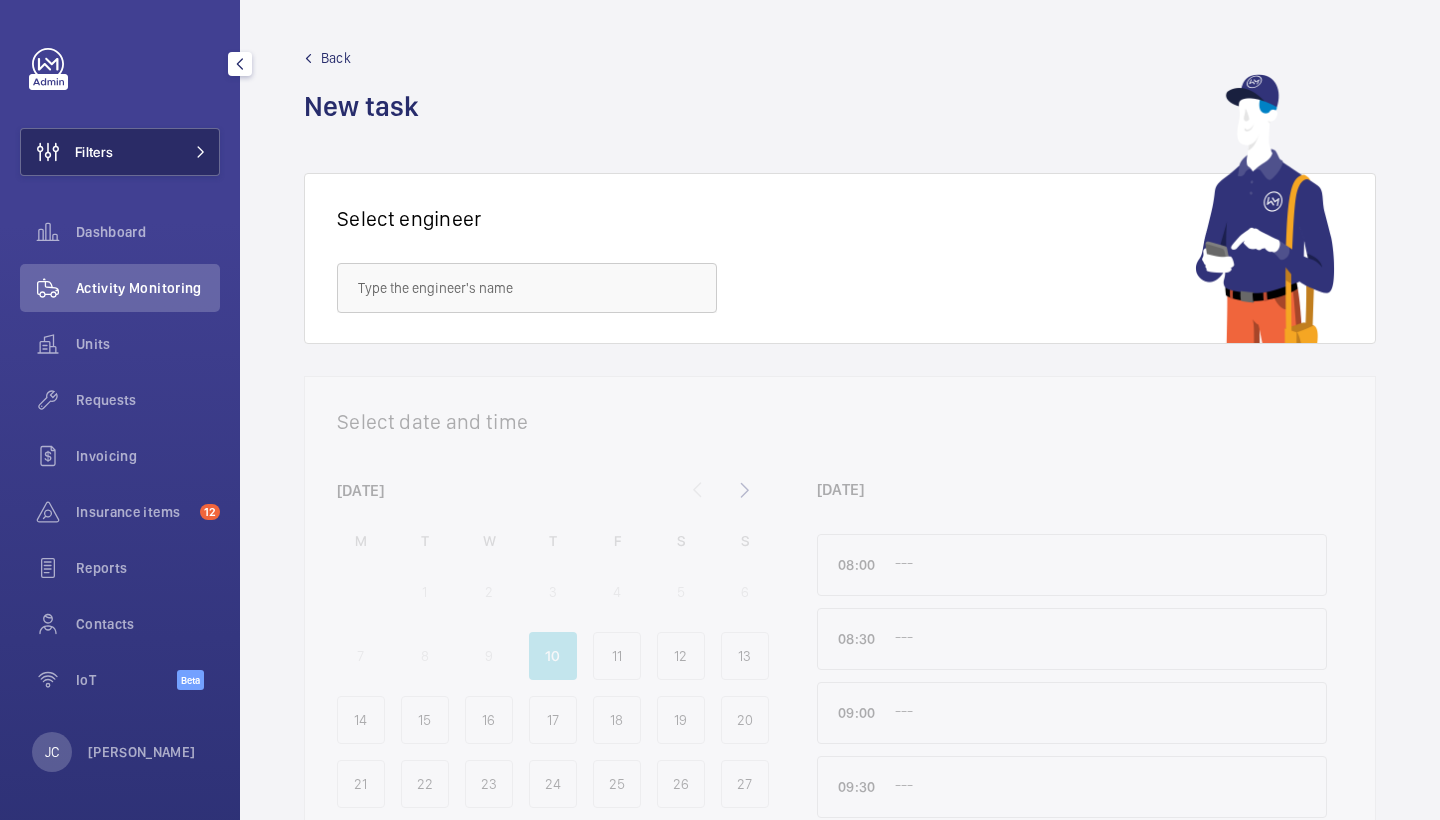 click on "Filters" 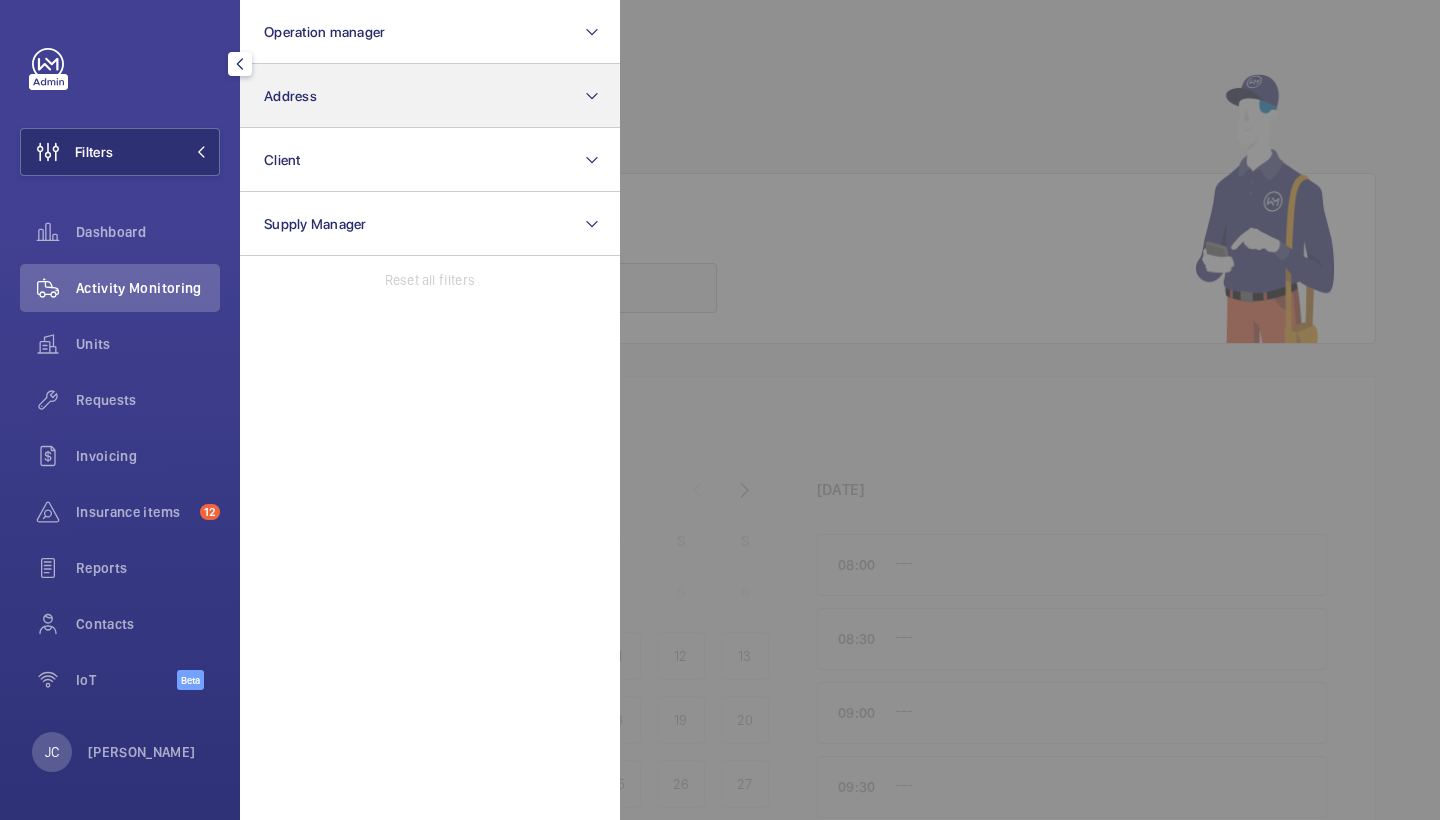 click on "Address" 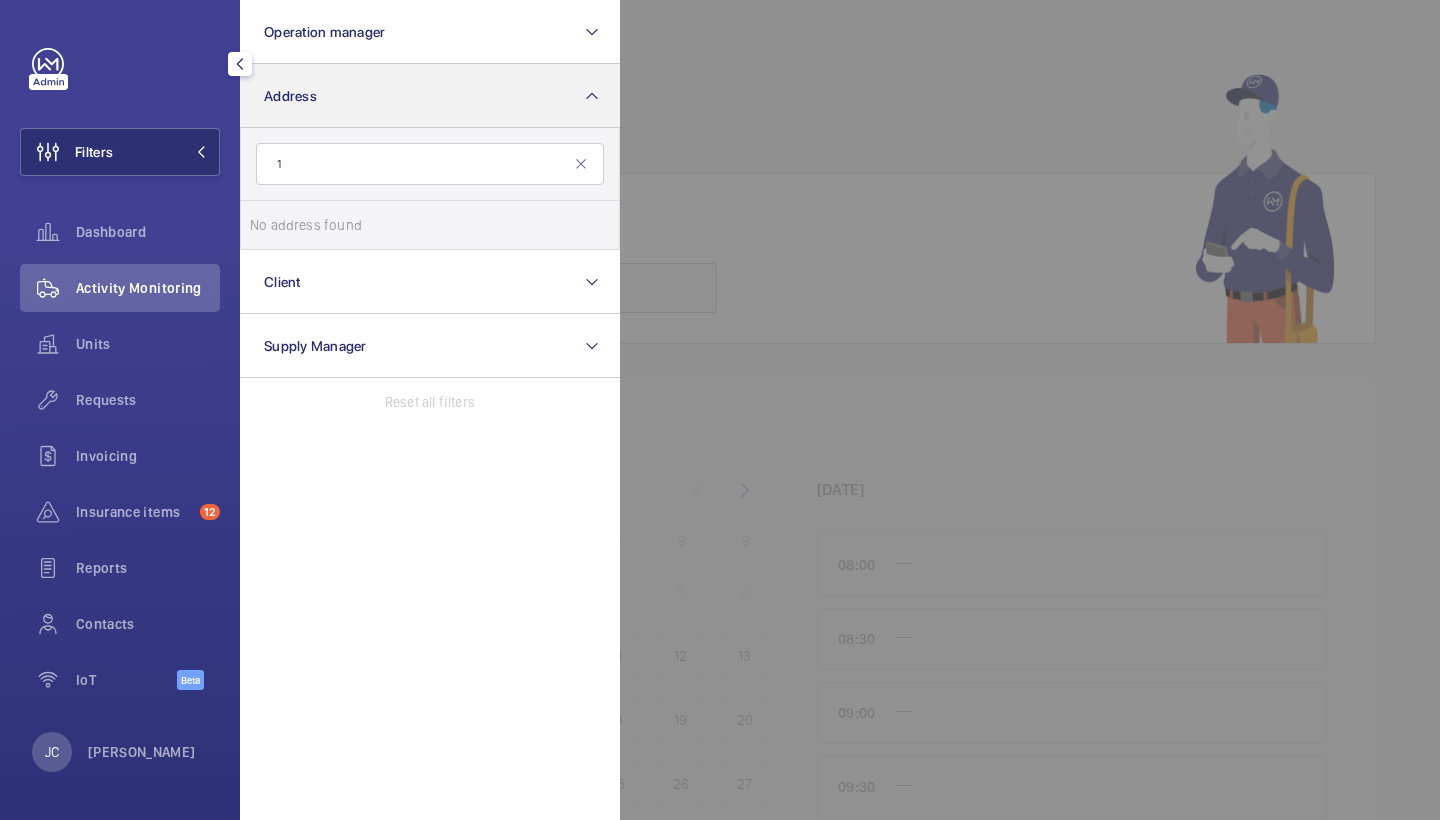 type on "1" 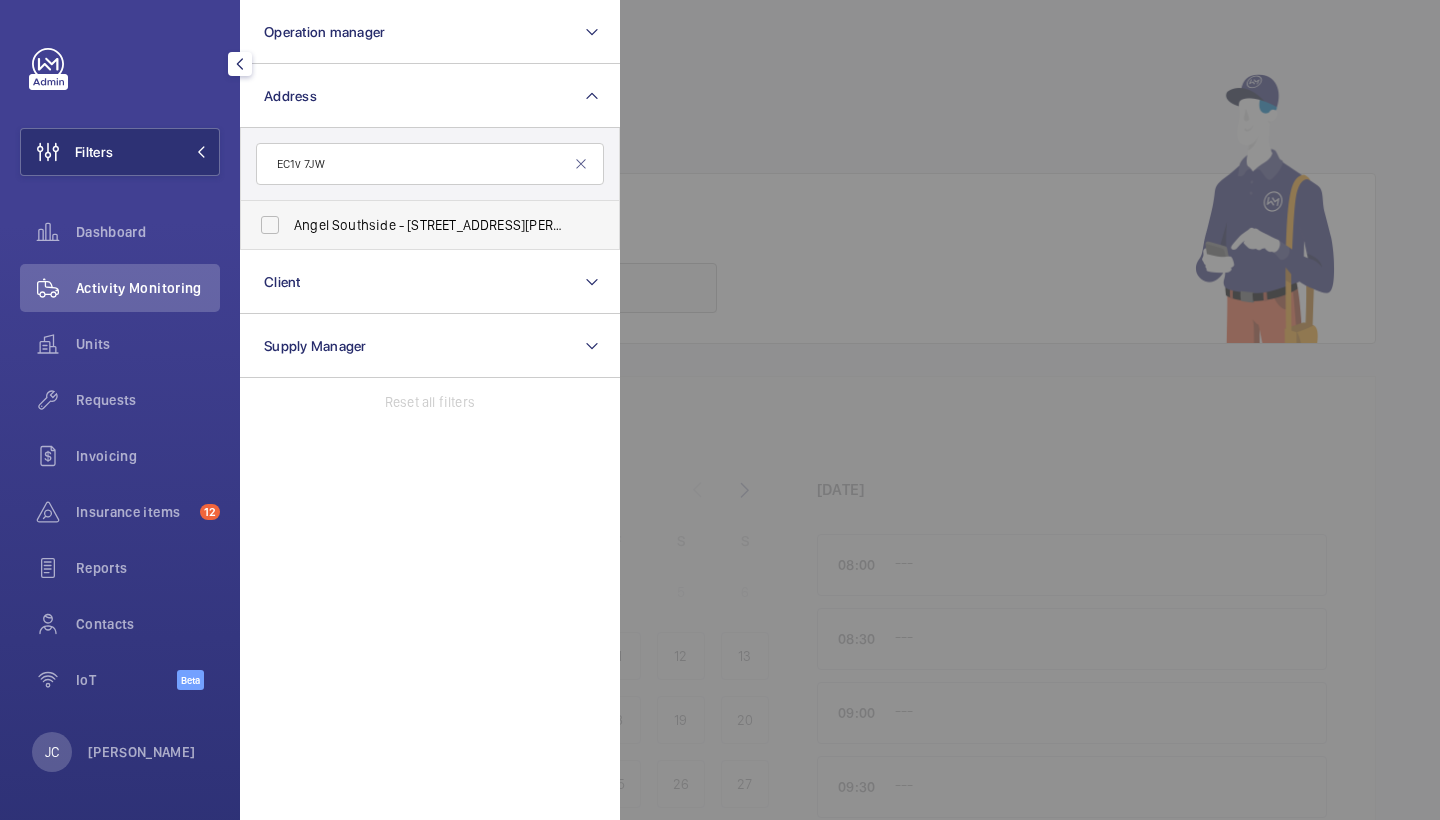 type on "EC1v 7JW" 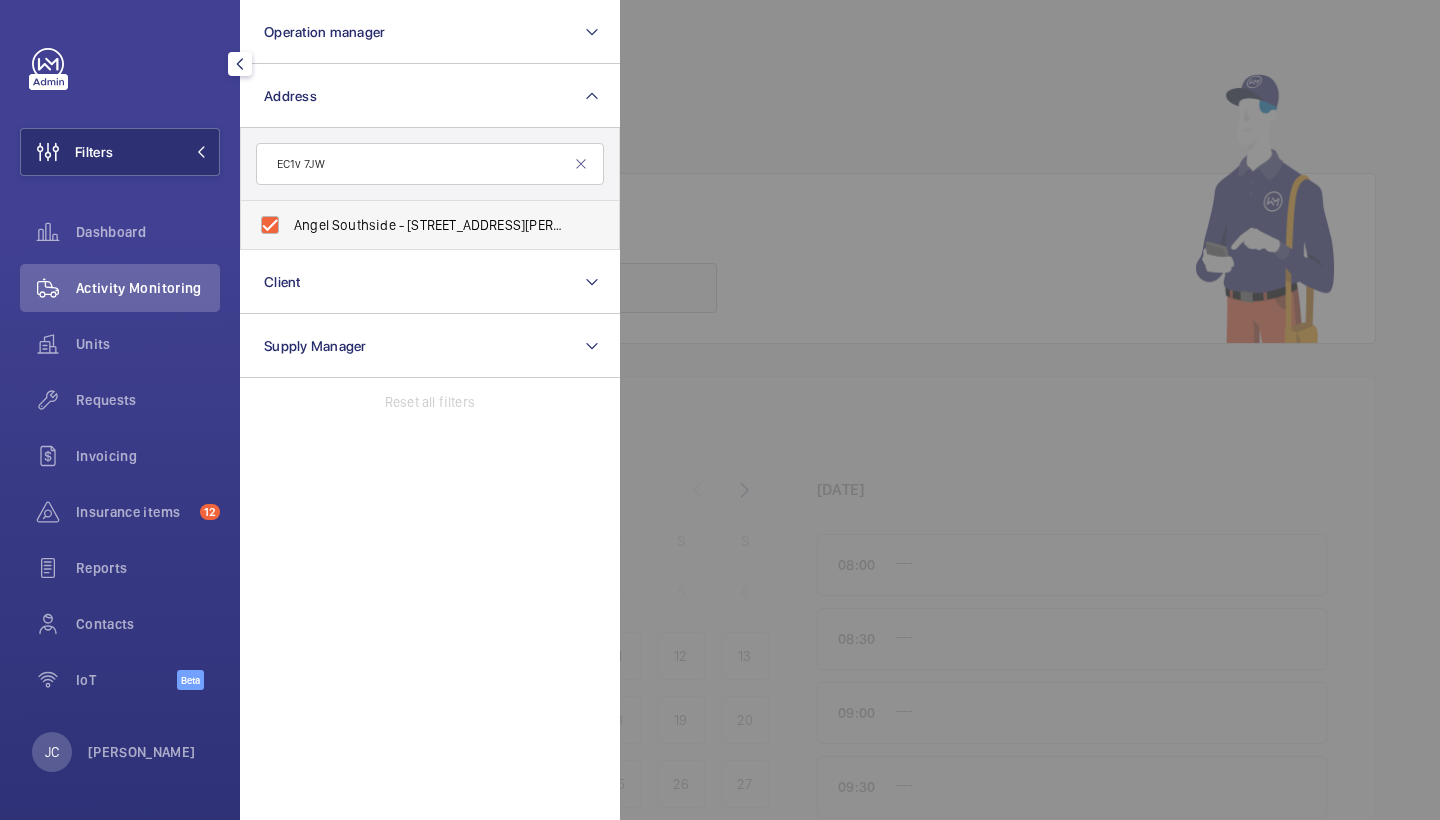 checkbox on "true" 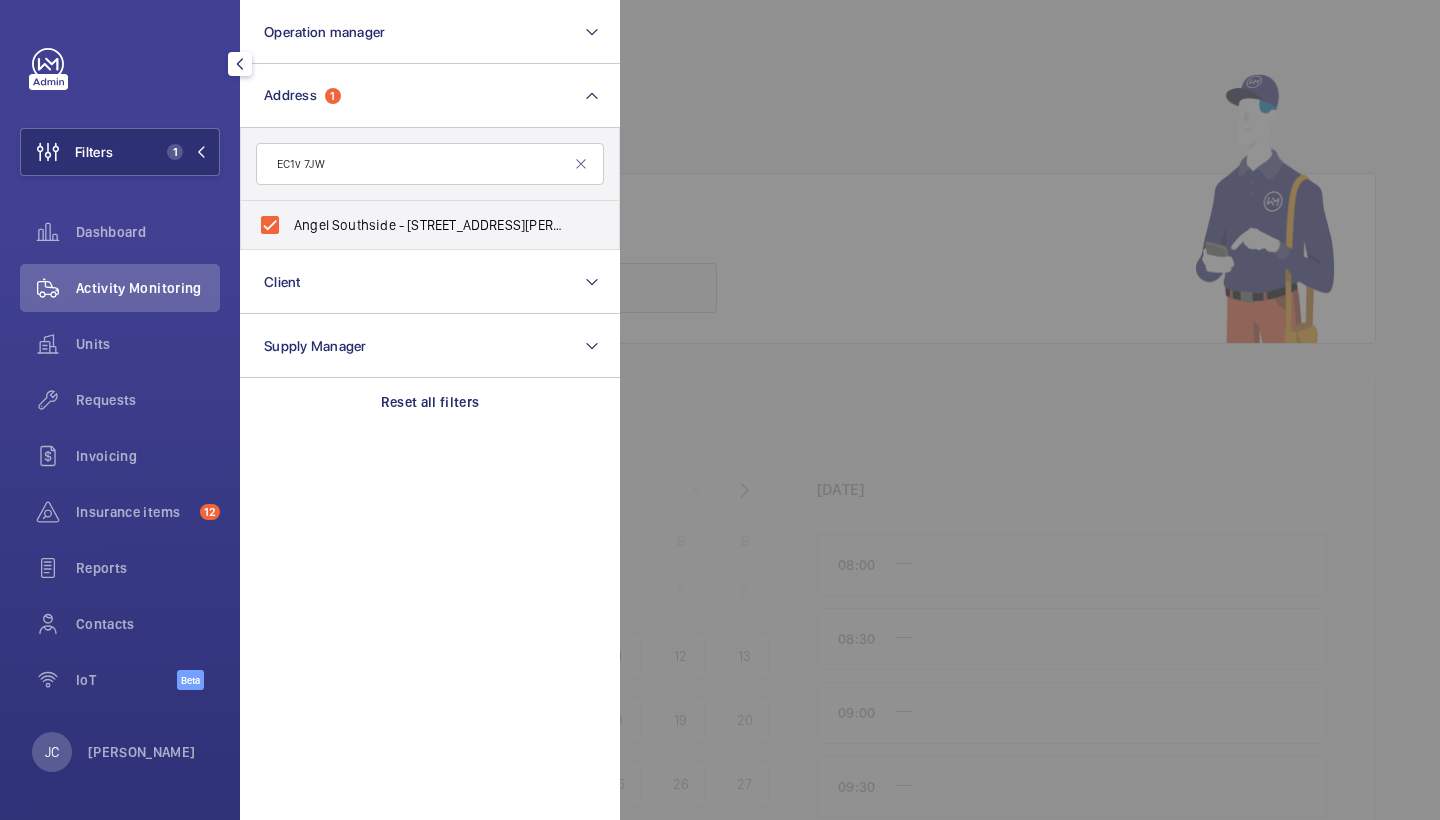 click on "Activity Monitoring" 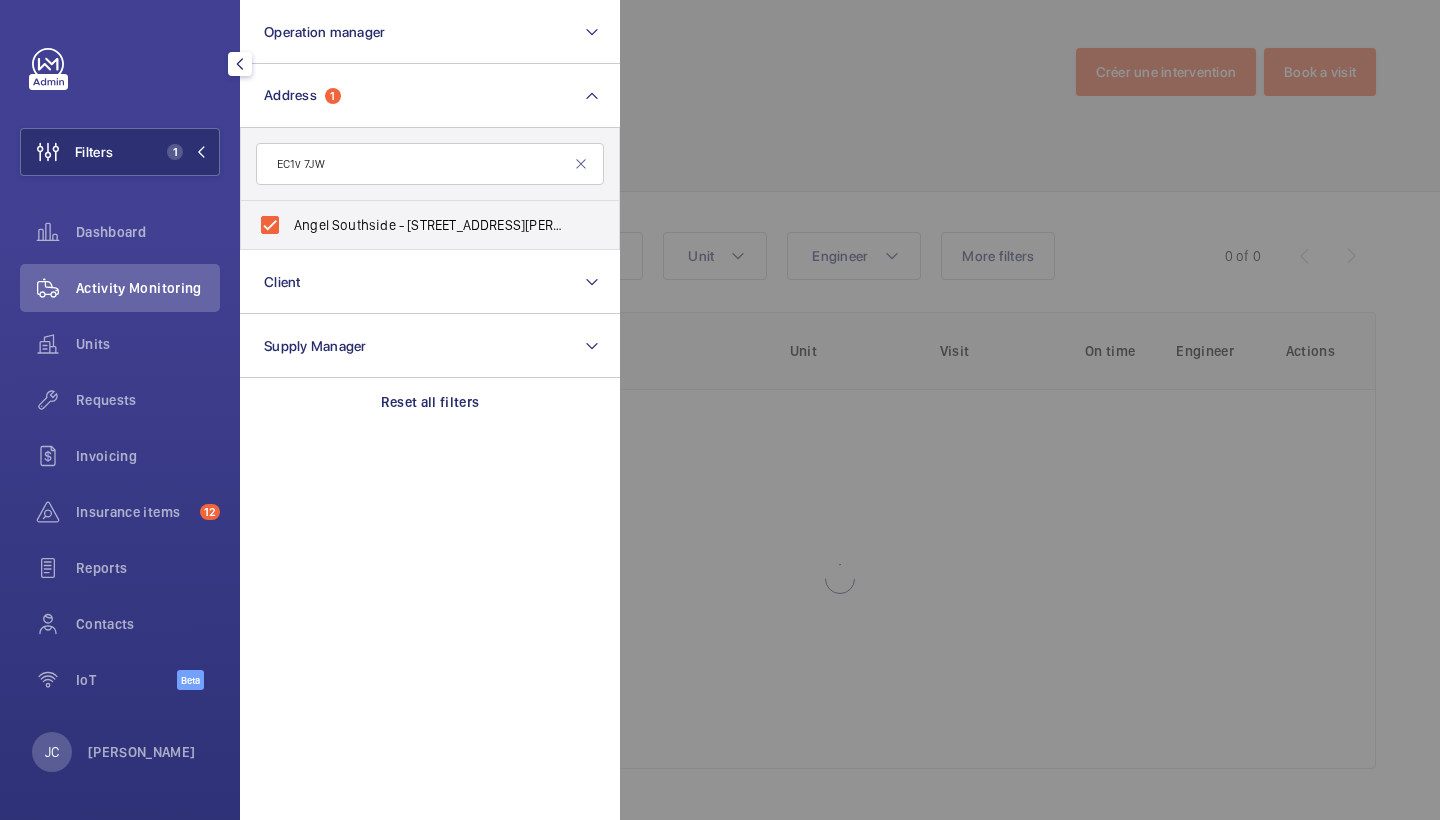 click 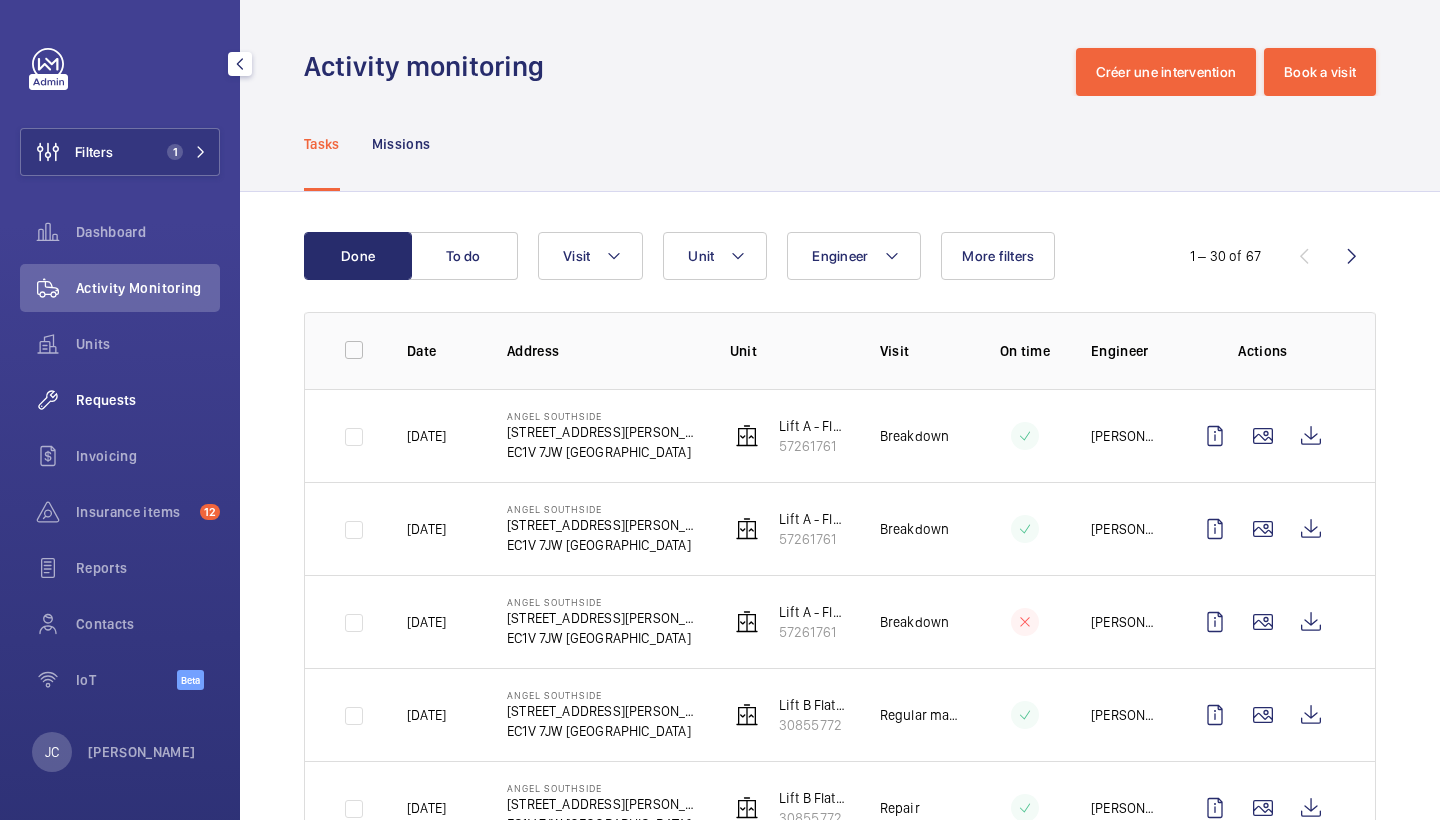 click on "Requests" 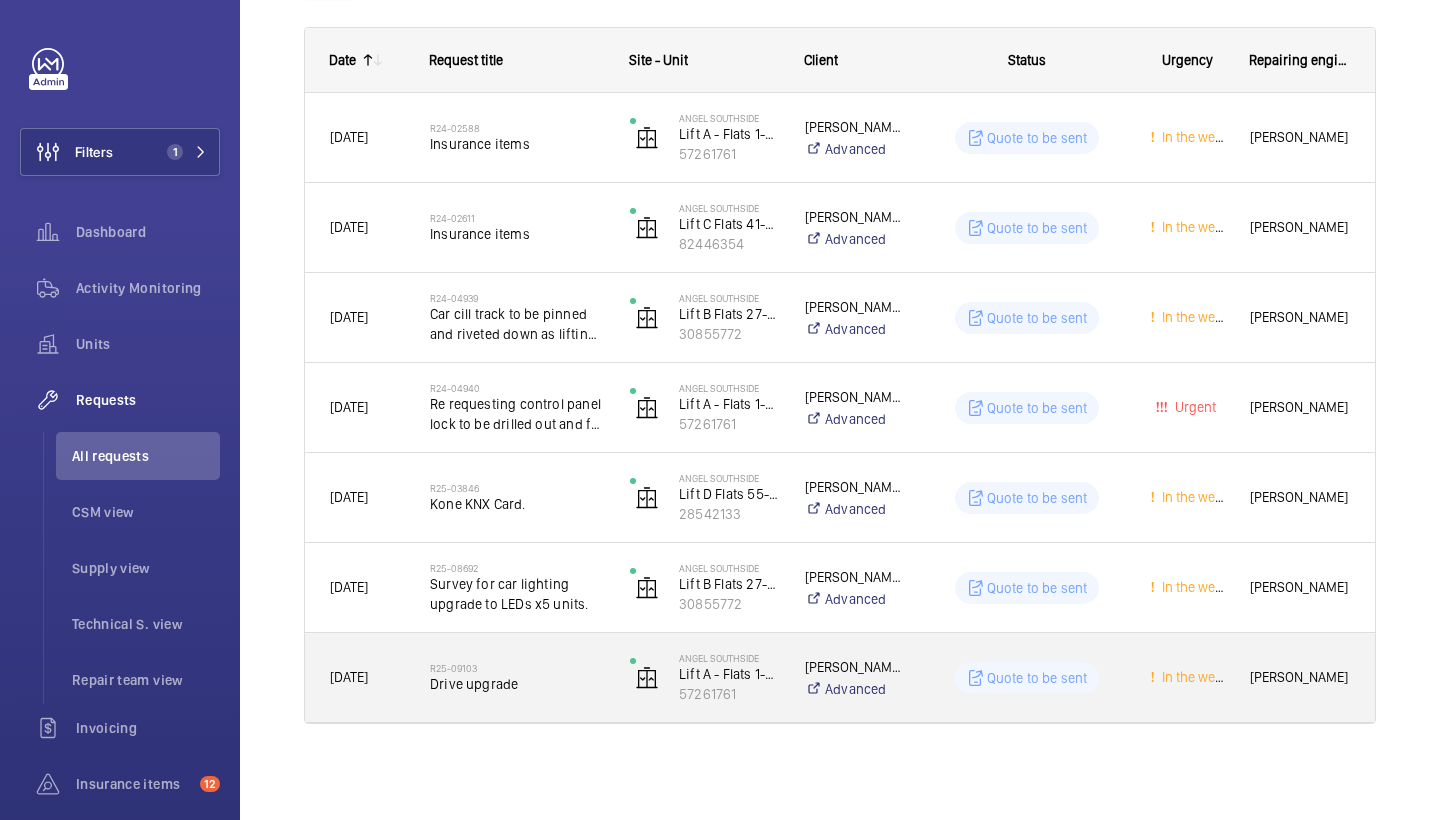 scroll, scrollTop: 300, scrollLeft: 0, axis: vertical 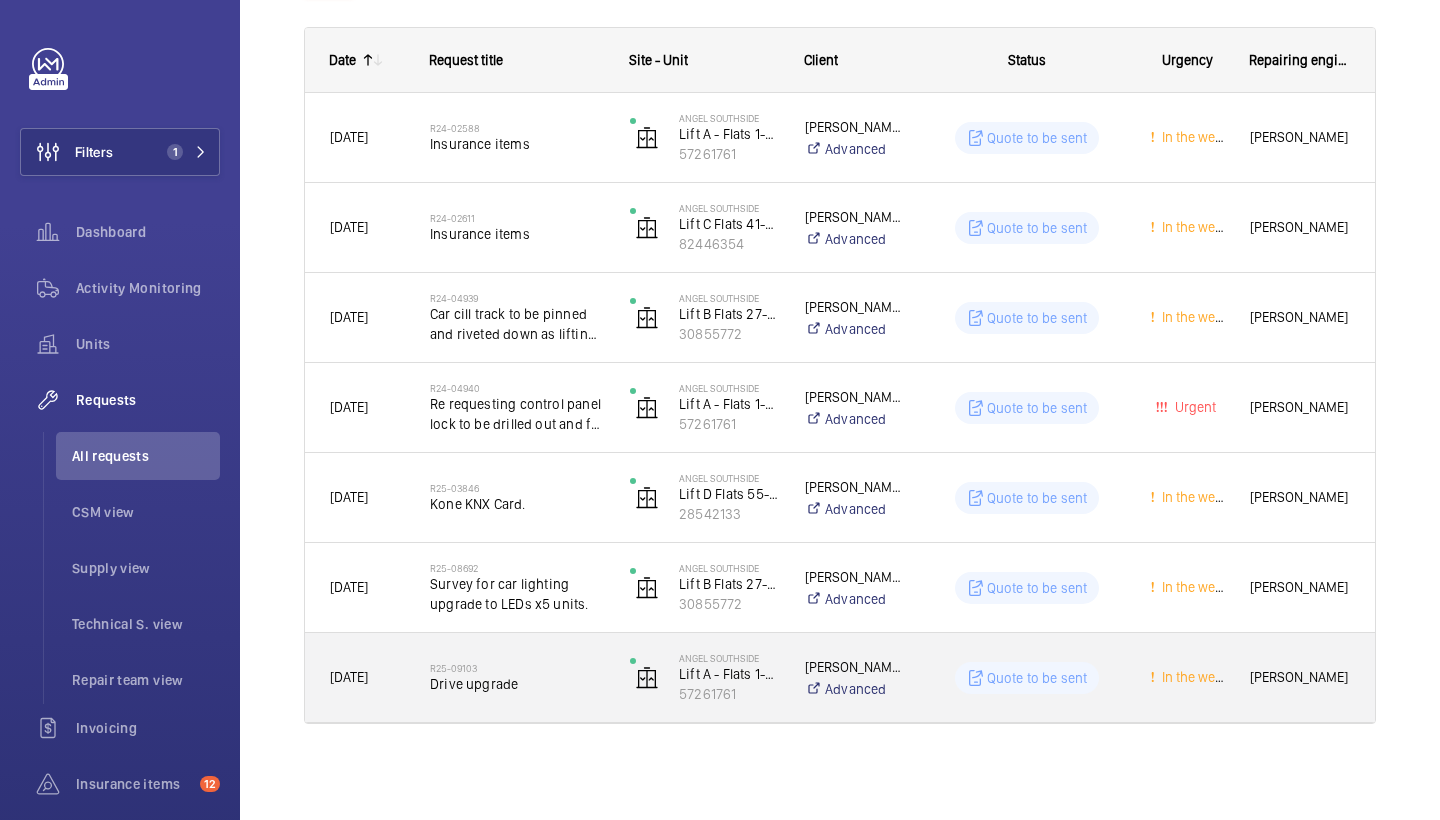 click on "R25-09103   Drive upgrade" 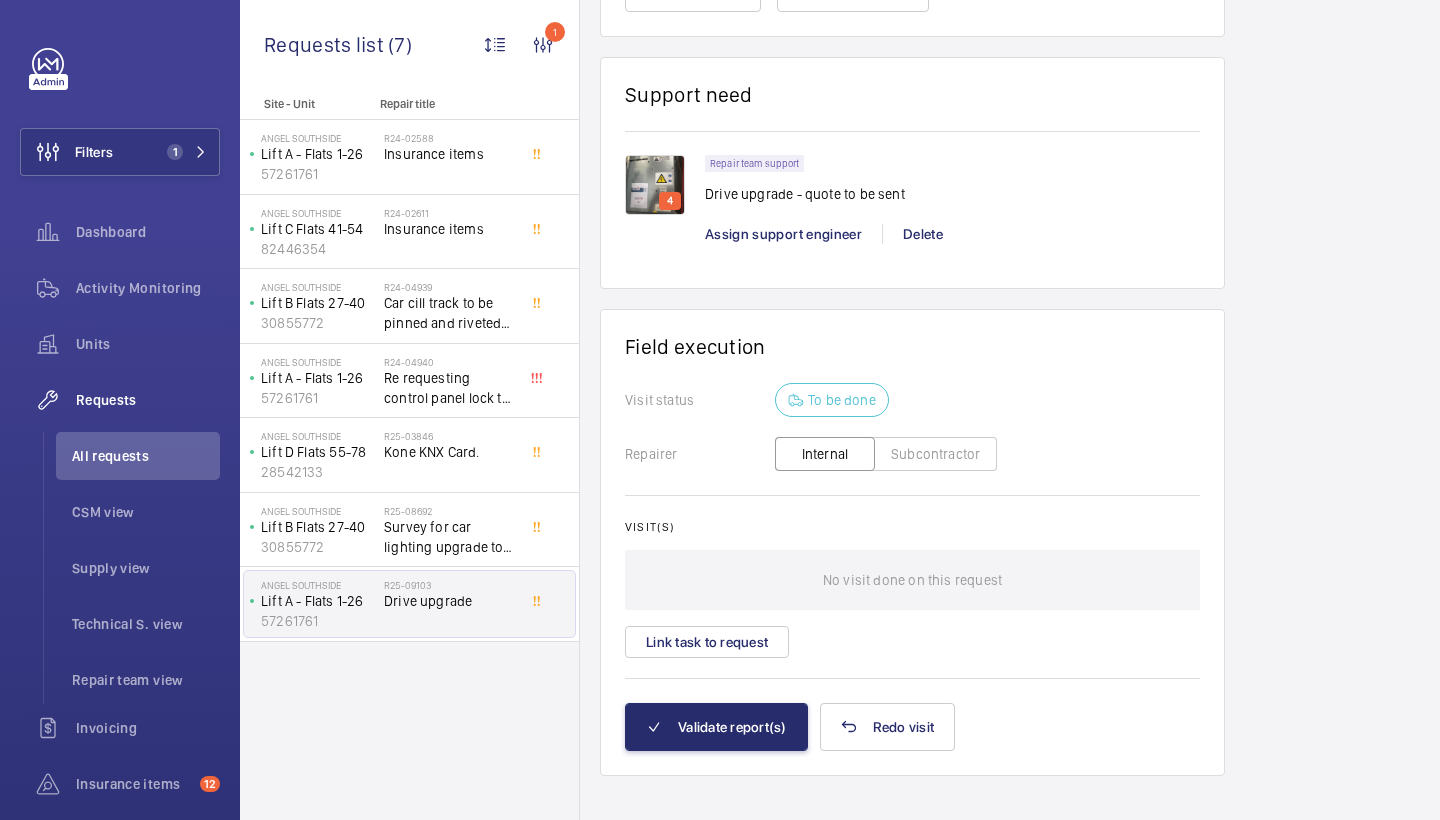 scroll, scrollTop: 1371, scrollLeft: 0, axis: vertical 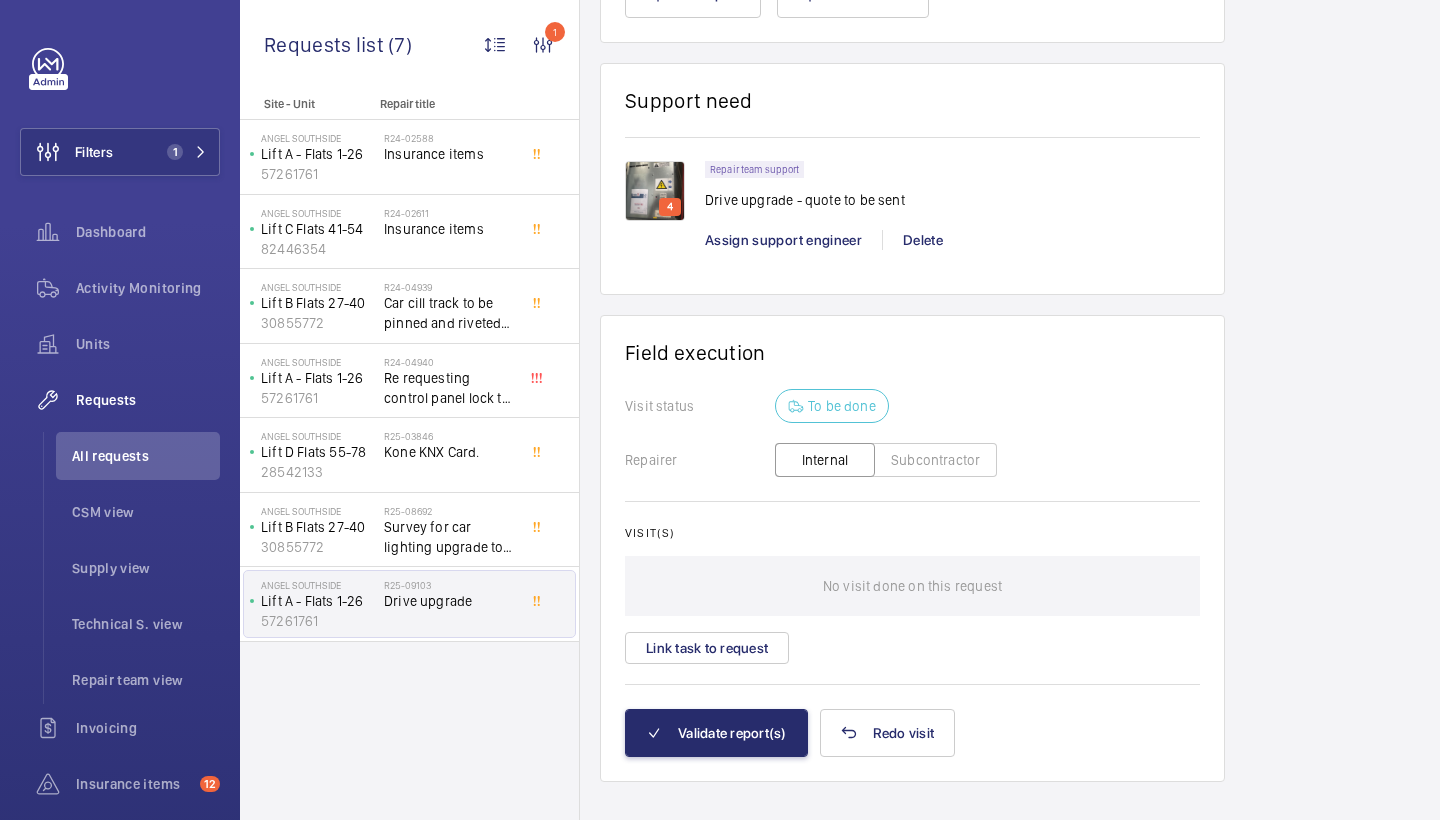 click 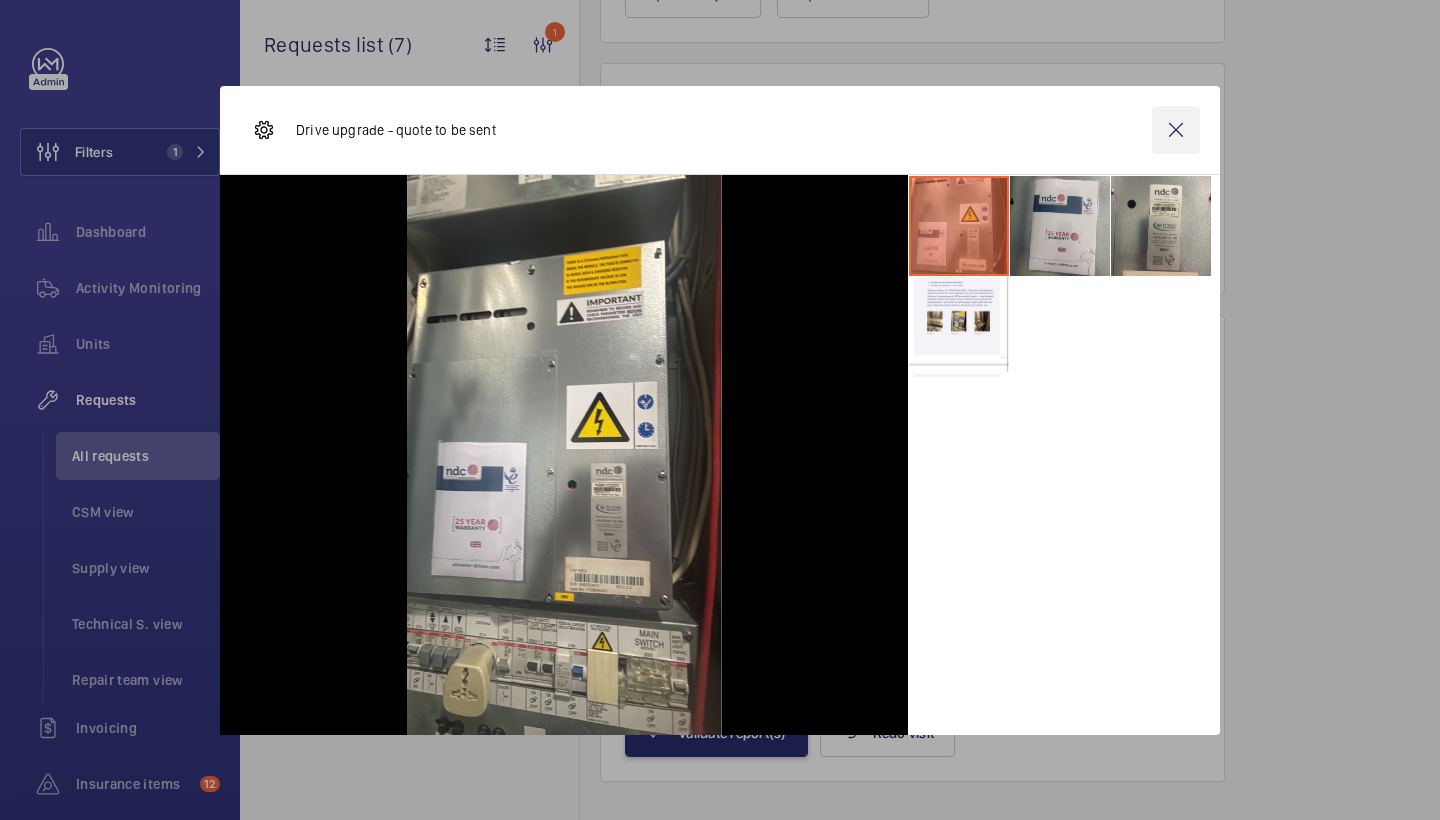 click at bounding box center [1176, 130] 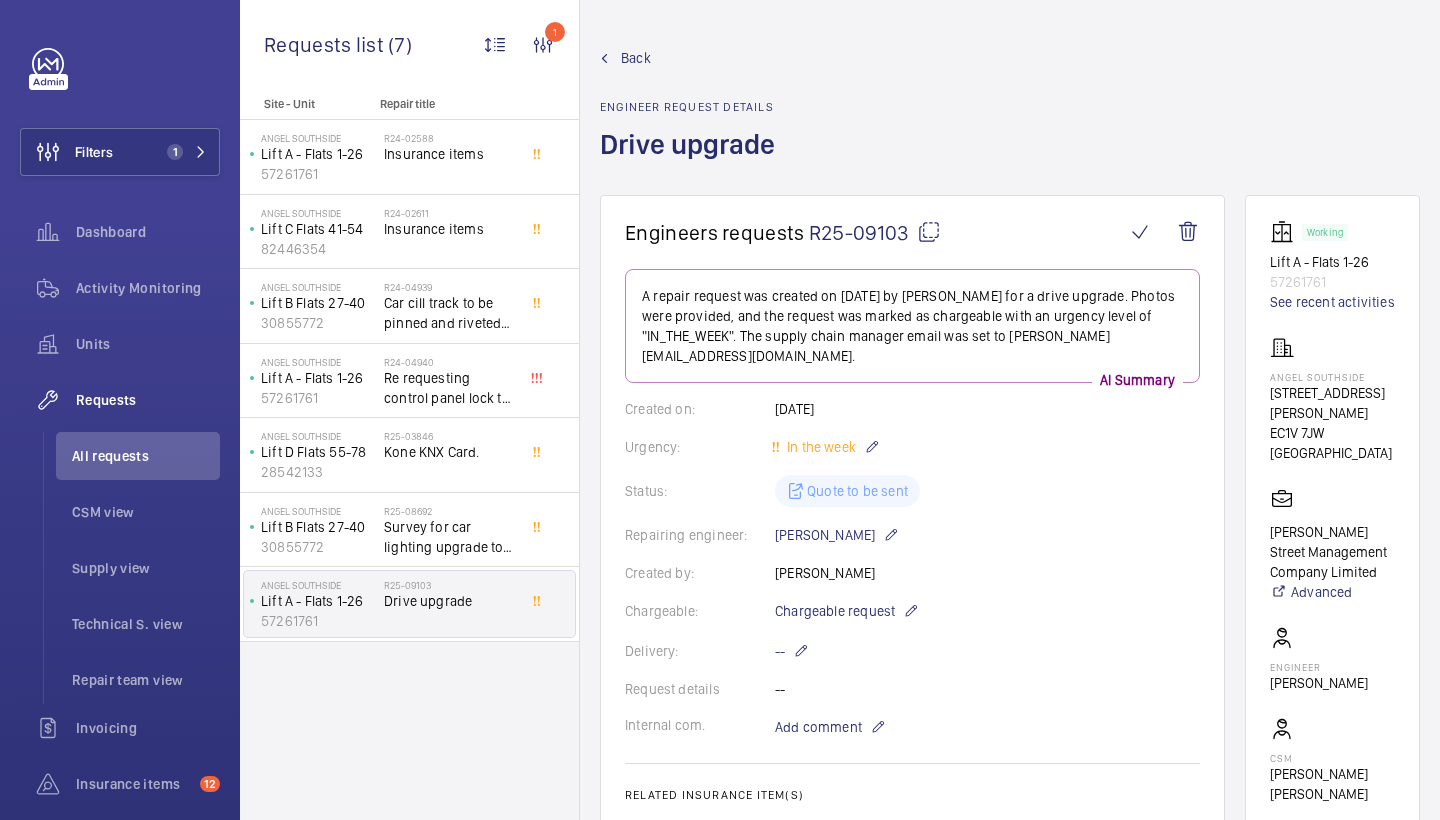 scroll, scrollTop: 0, scrollLeft: 0, axis: both 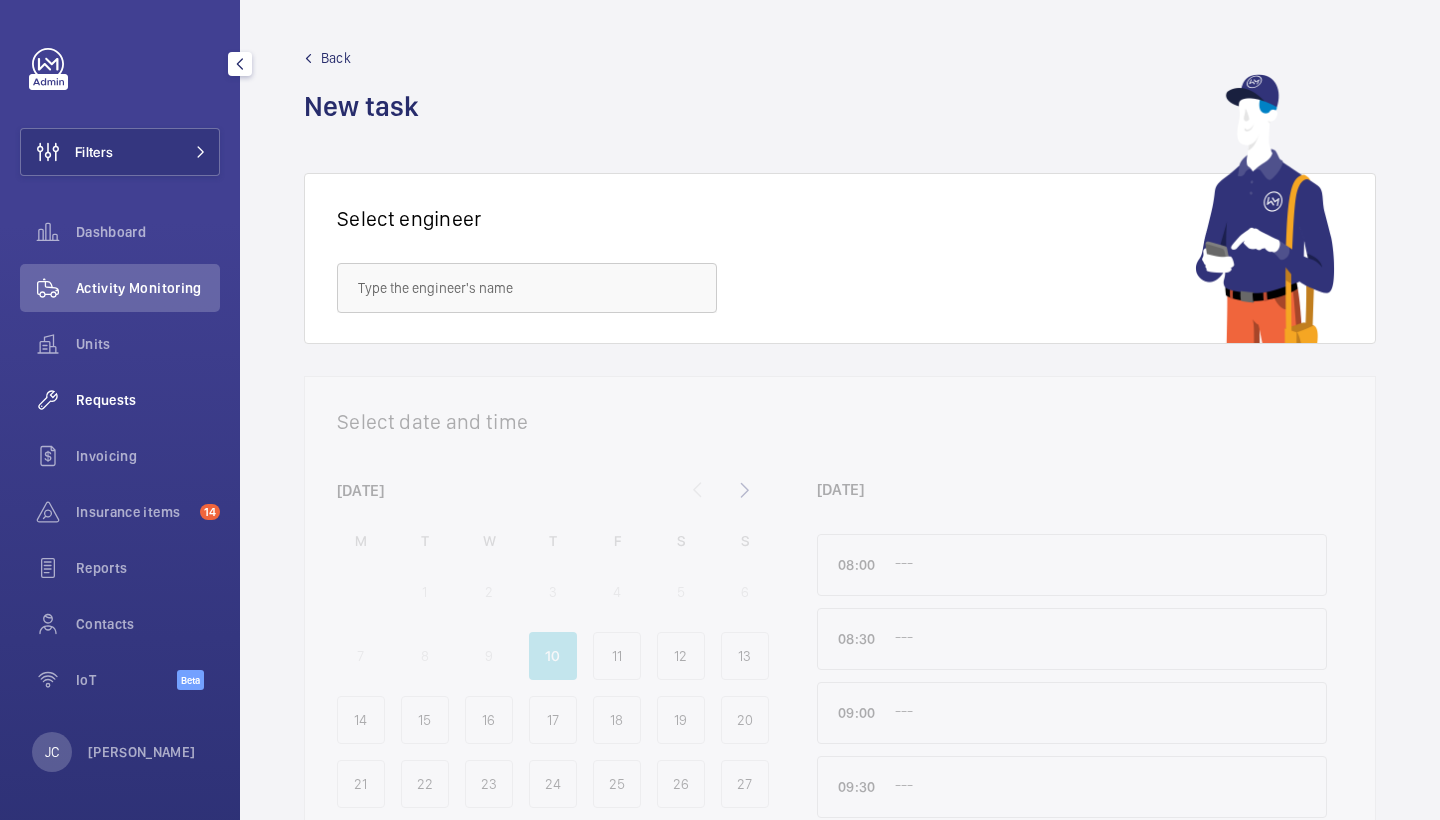 click on "Requests" 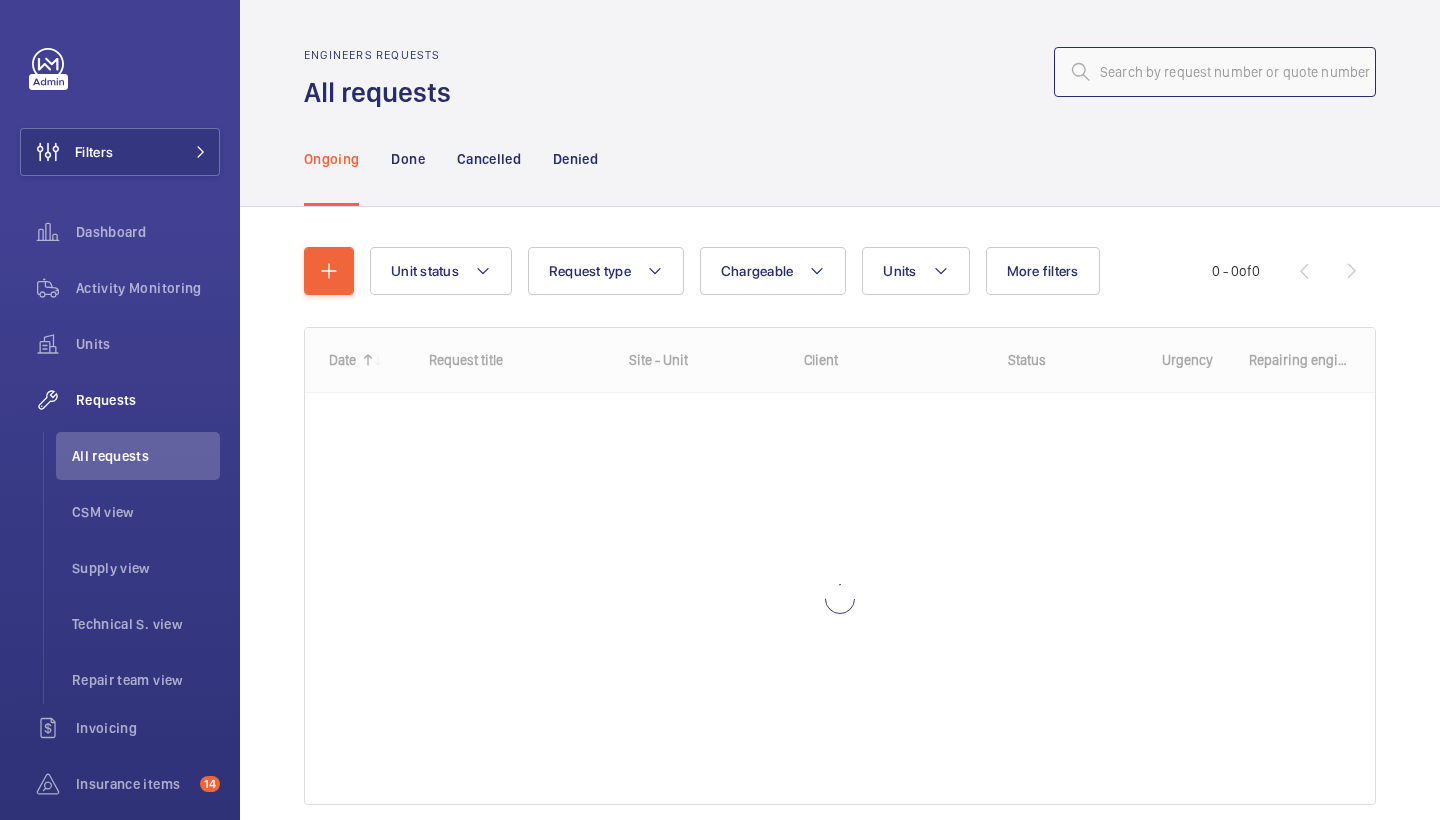 click 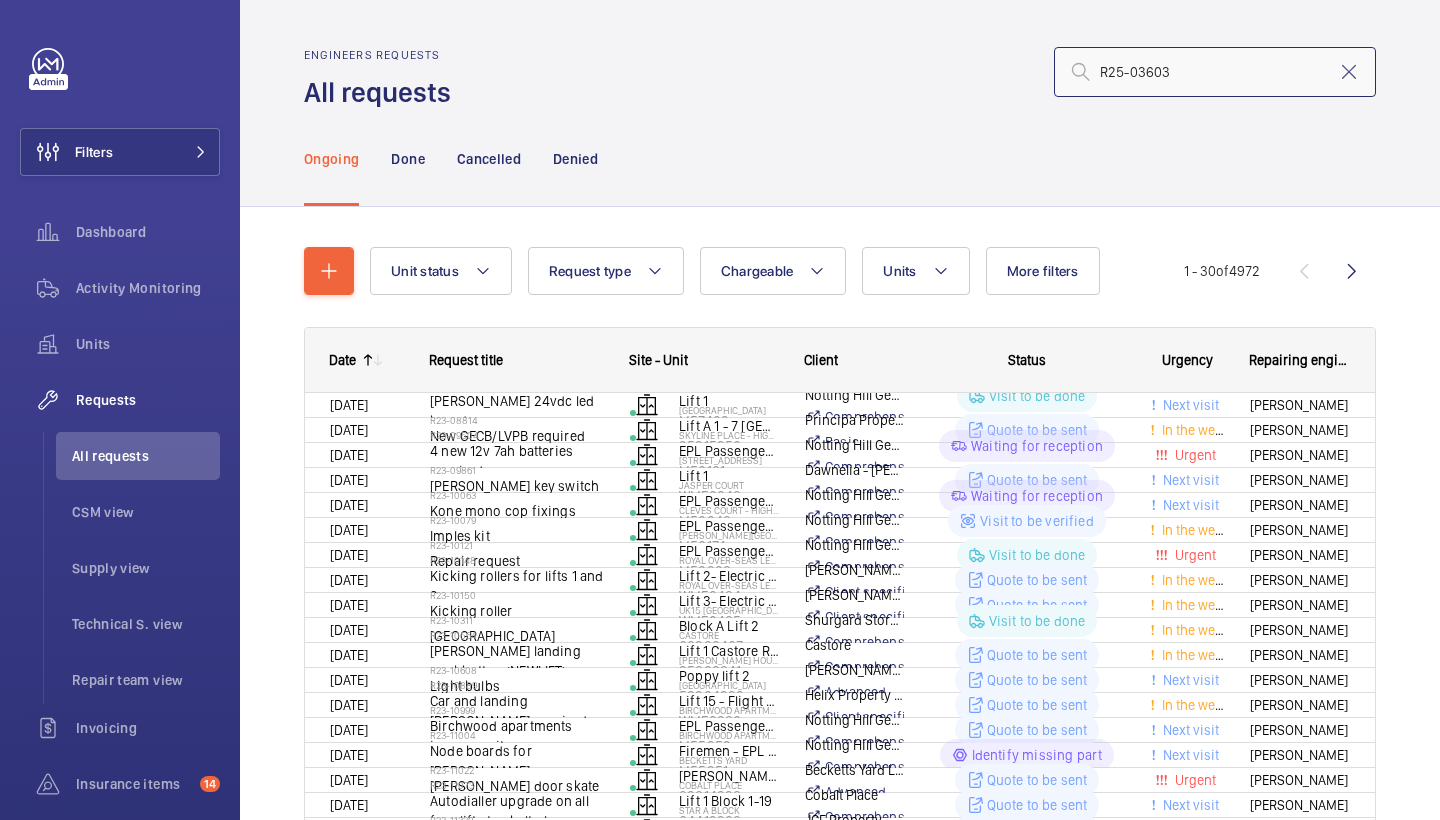 type on "R25-03603" 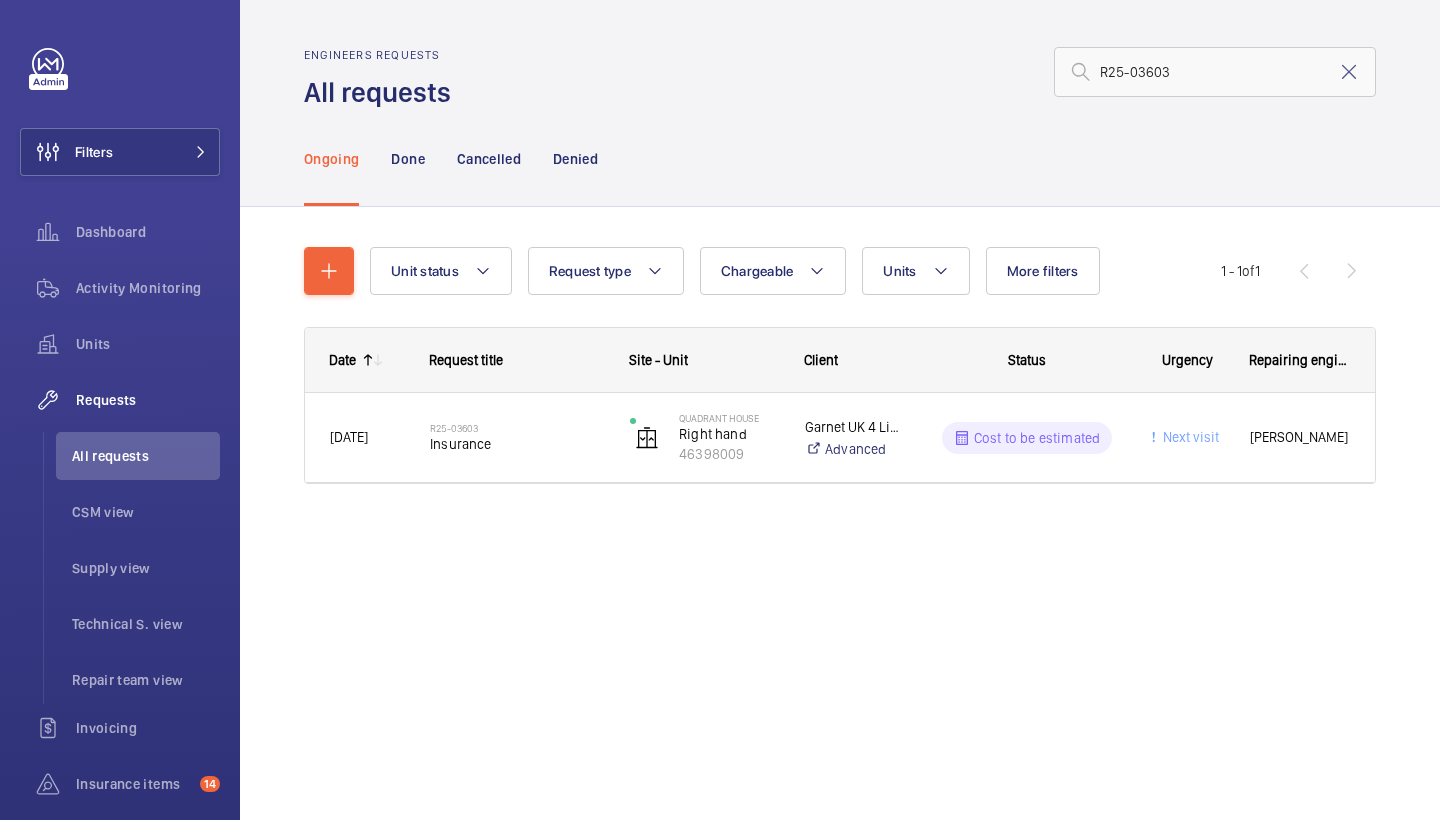 click on "Date
Request title
Site - Unit
Client" 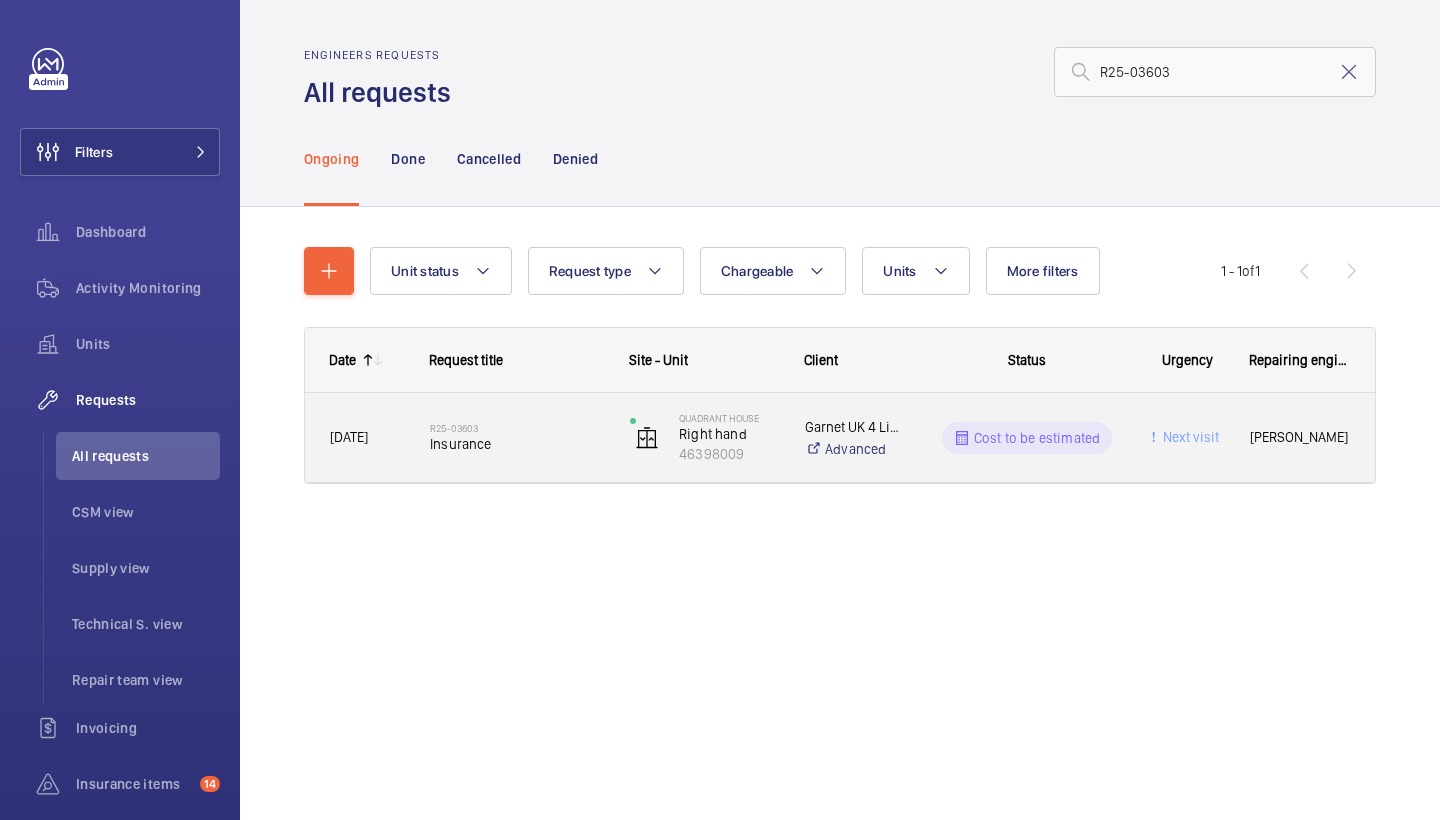 click on "R25-03603" 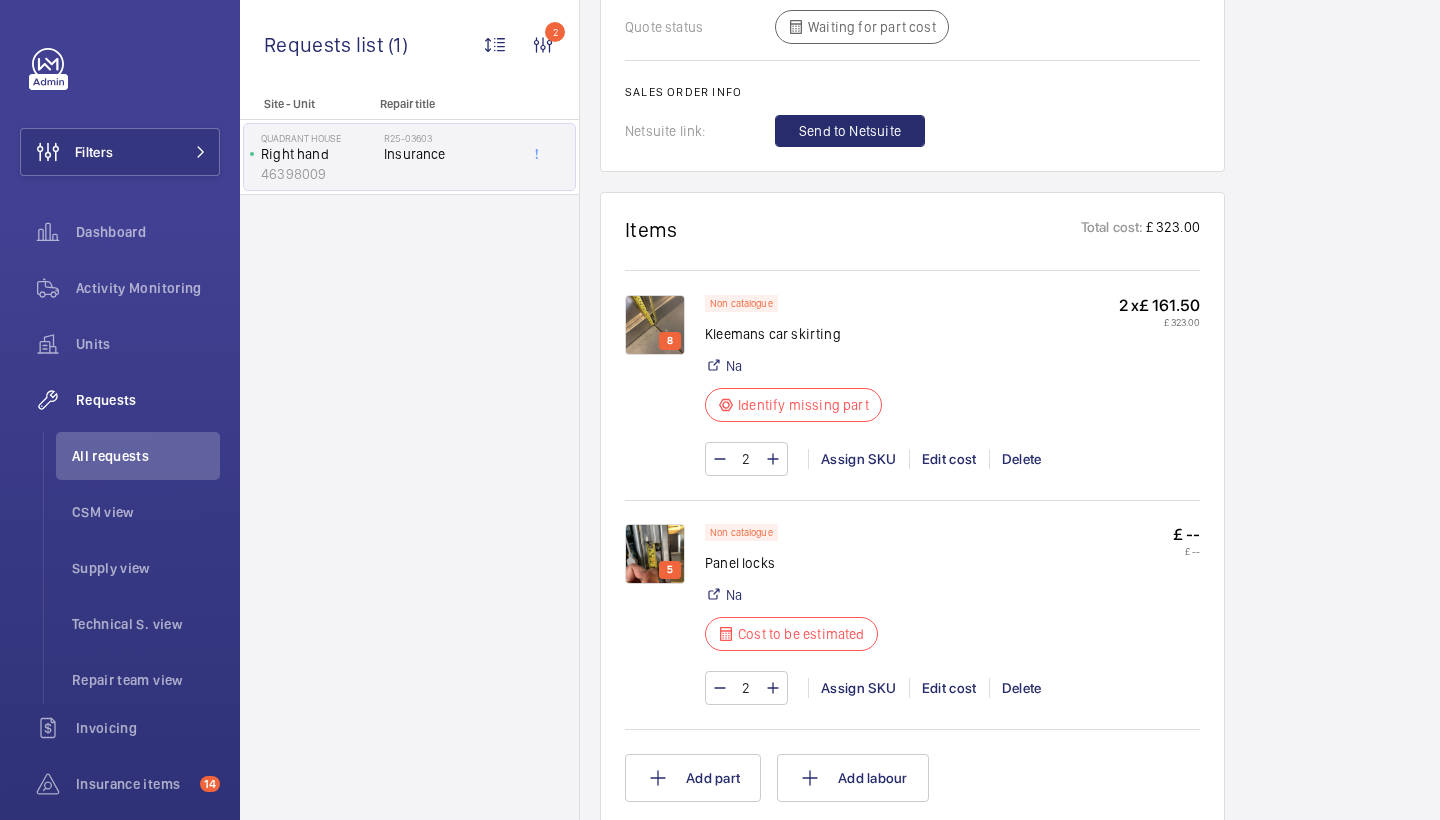scroll, scrollTop: 1281, scrollLeft: 0, axis: vertical 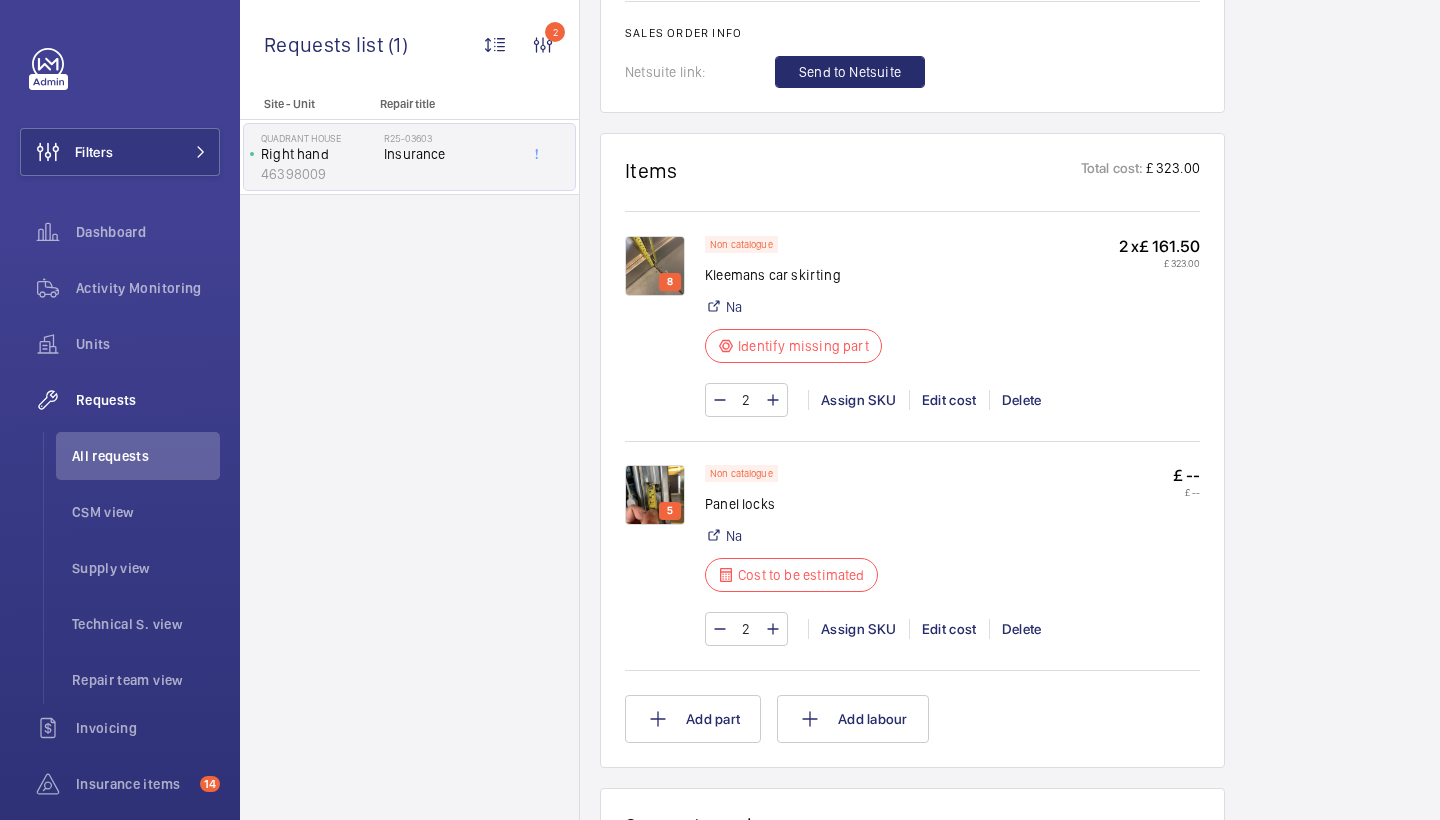 click on "2 Assign SKU Edit cost Delete" 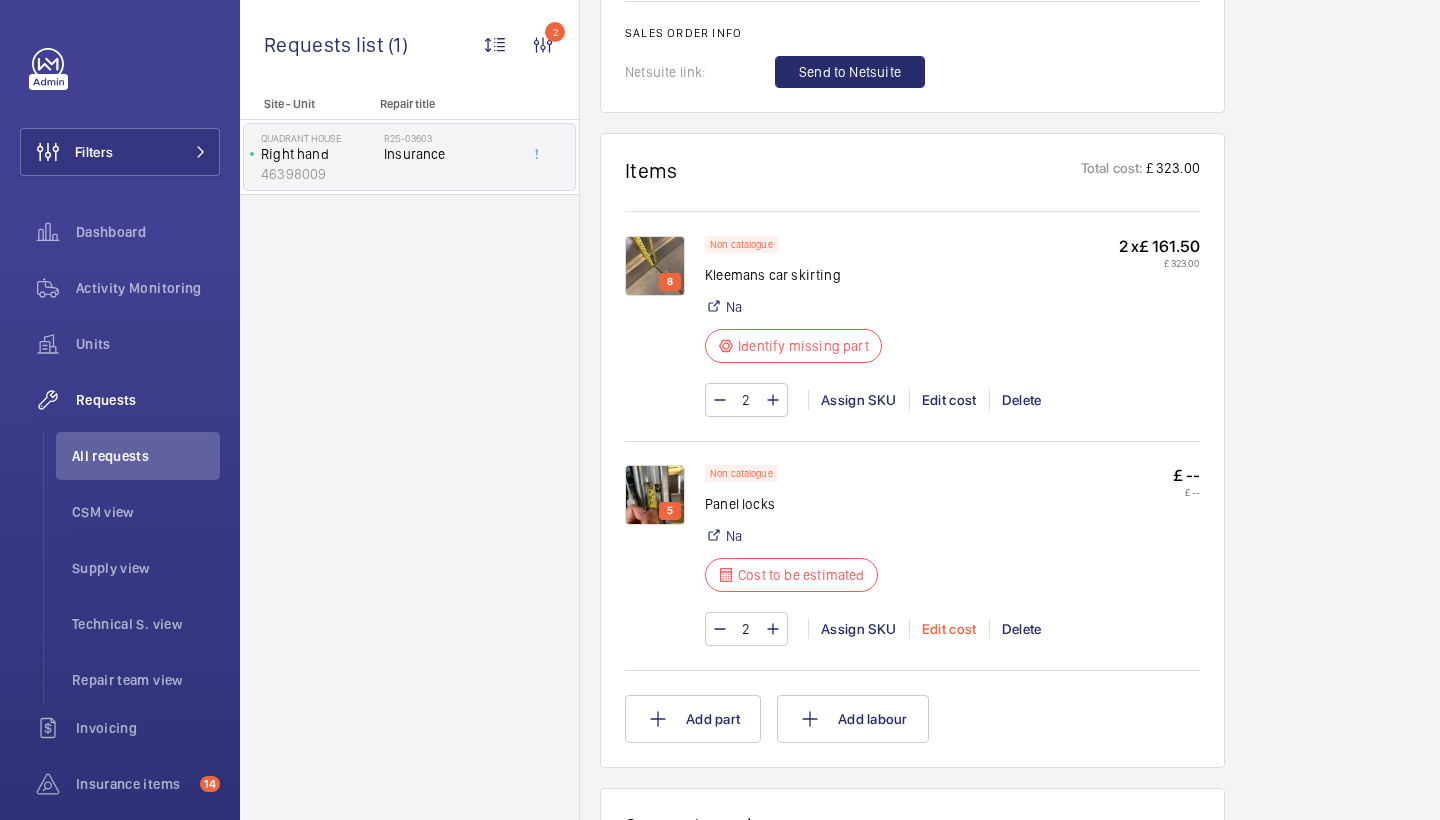 click on "Edit cost" 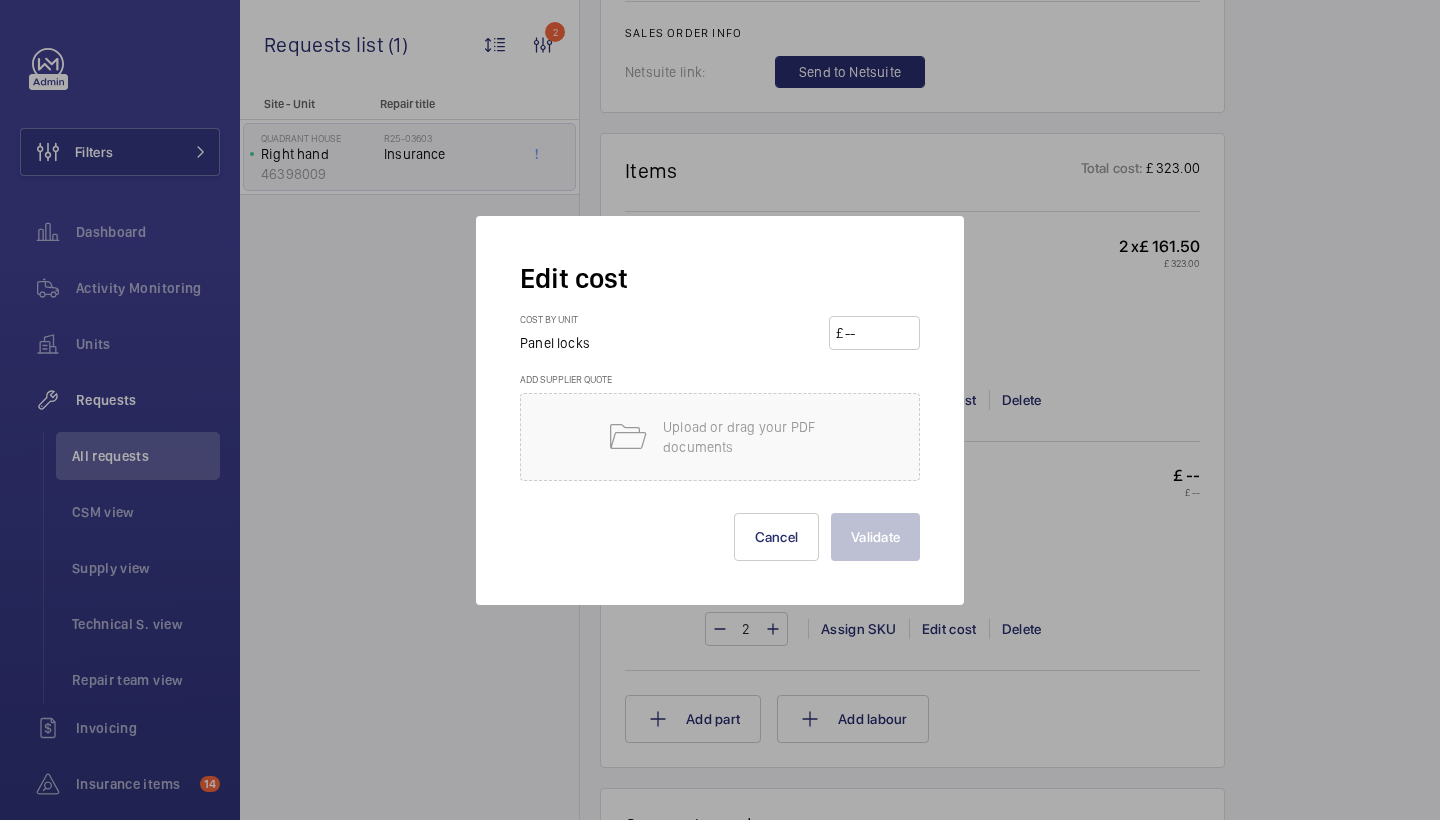 click at bounding box center [878, 333] 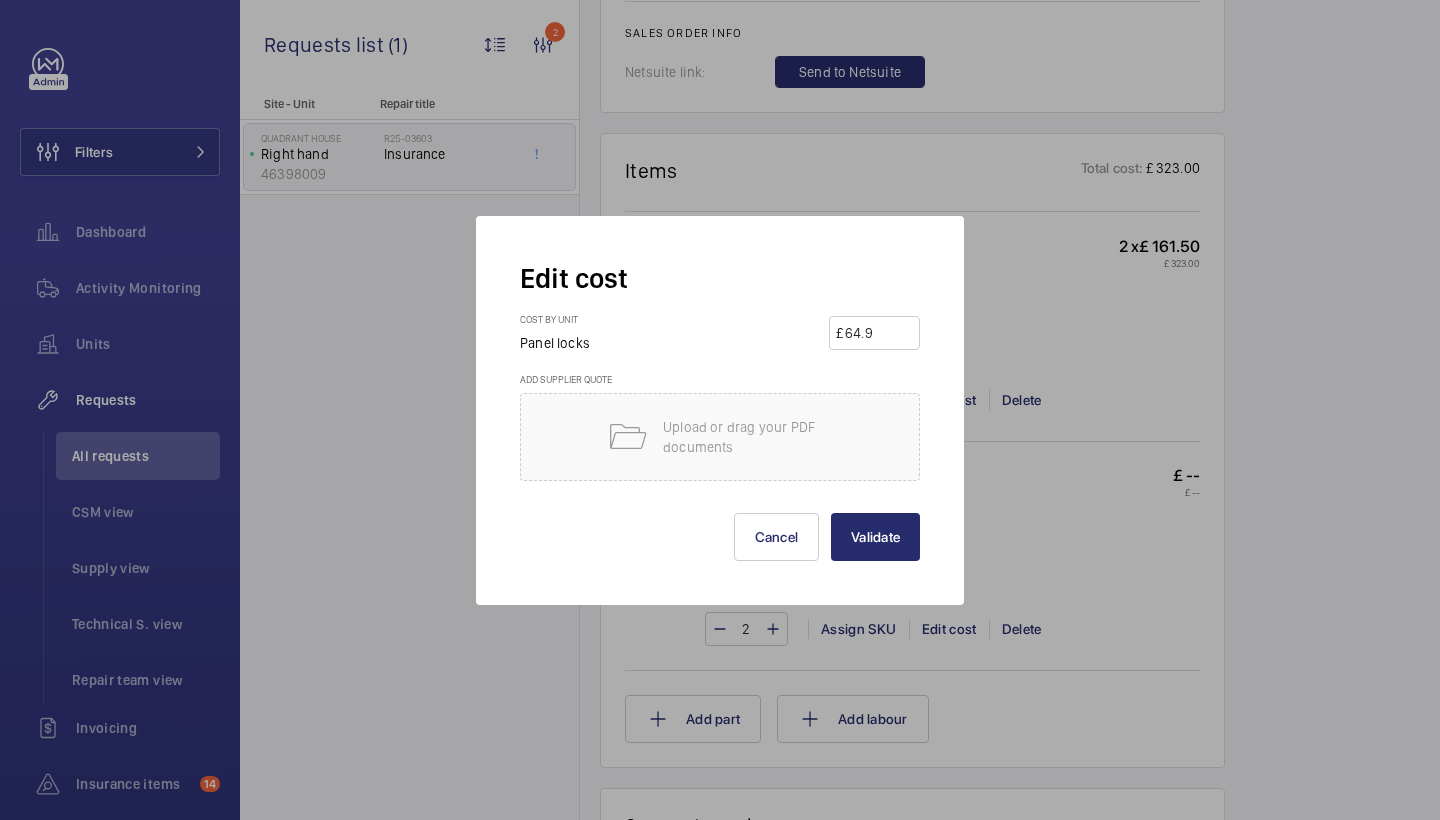 type on "64.90" 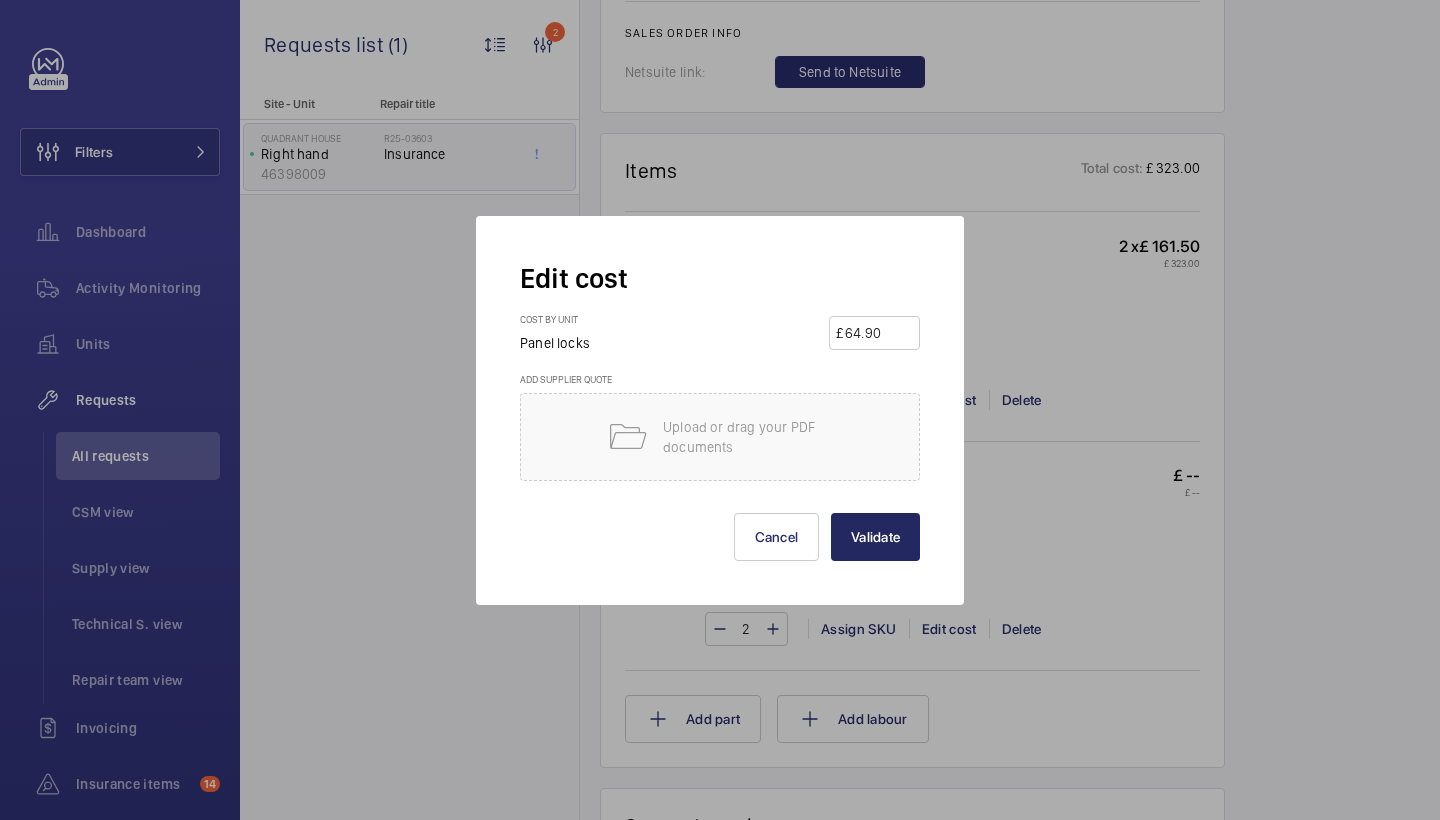 click on "Validate" at bounding box center [875, 537] 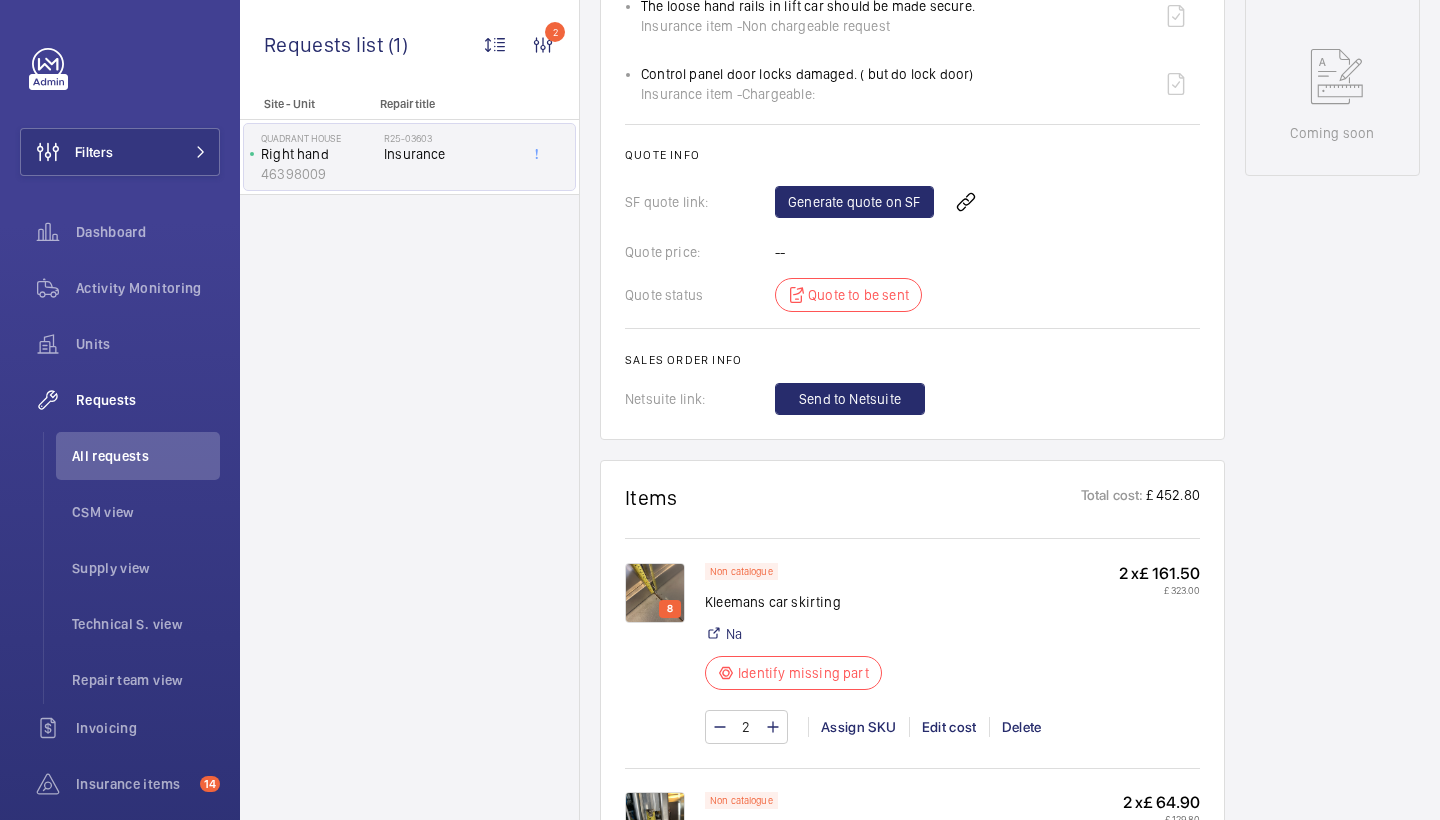 scroll, scrollTop: 966, scrollLeft: 0, axis: vertical 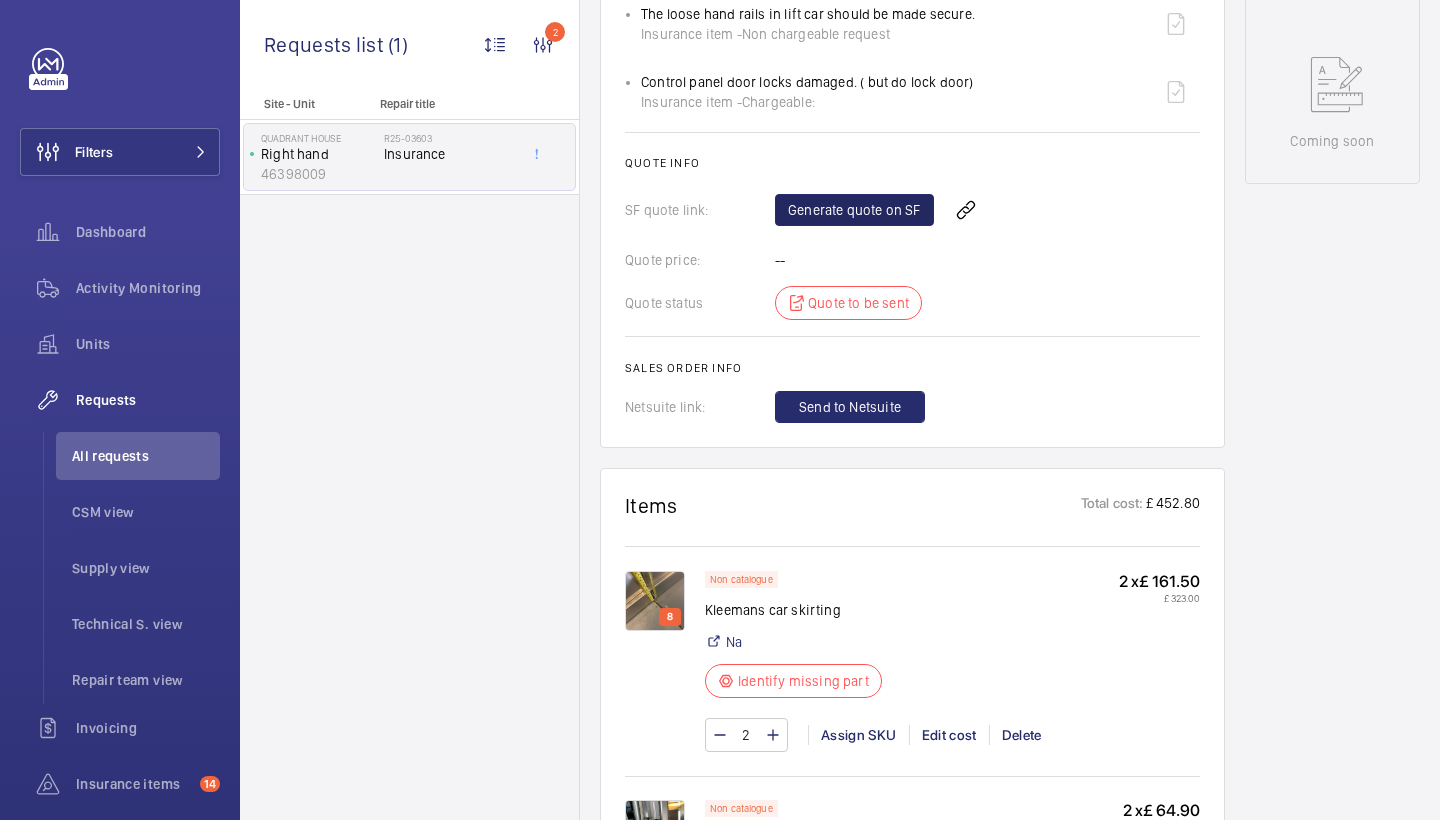 click on "Generate quote on SF" 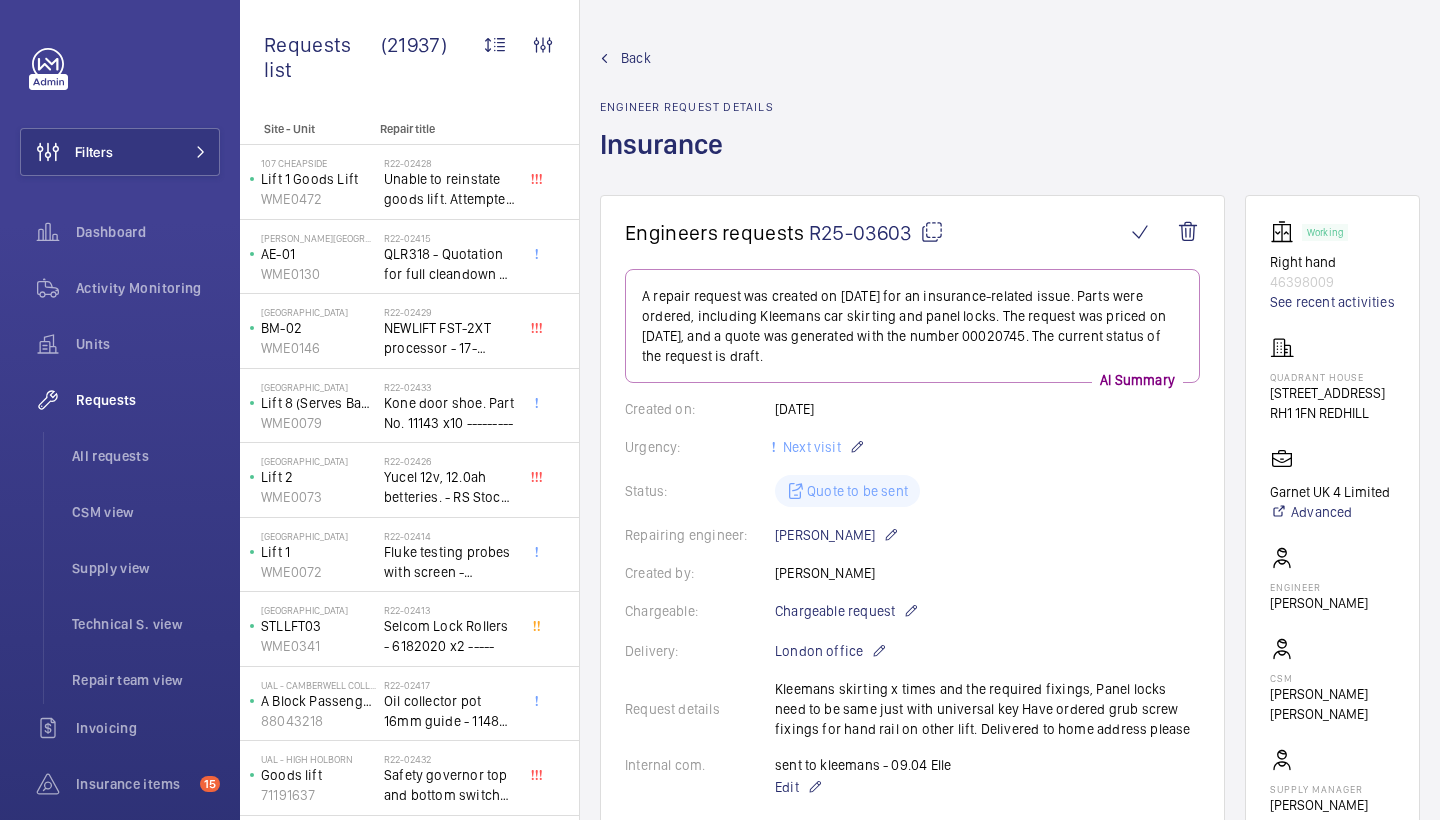 scroll, scrollTop: 0, scrollLeft: 0, axis: both 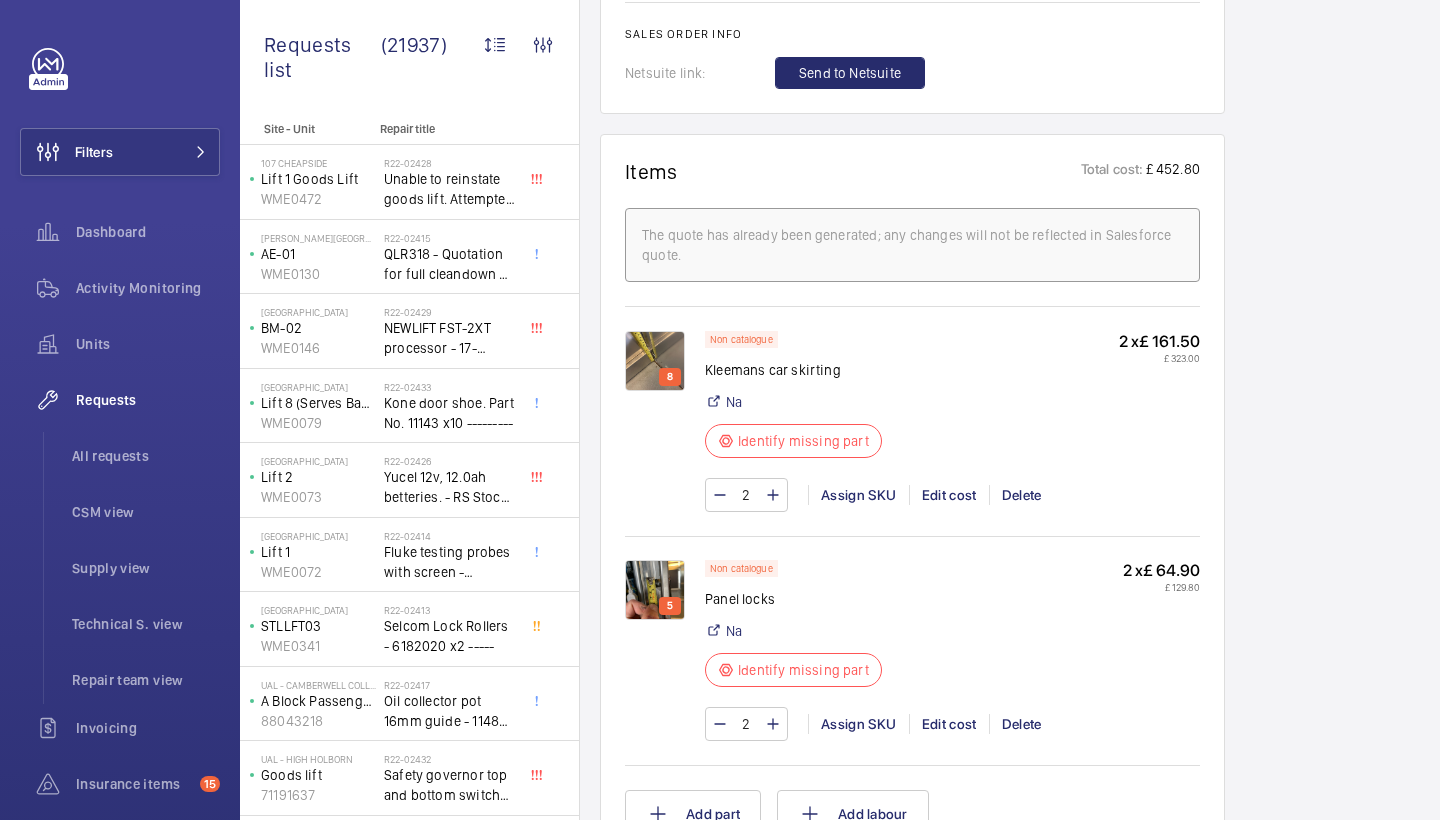 click 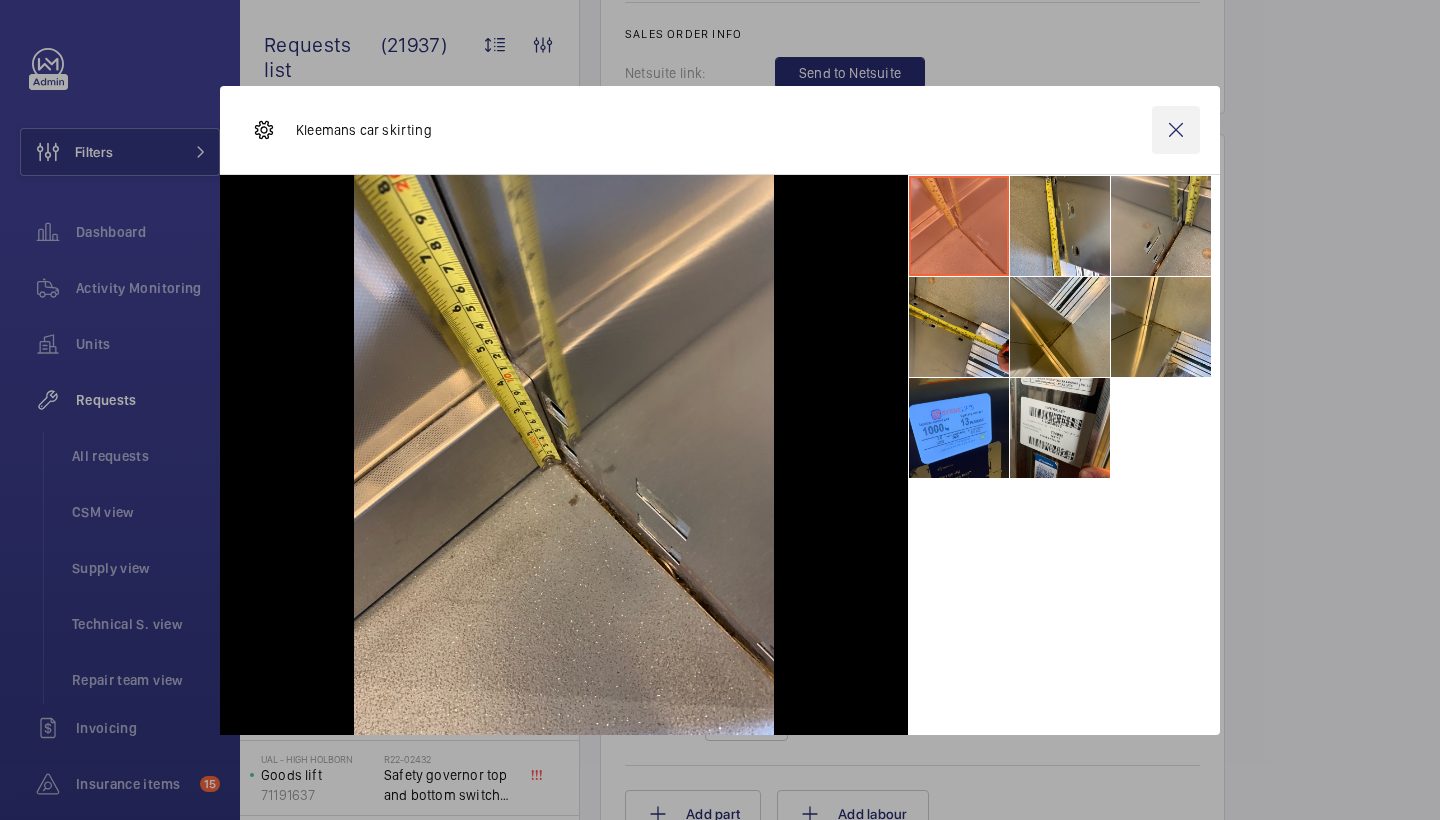 click at bounding box center [1176, 130] 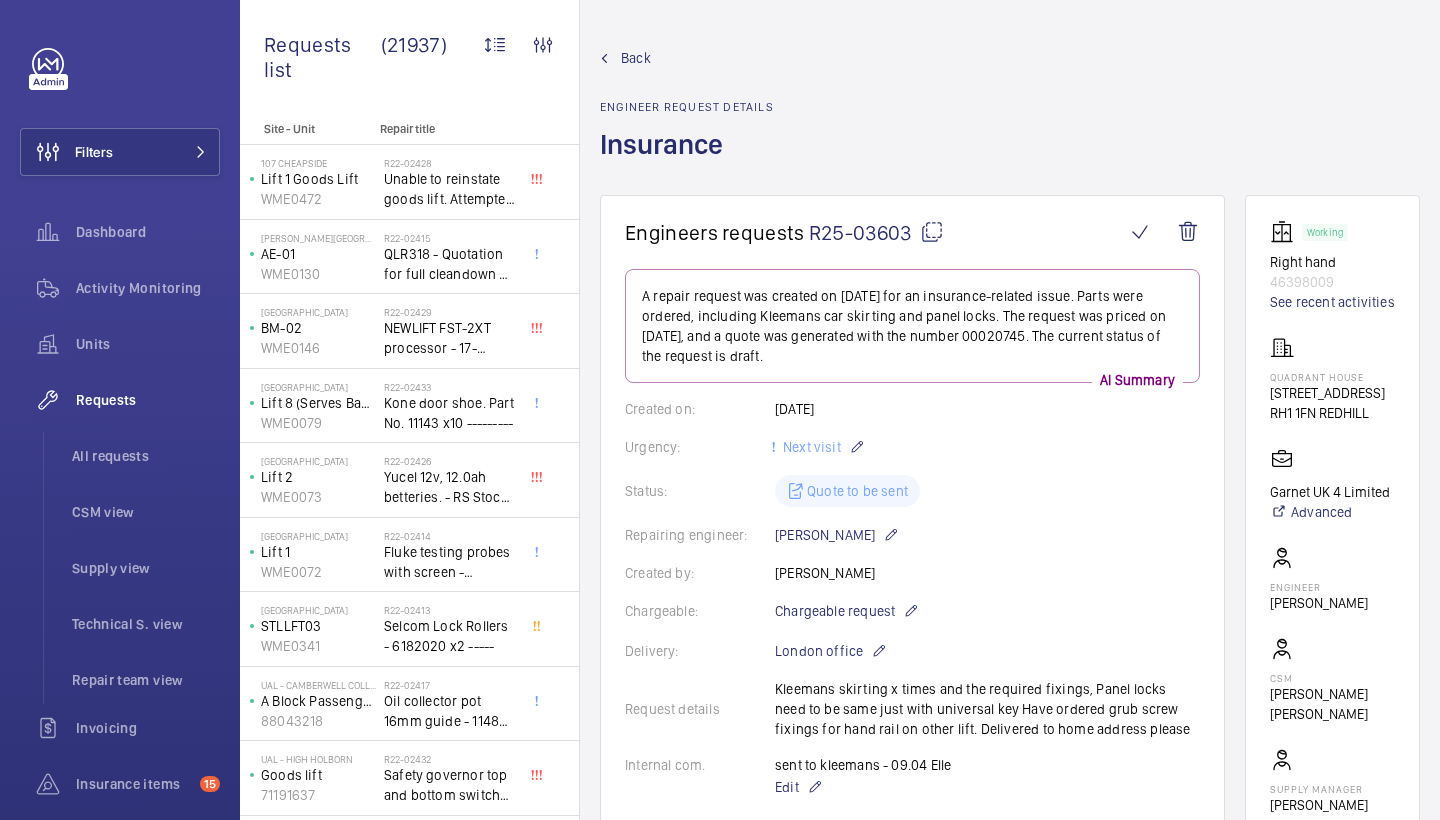 scroll, scrollTop: 0, scrollLeft: 0, axis: both 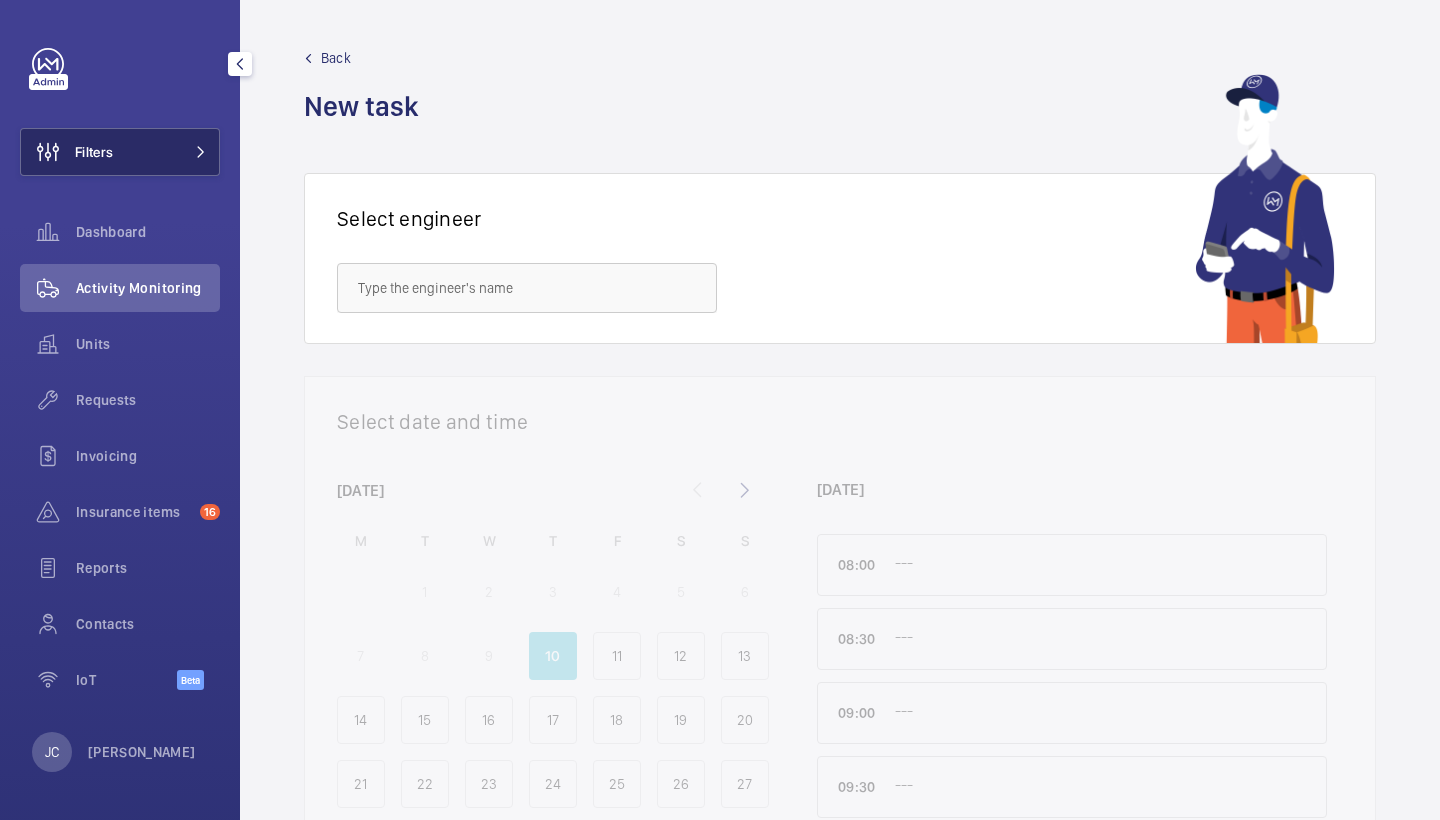 click on "Filters" 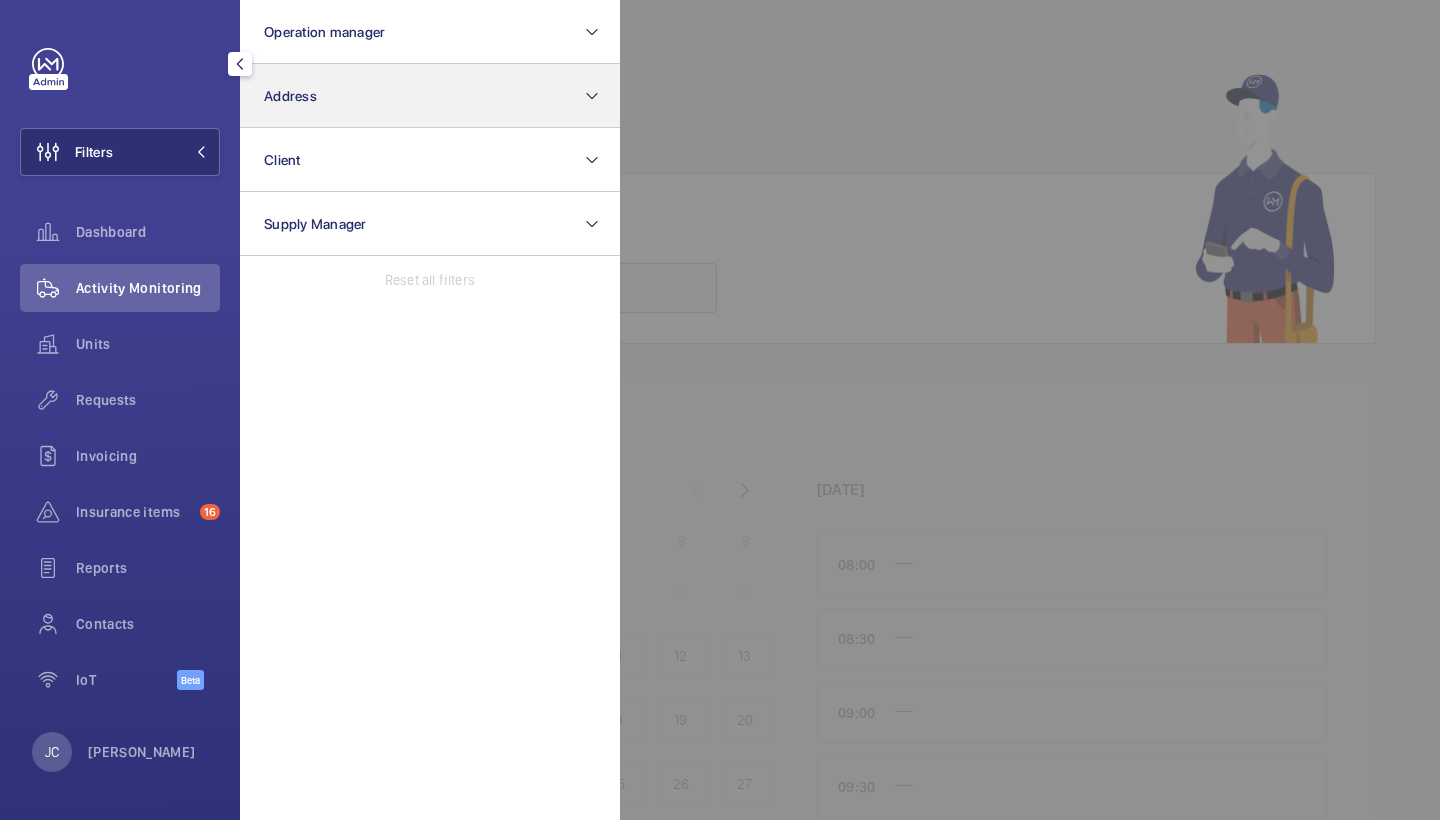 click on "Address" 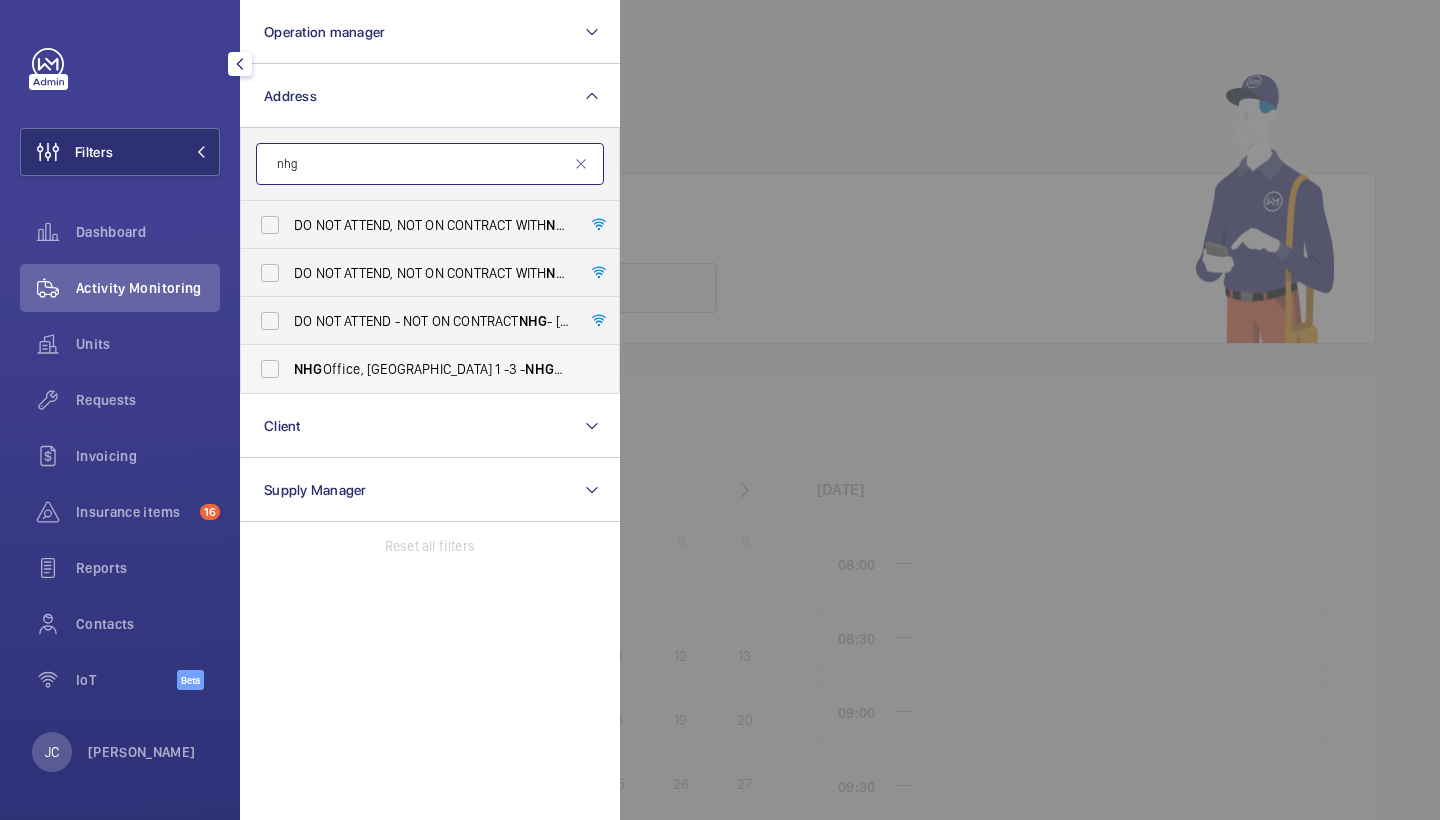 type on "nhg" 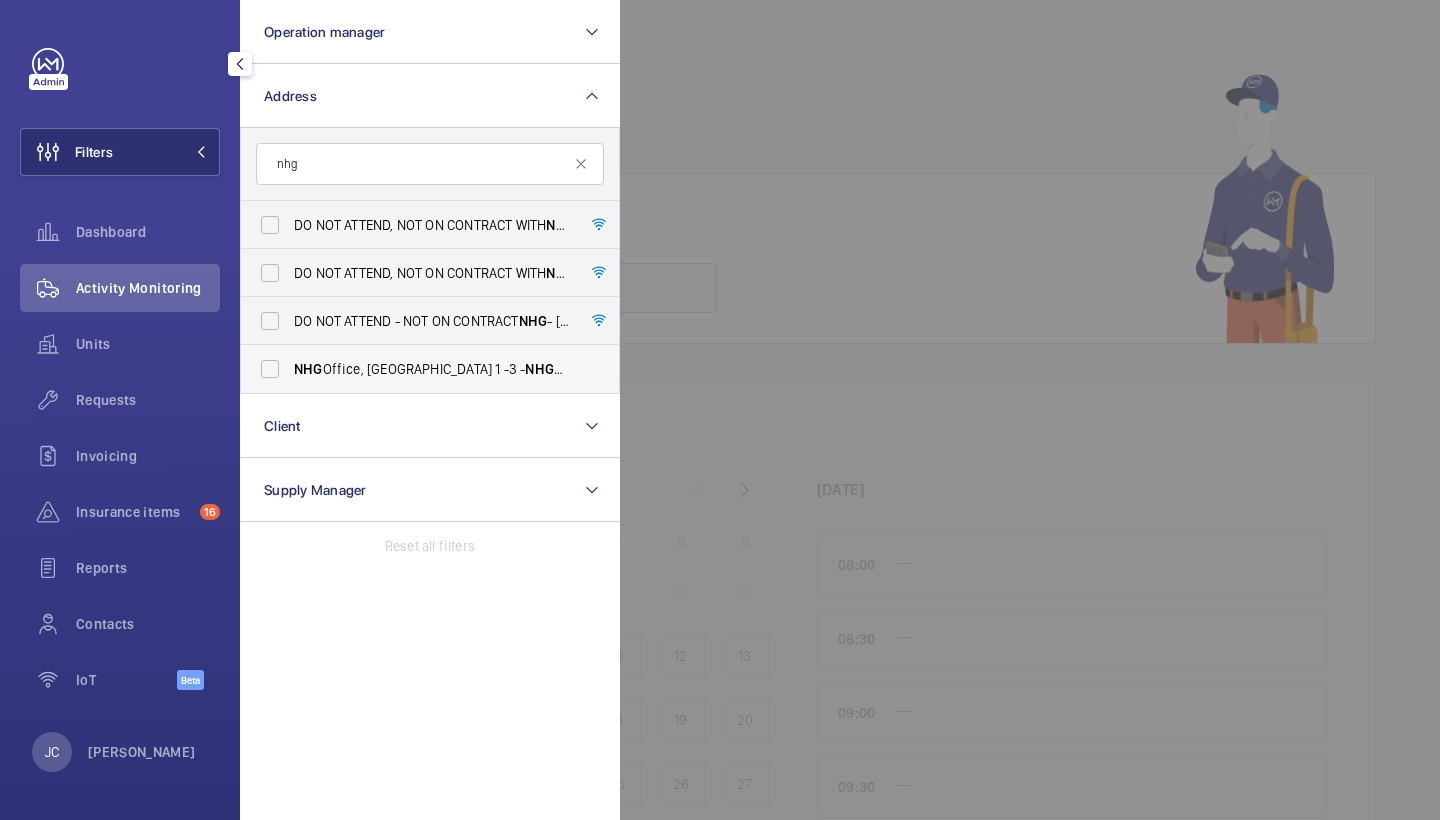 click on "NHG  Office, Sussex Place 1 -3 -  NHG  Office, Sussex Place 1 -3, LONDON W6 9EA" at bounding box center [431, 369] 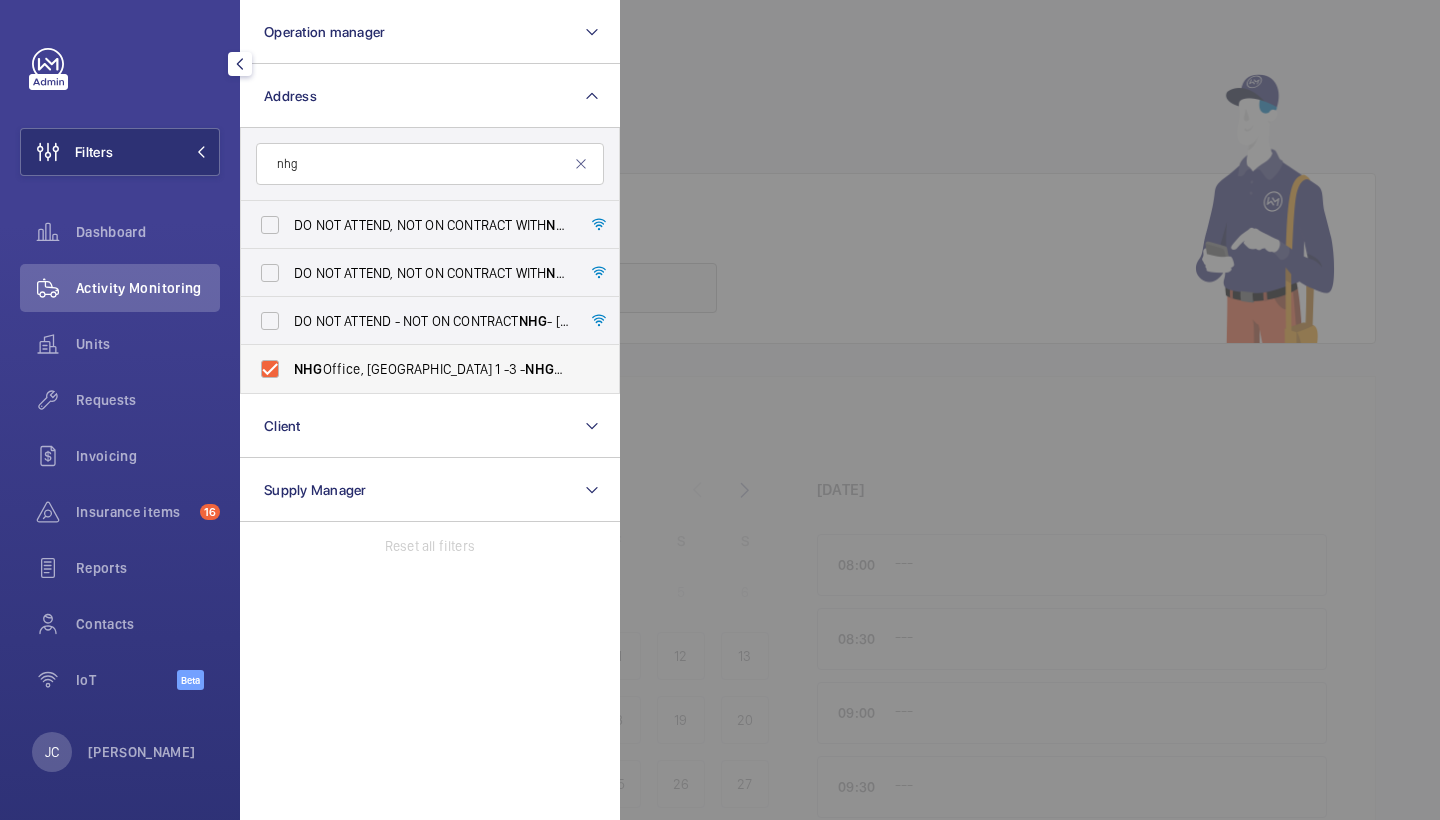 checkbox on "true" 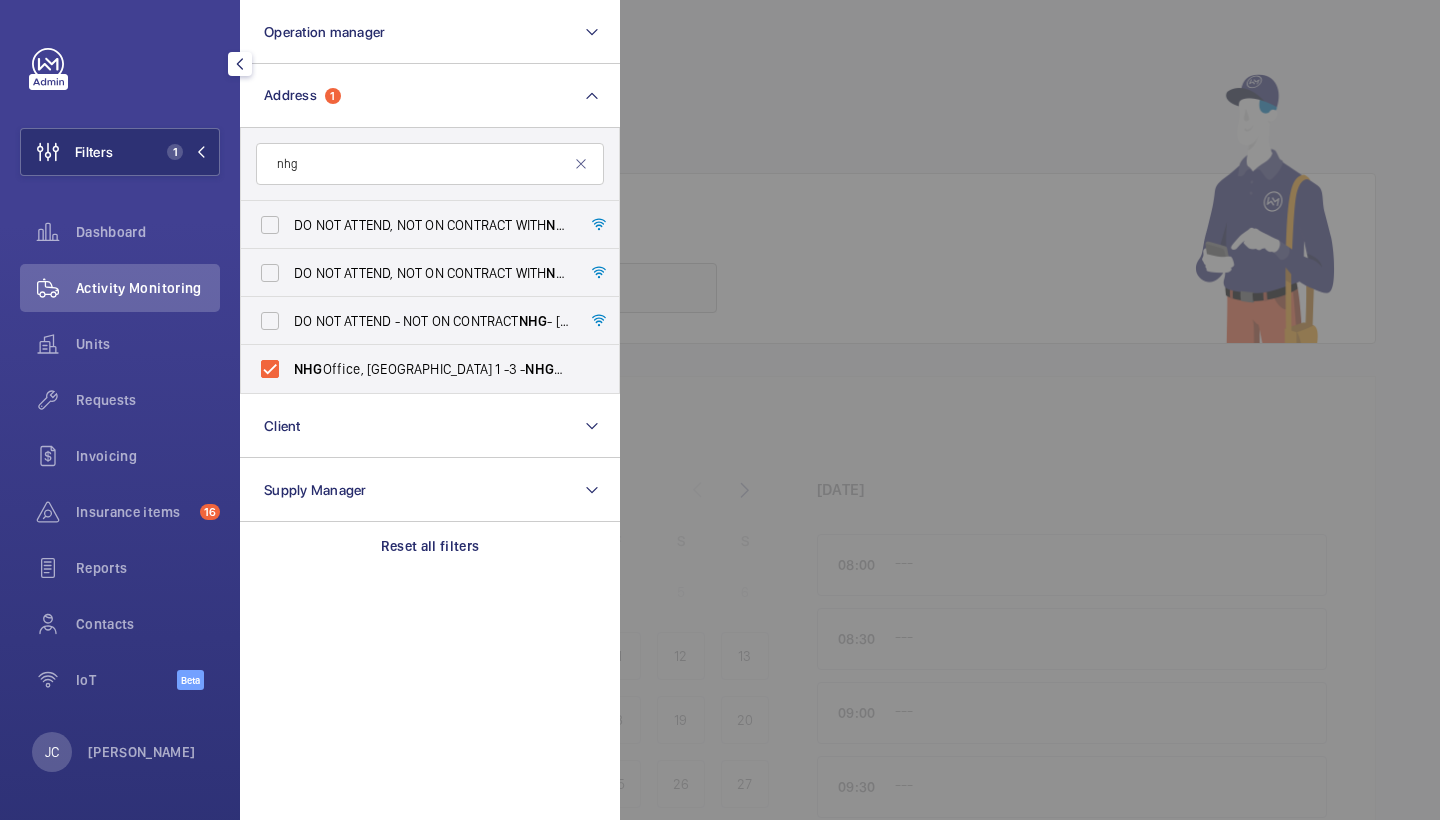 click 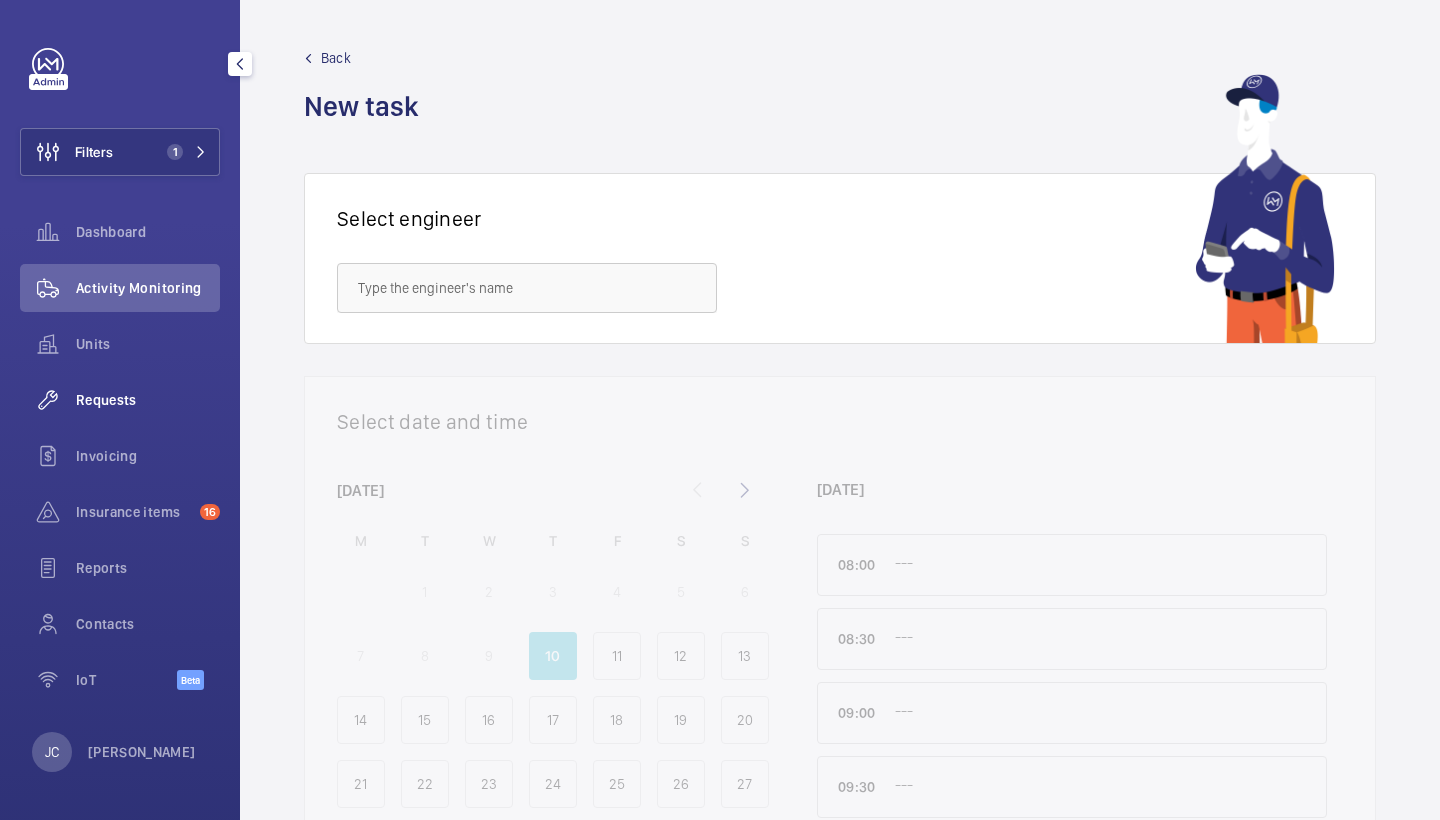 click on "Requests" 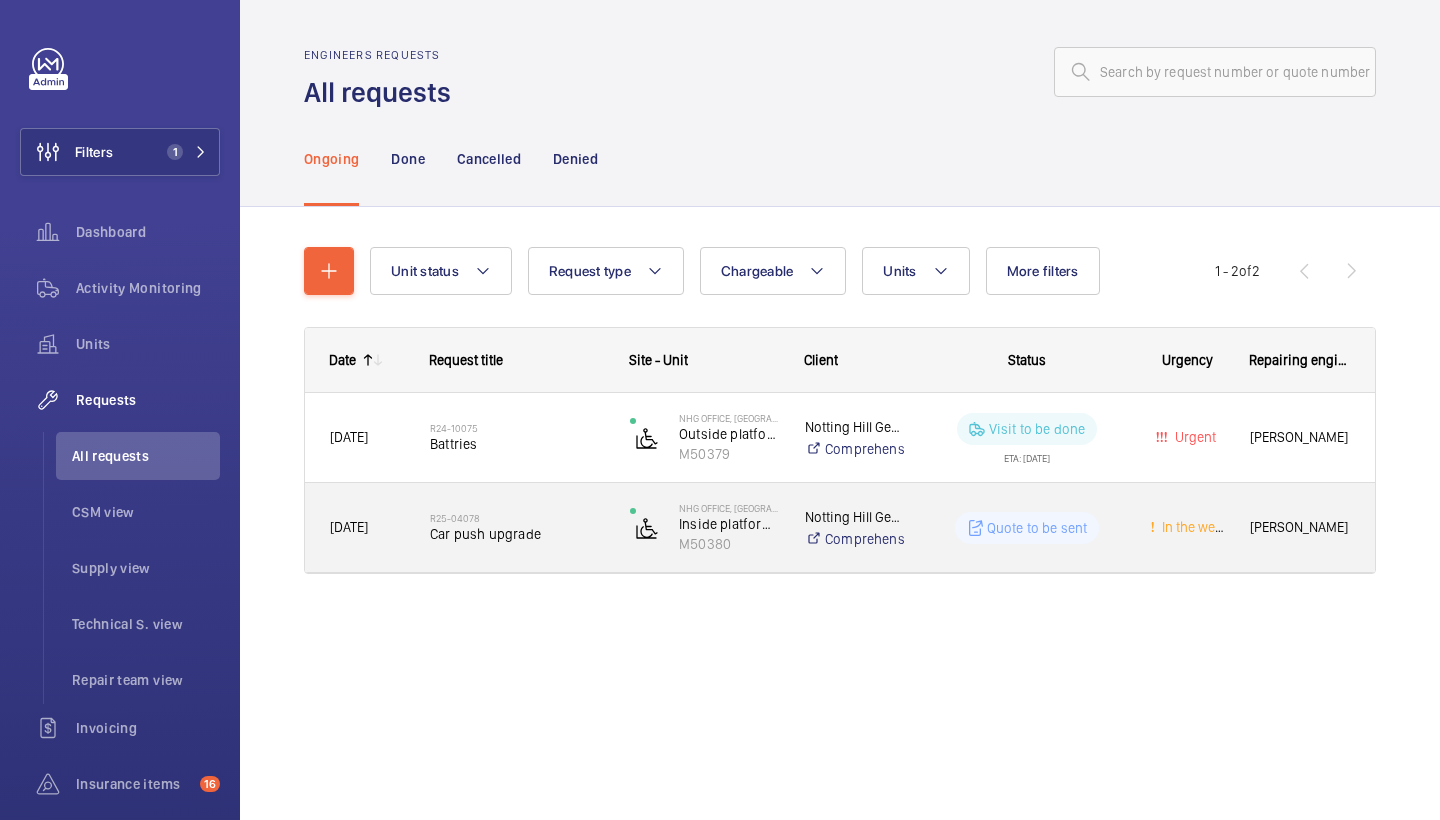 click on "R25-04078" 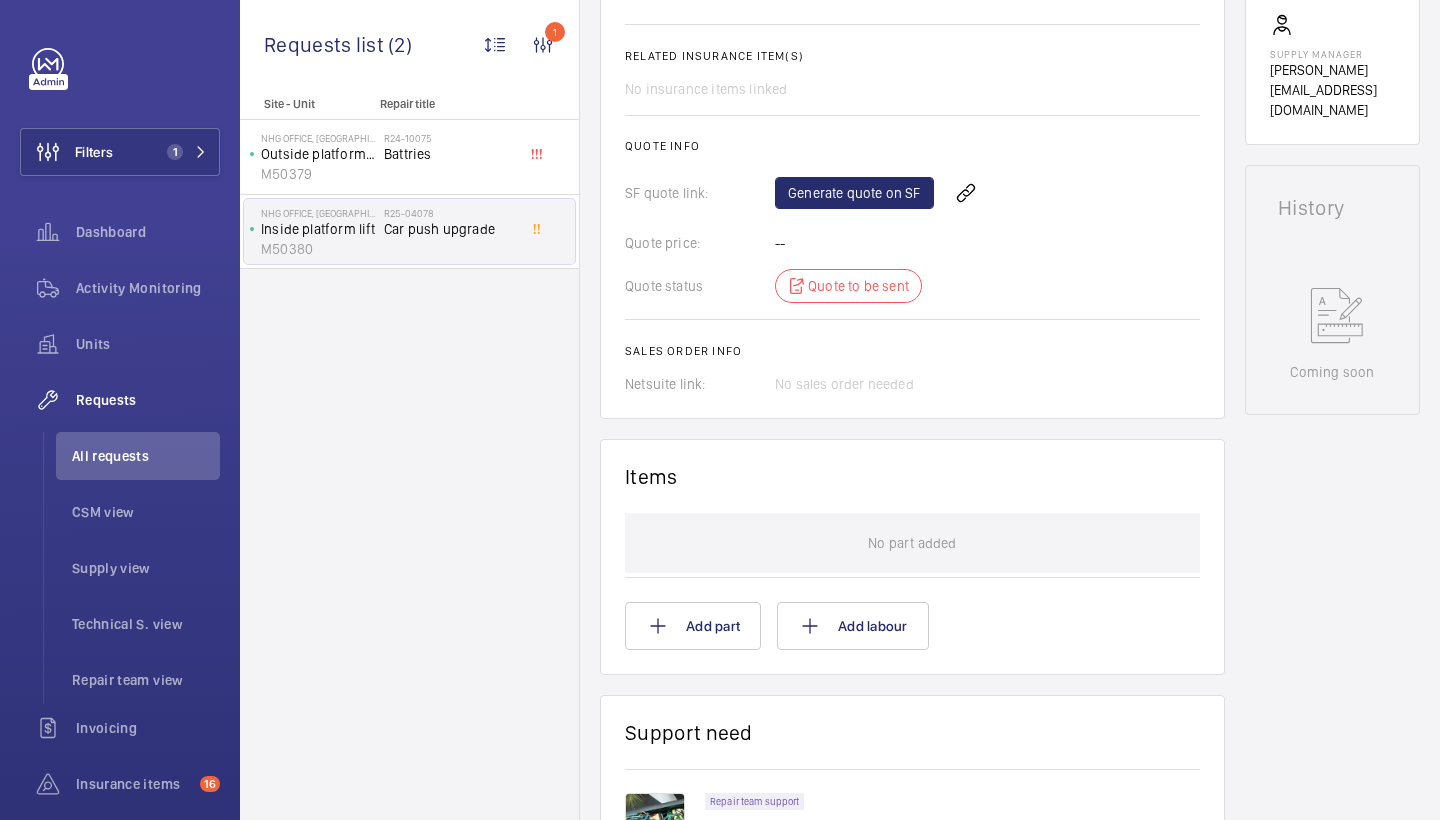 scroll, scrollTop: 800, scrollLeft: 0, axis: vertical 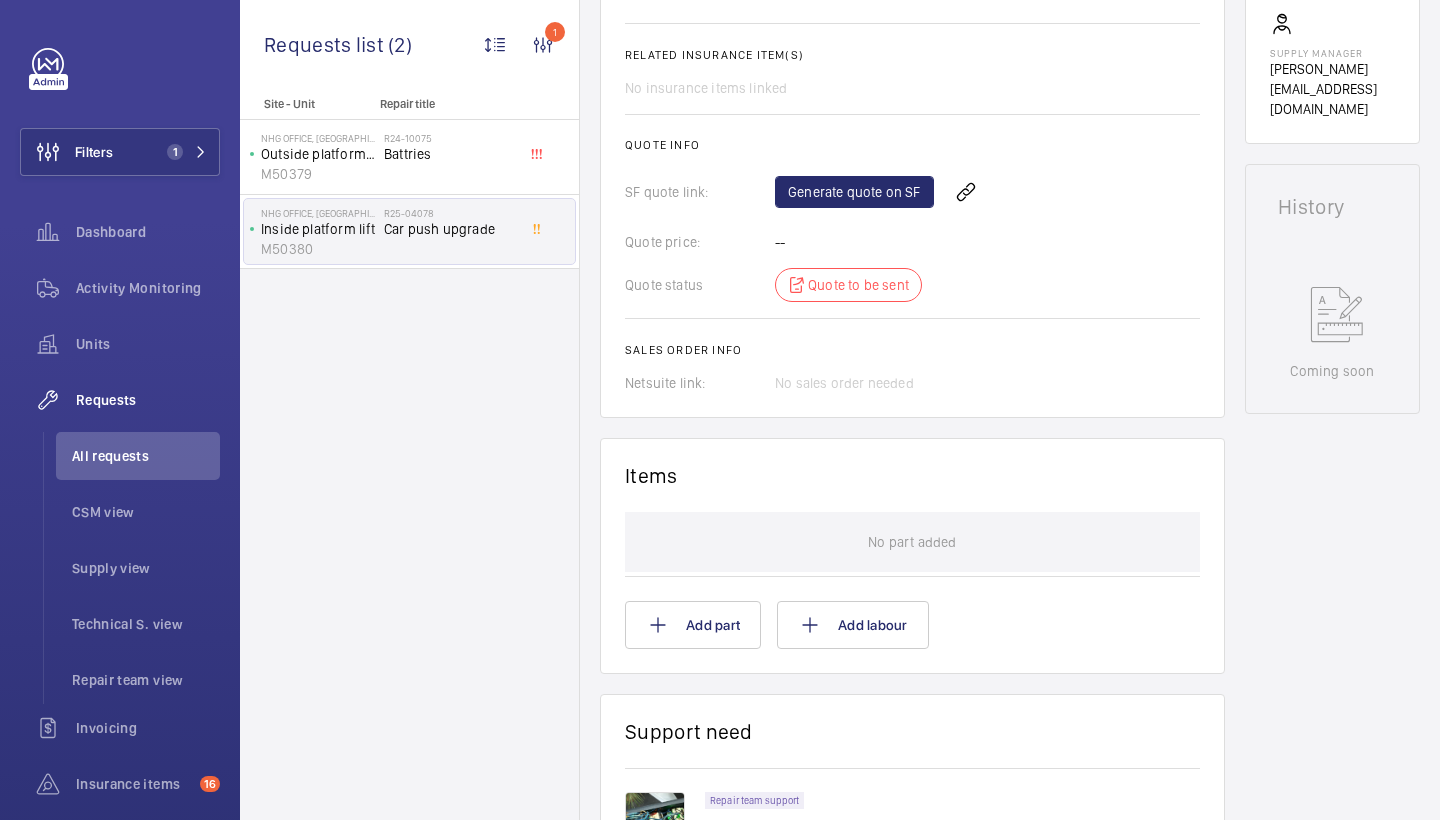 click on "Generate quote on SF" 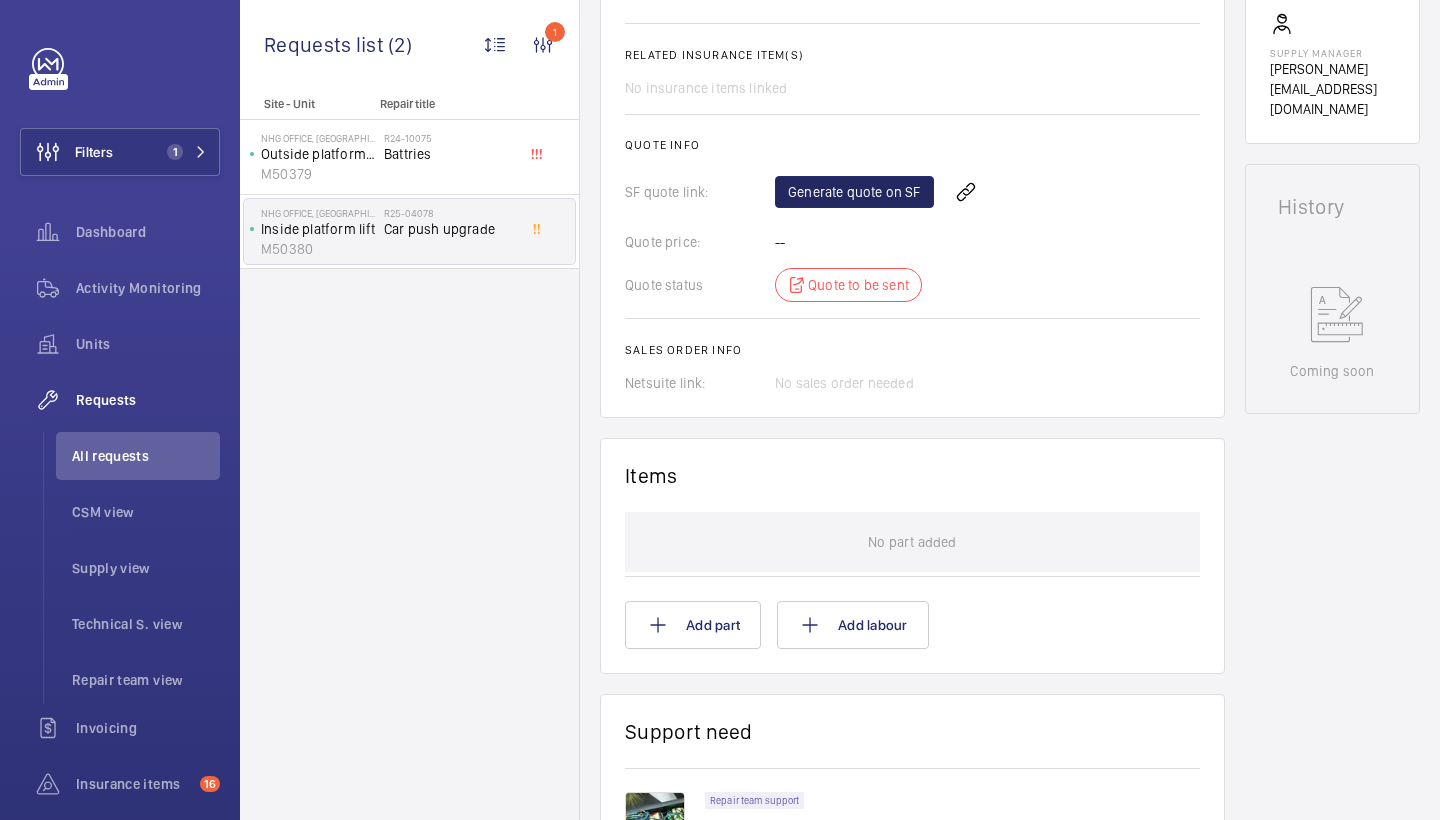 click on "Generate quote on SF" 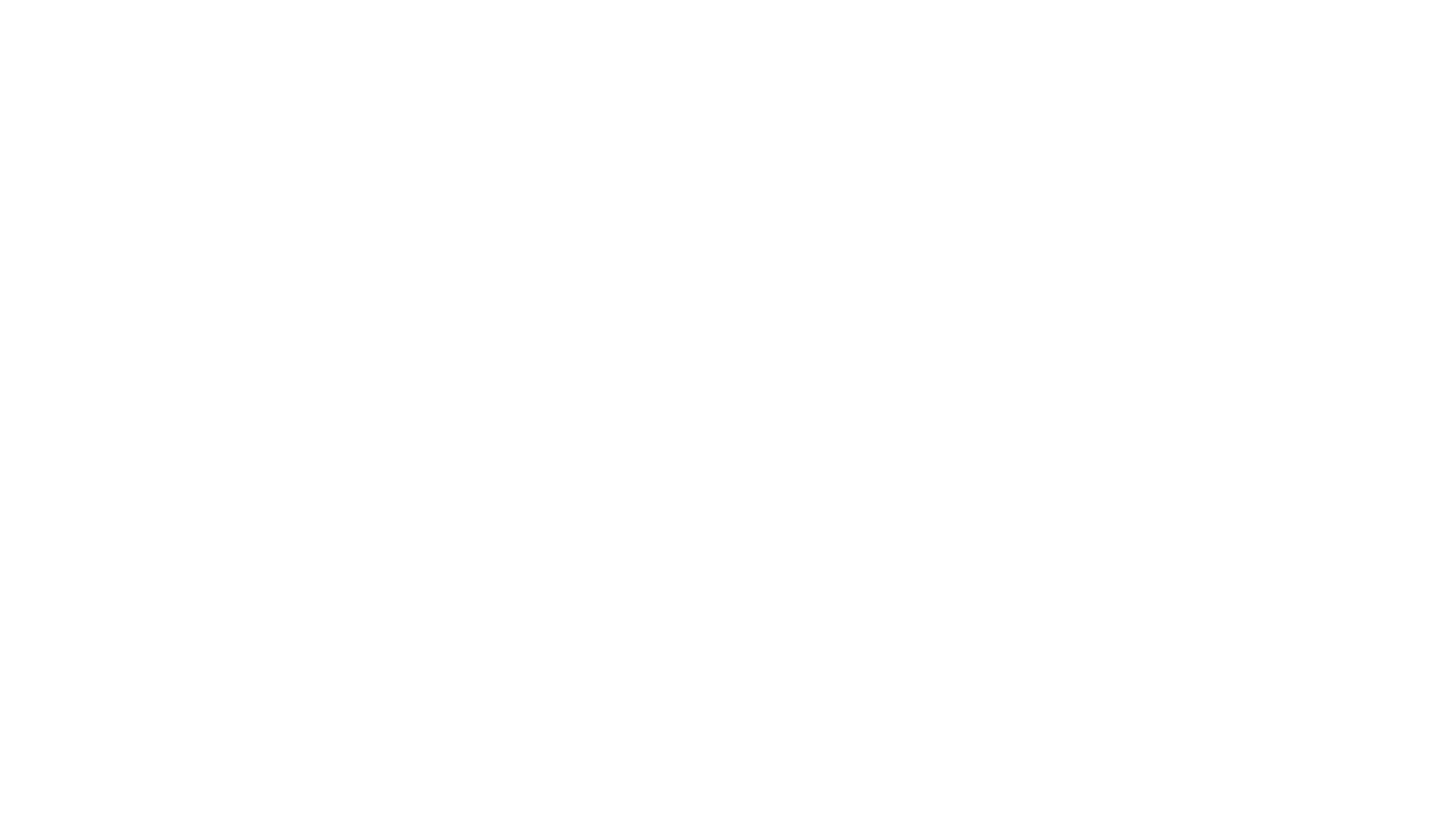 scroll, scrollTop: 0, scrollLeft: 0, axis: both 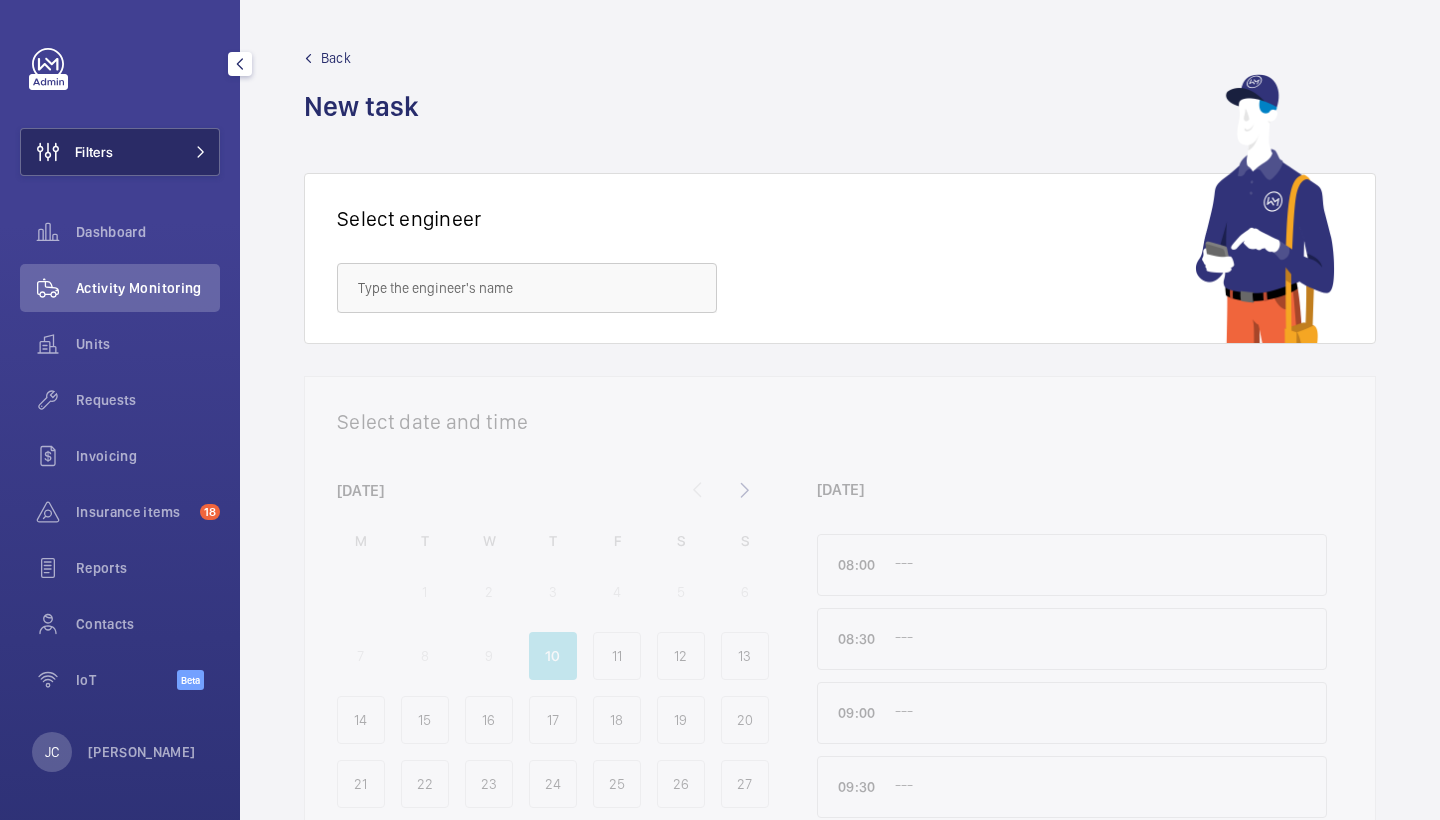 click on "Filters" 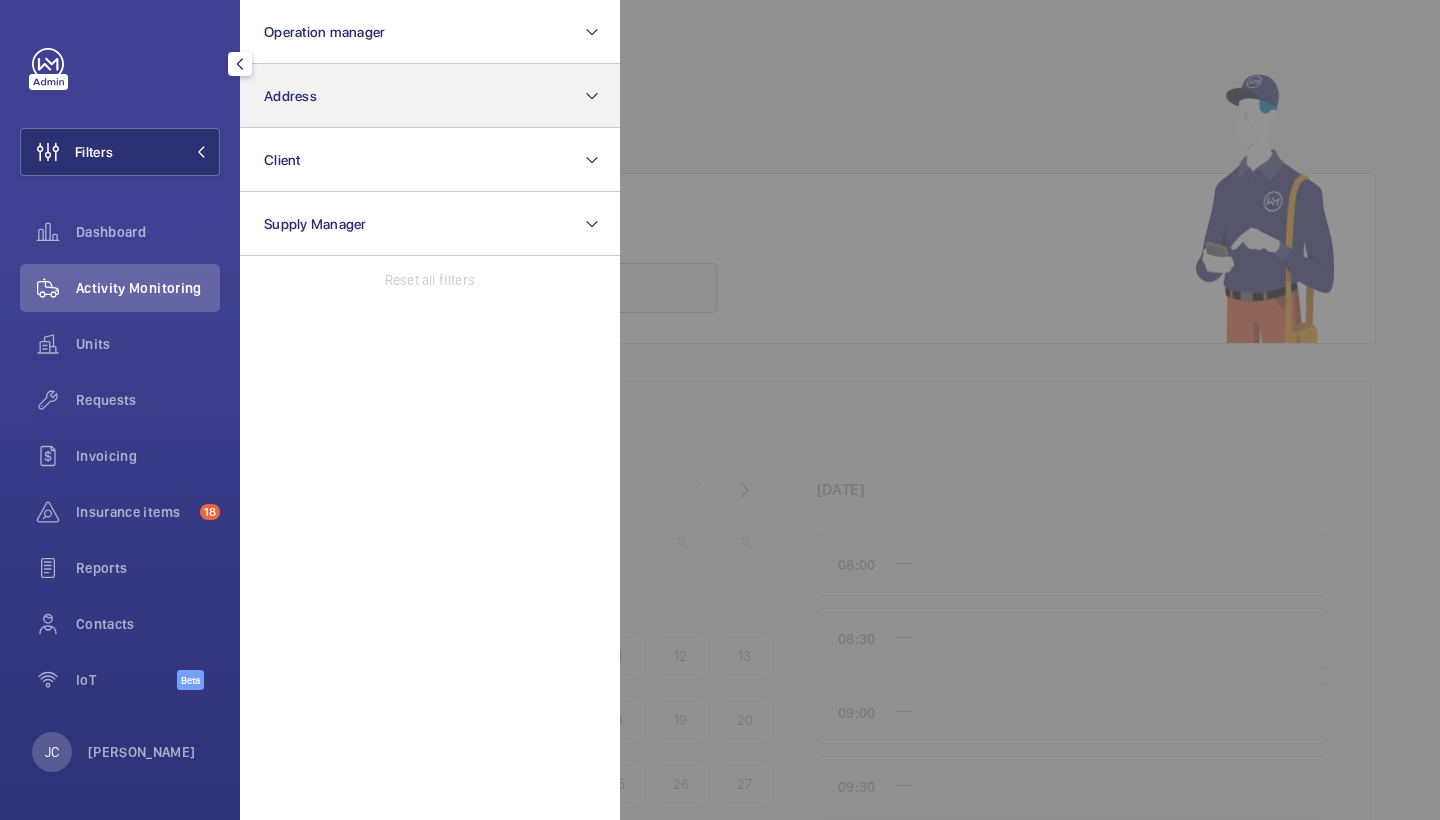 click on "Address" 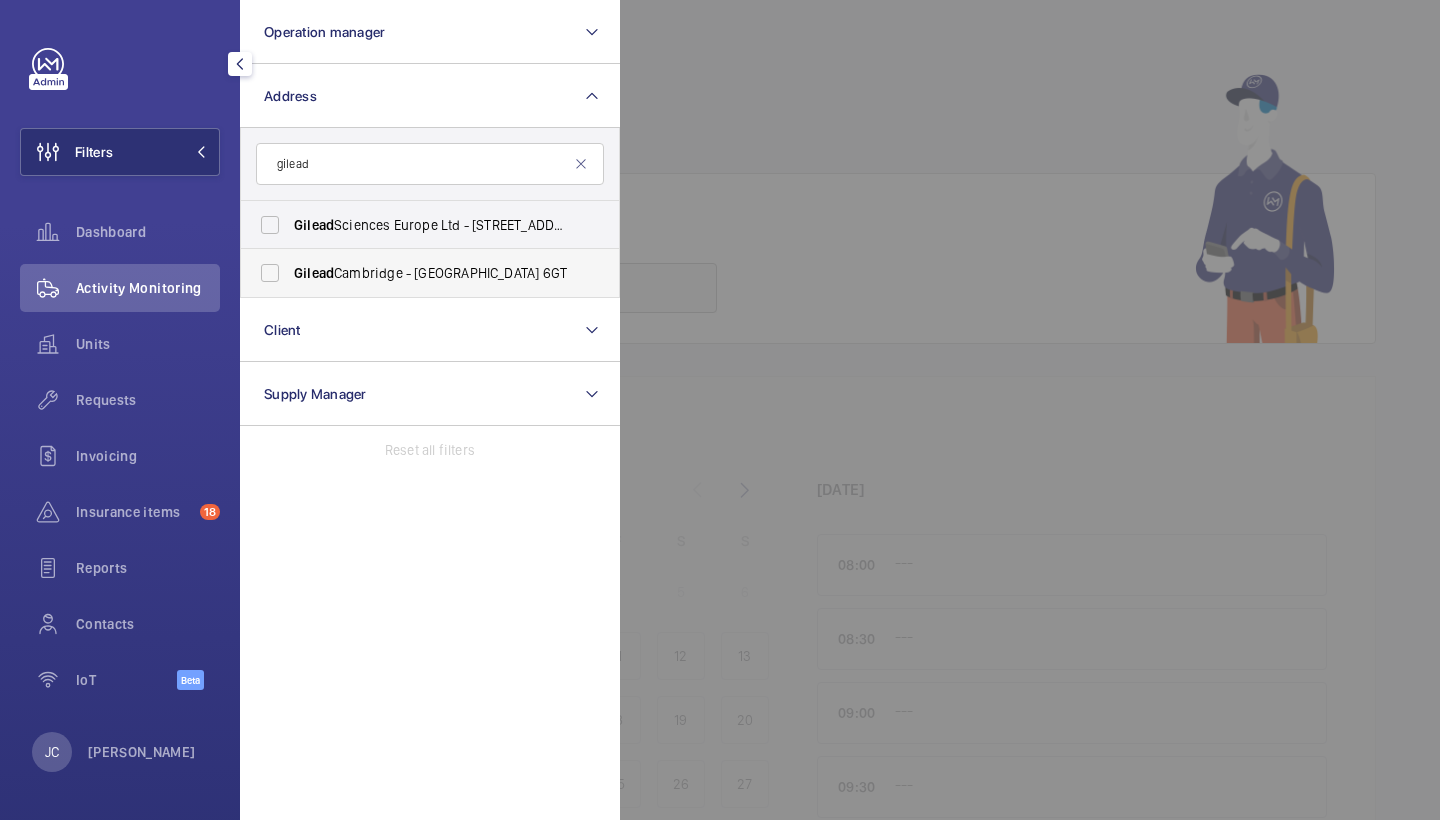 type on "gilead" 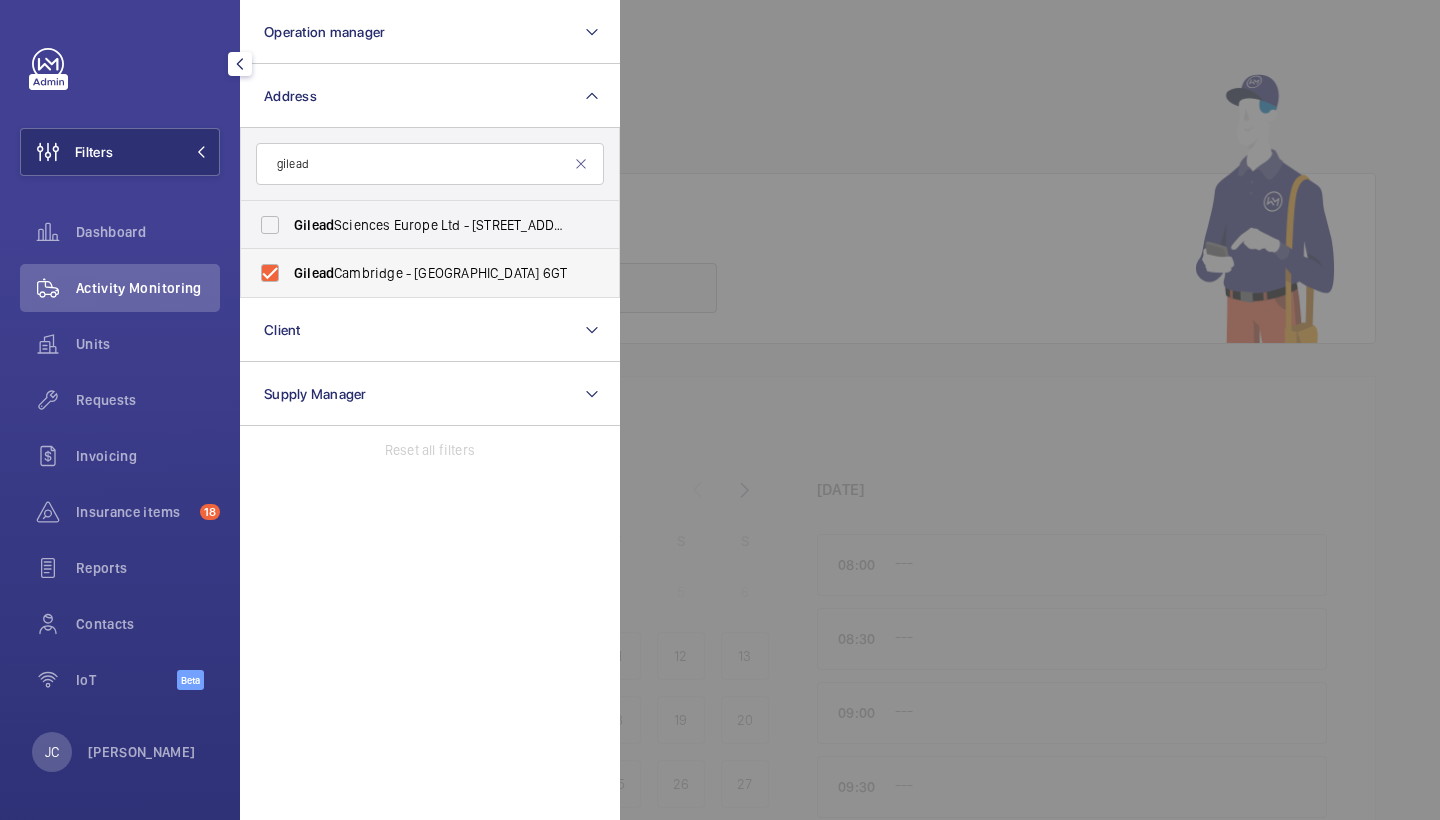 checkbox on "true" 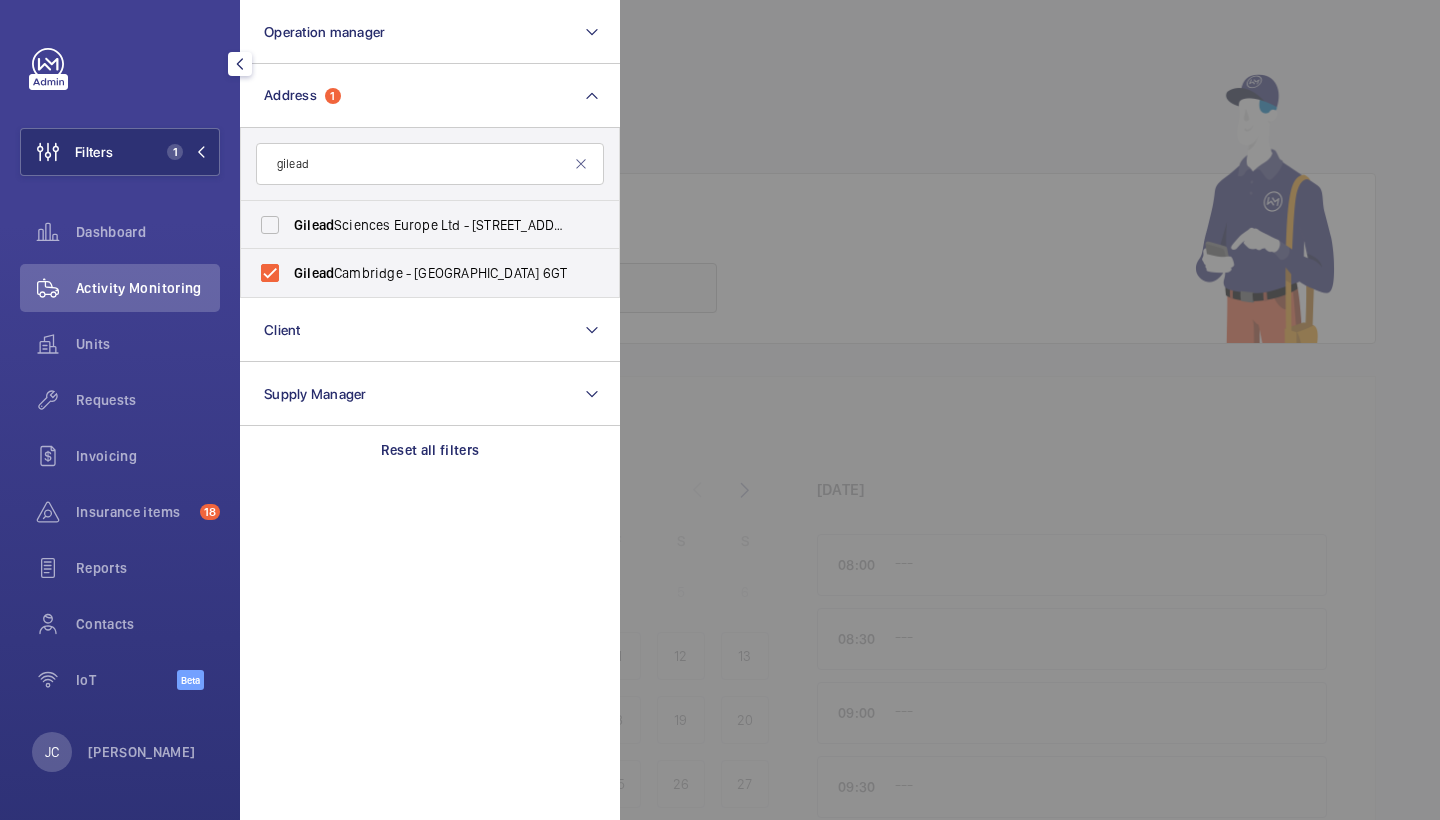click on "Activity Monitoring" 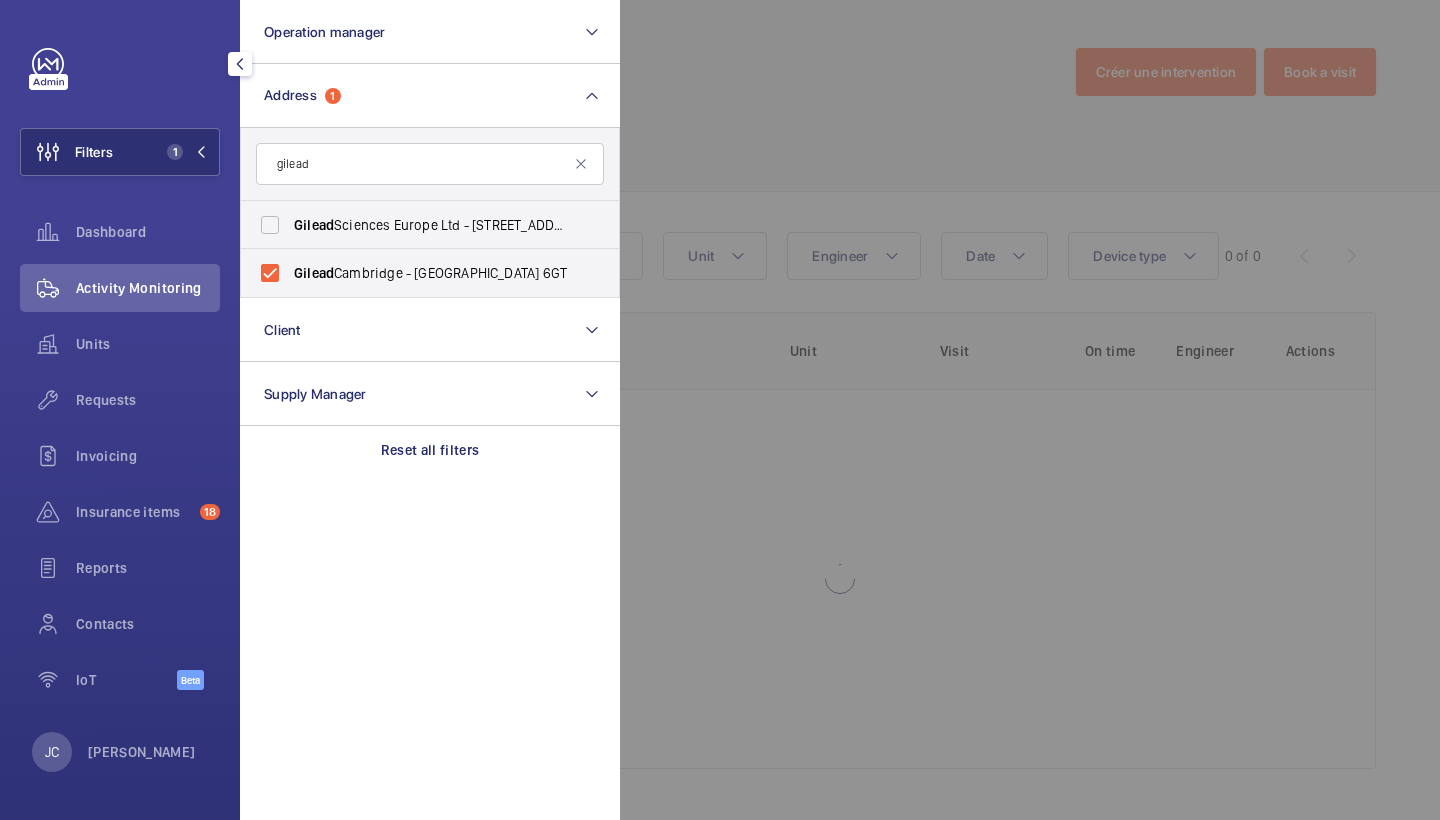 click 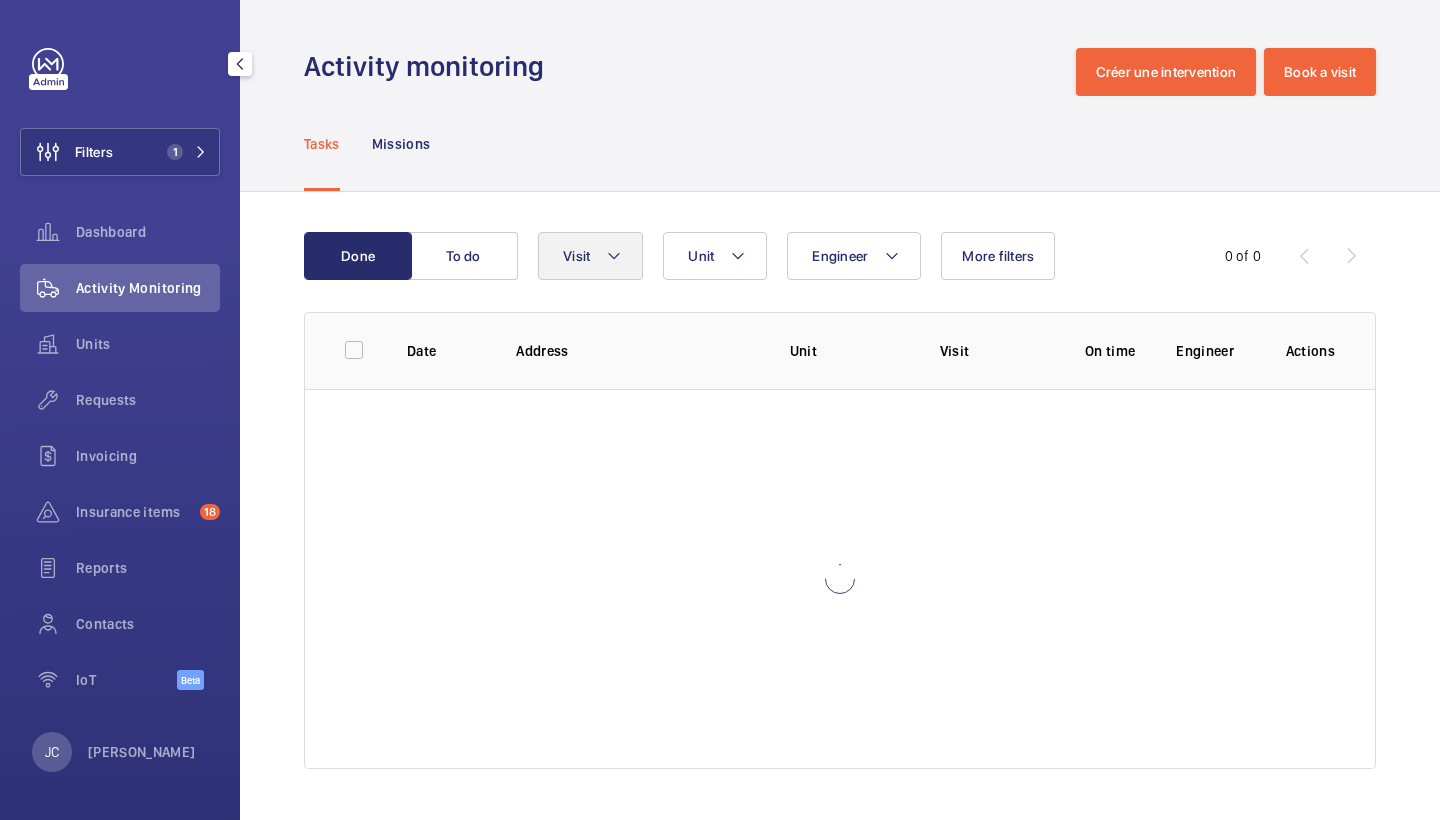 click on "Visit" 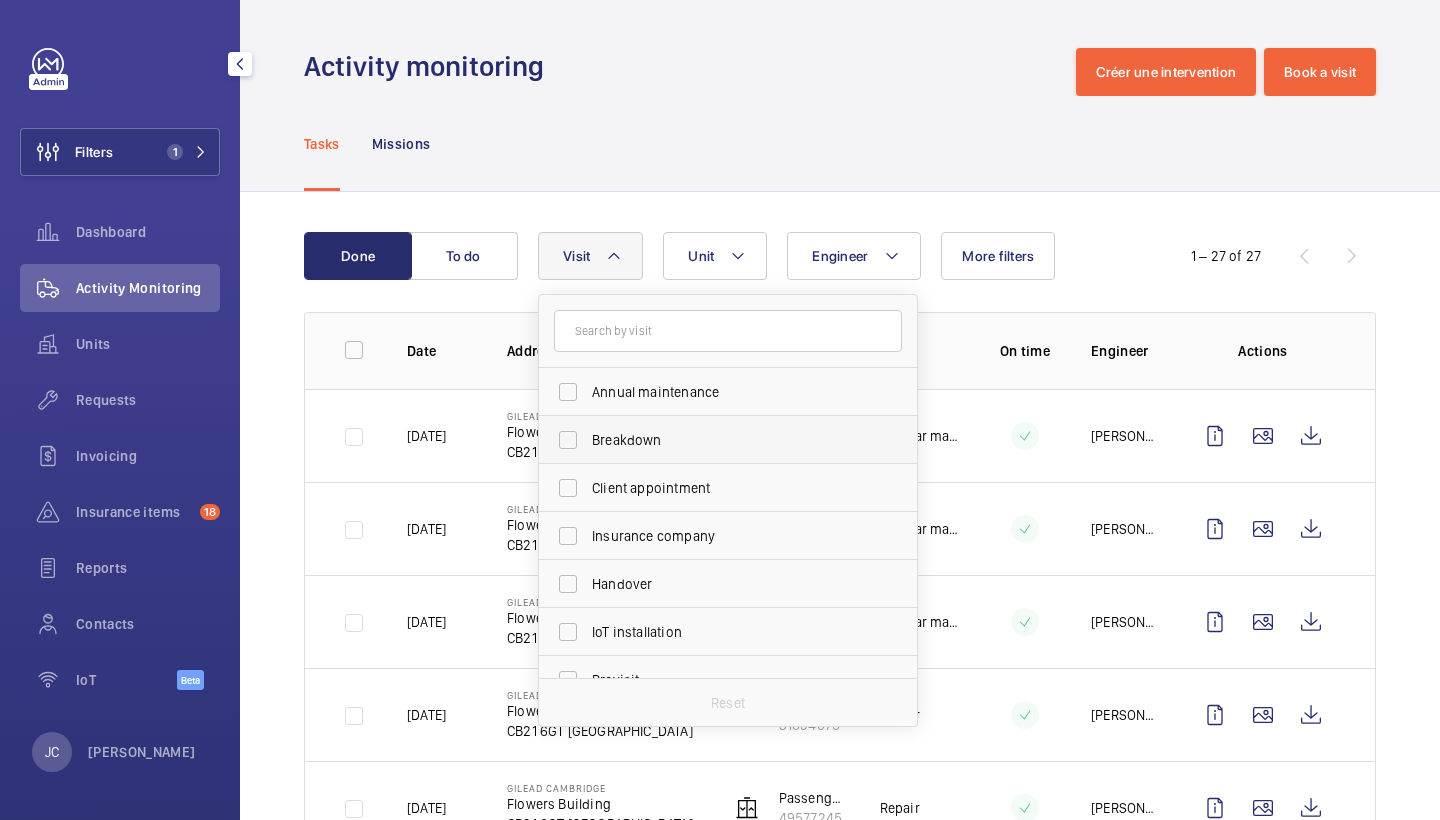 scroll, scrollTop: 191, scrollLeft: 0, axis: vertical 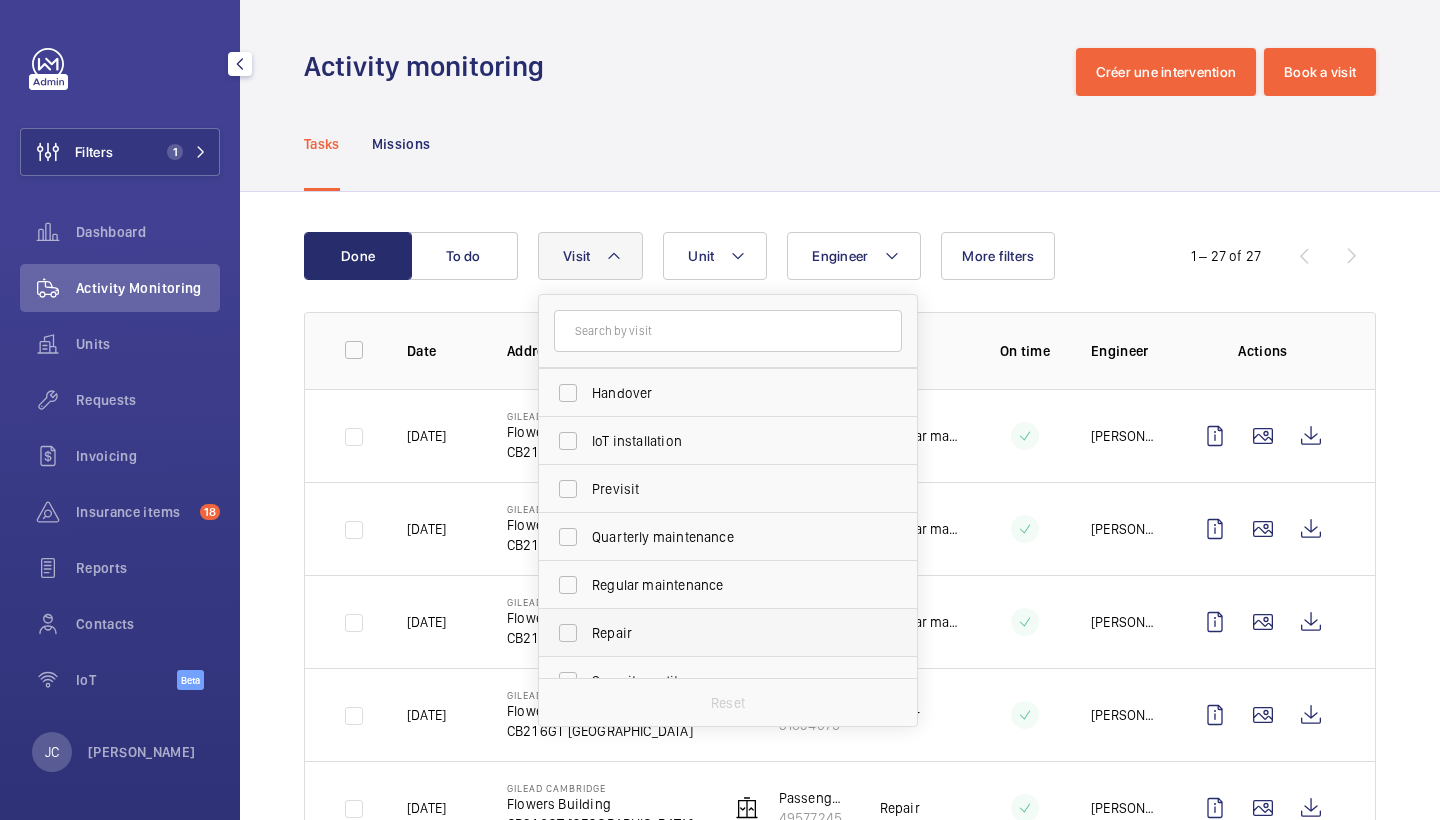 click on "Repair" at bounding box center (729, 633) 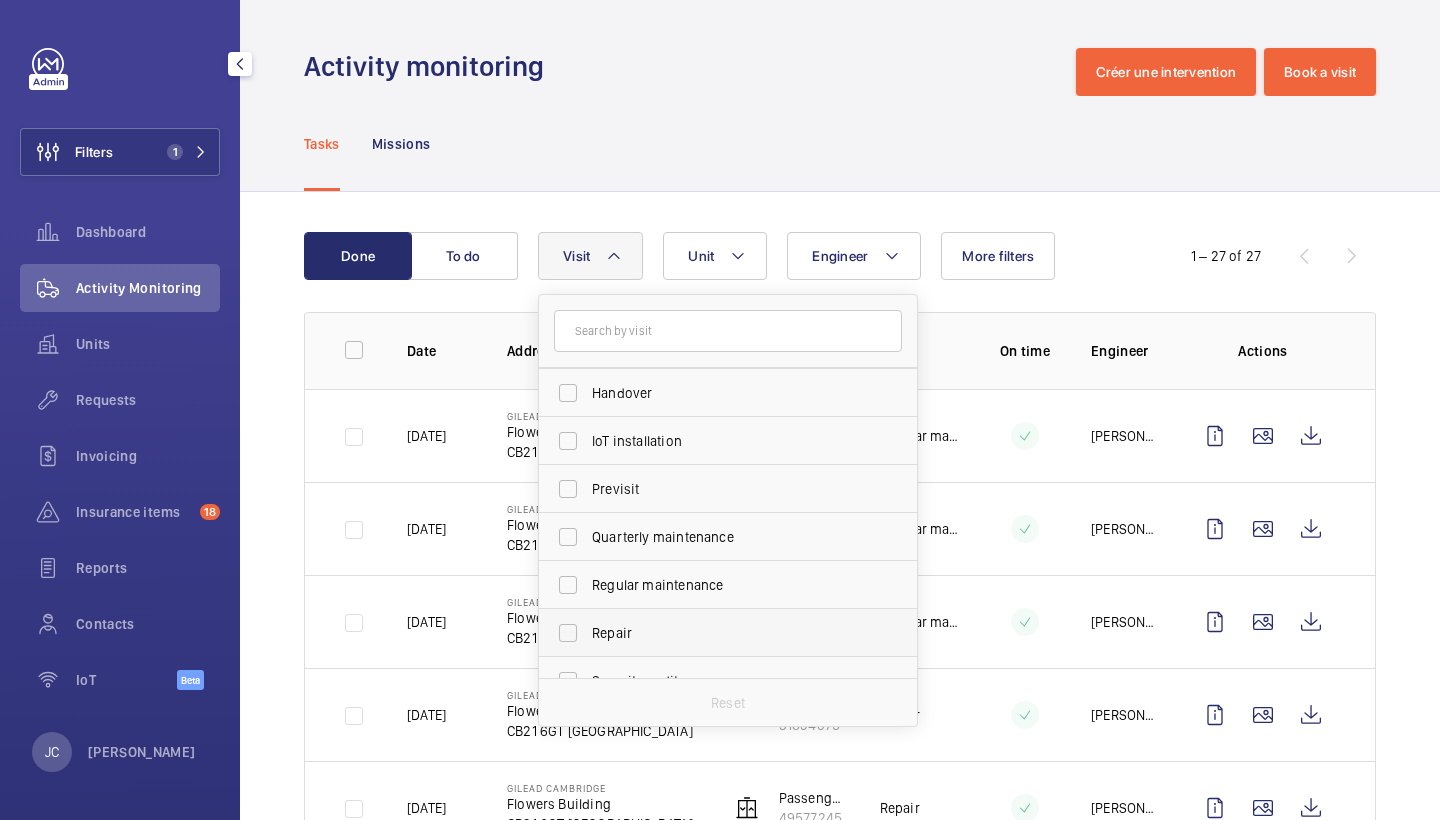 click on "Repair" at bounding box center (568, 633) 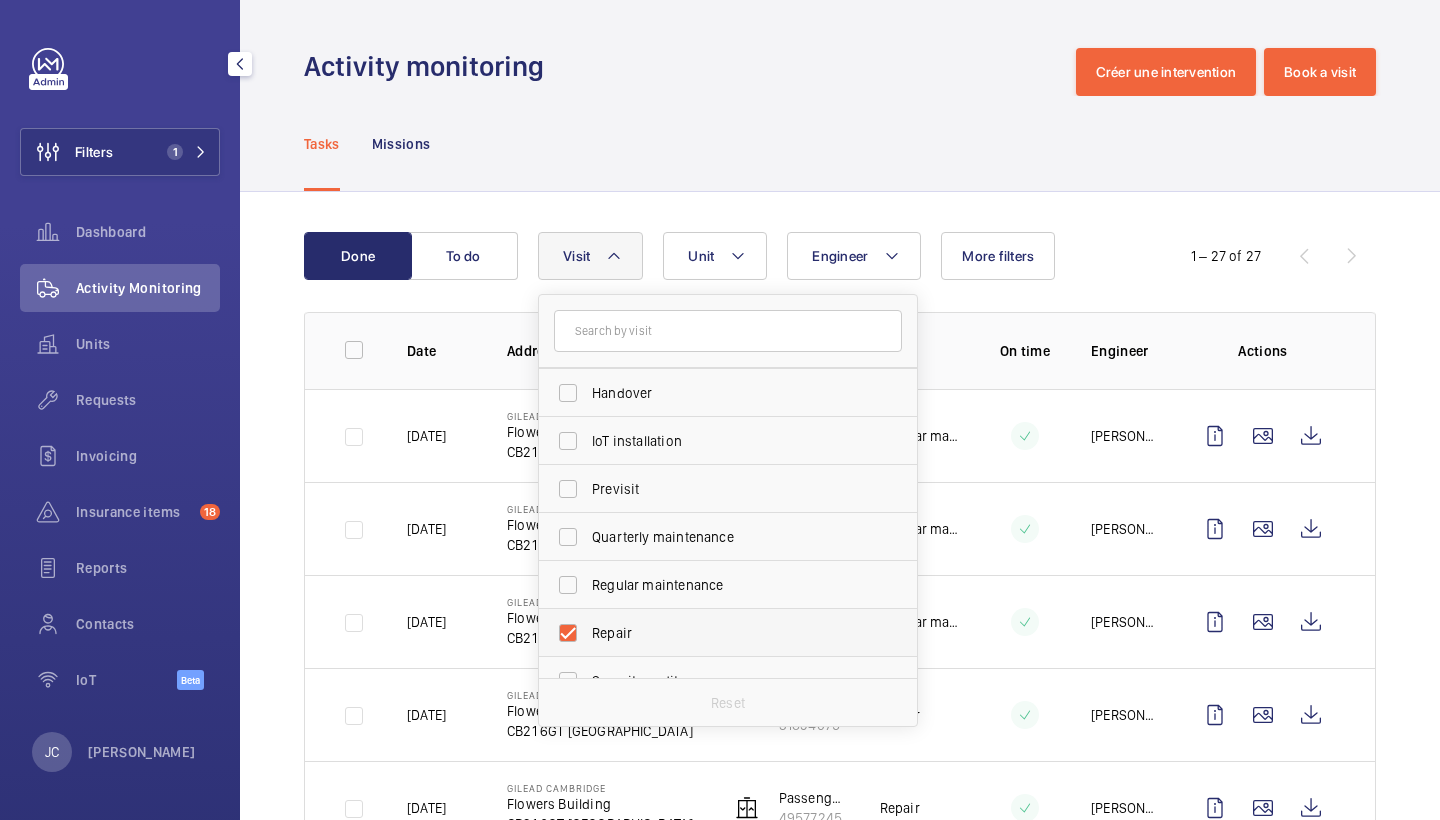 checkbox on "true" 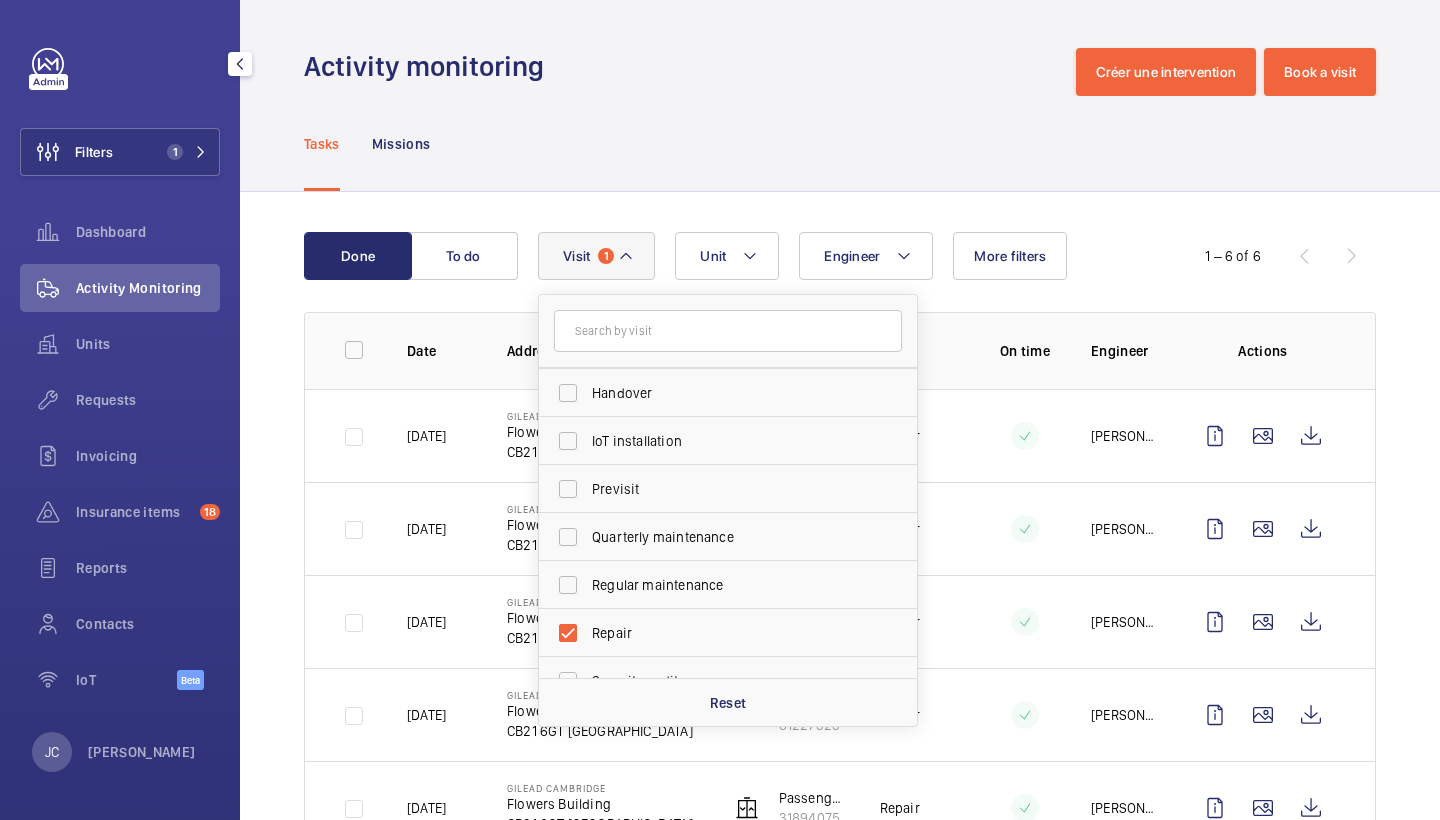 click on "Tasks Missions" 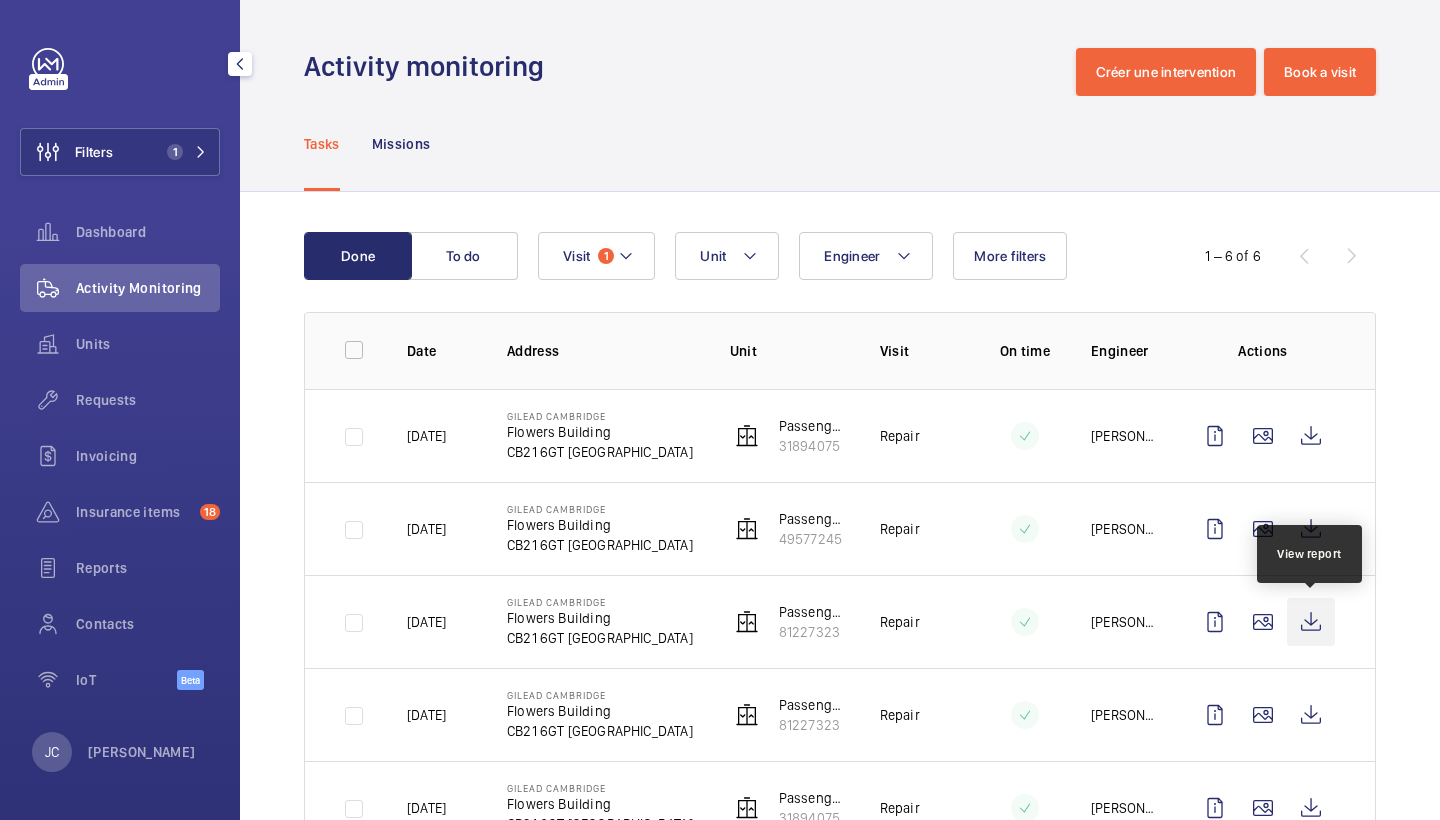 click 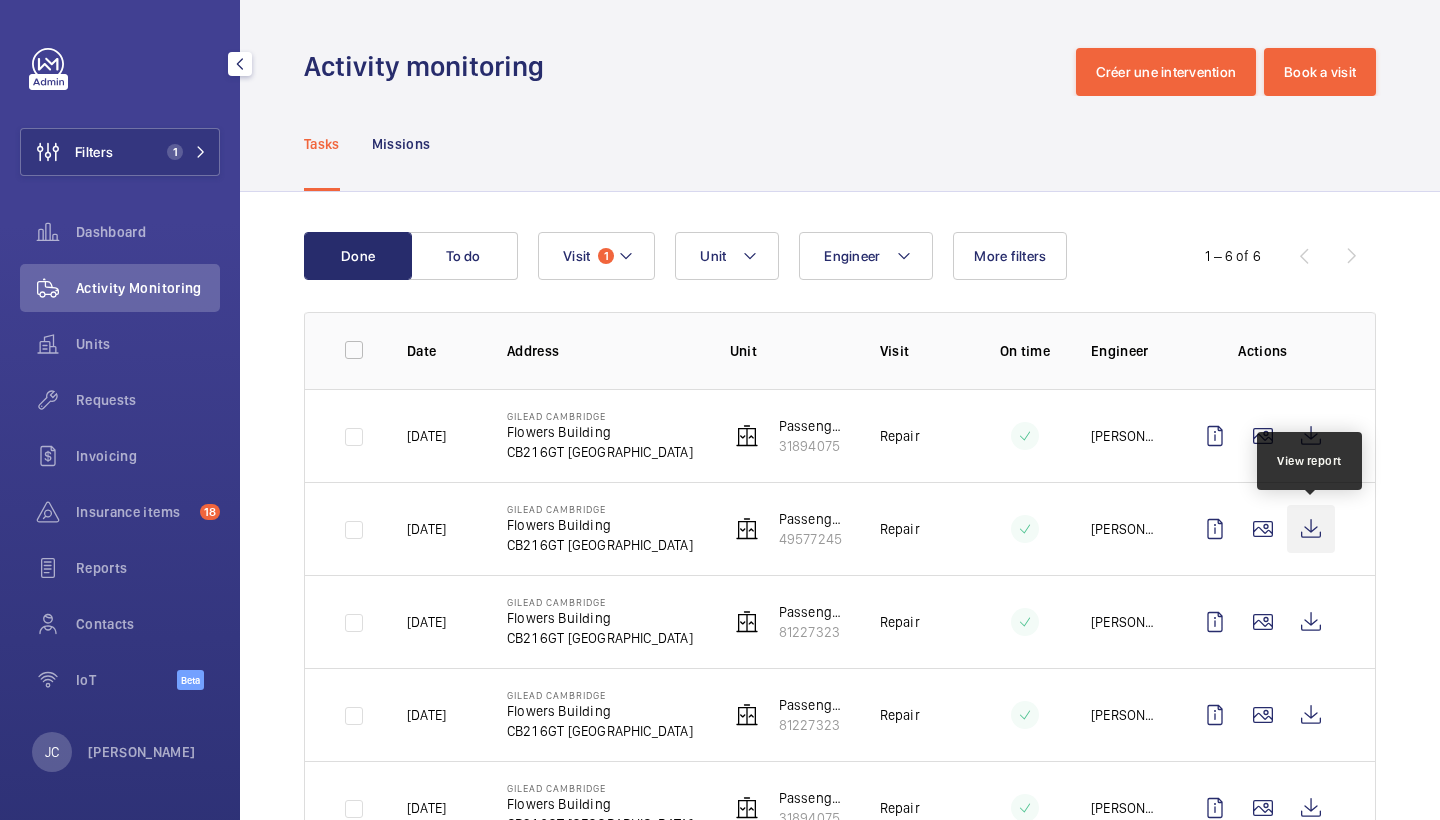 click 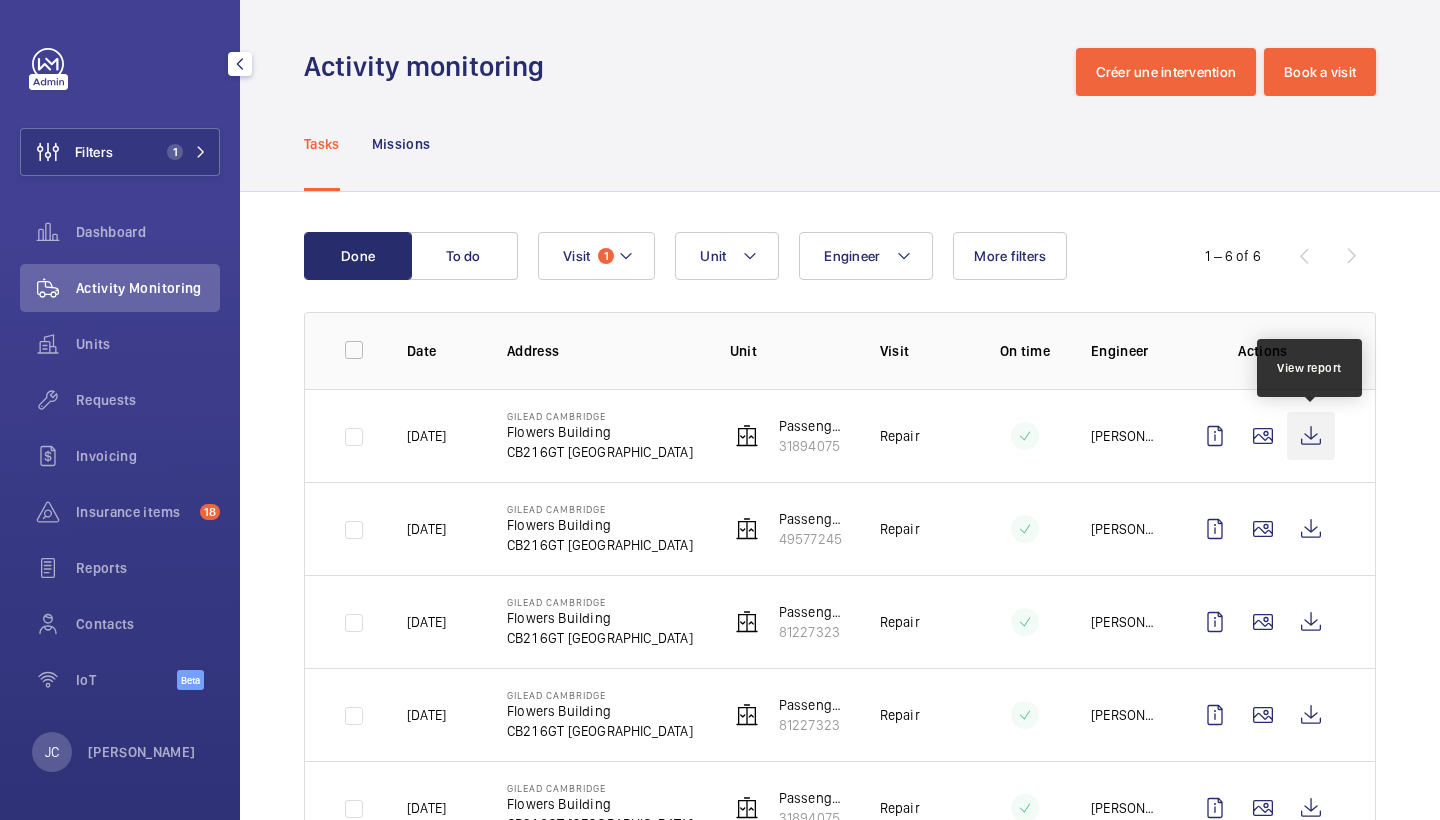 click 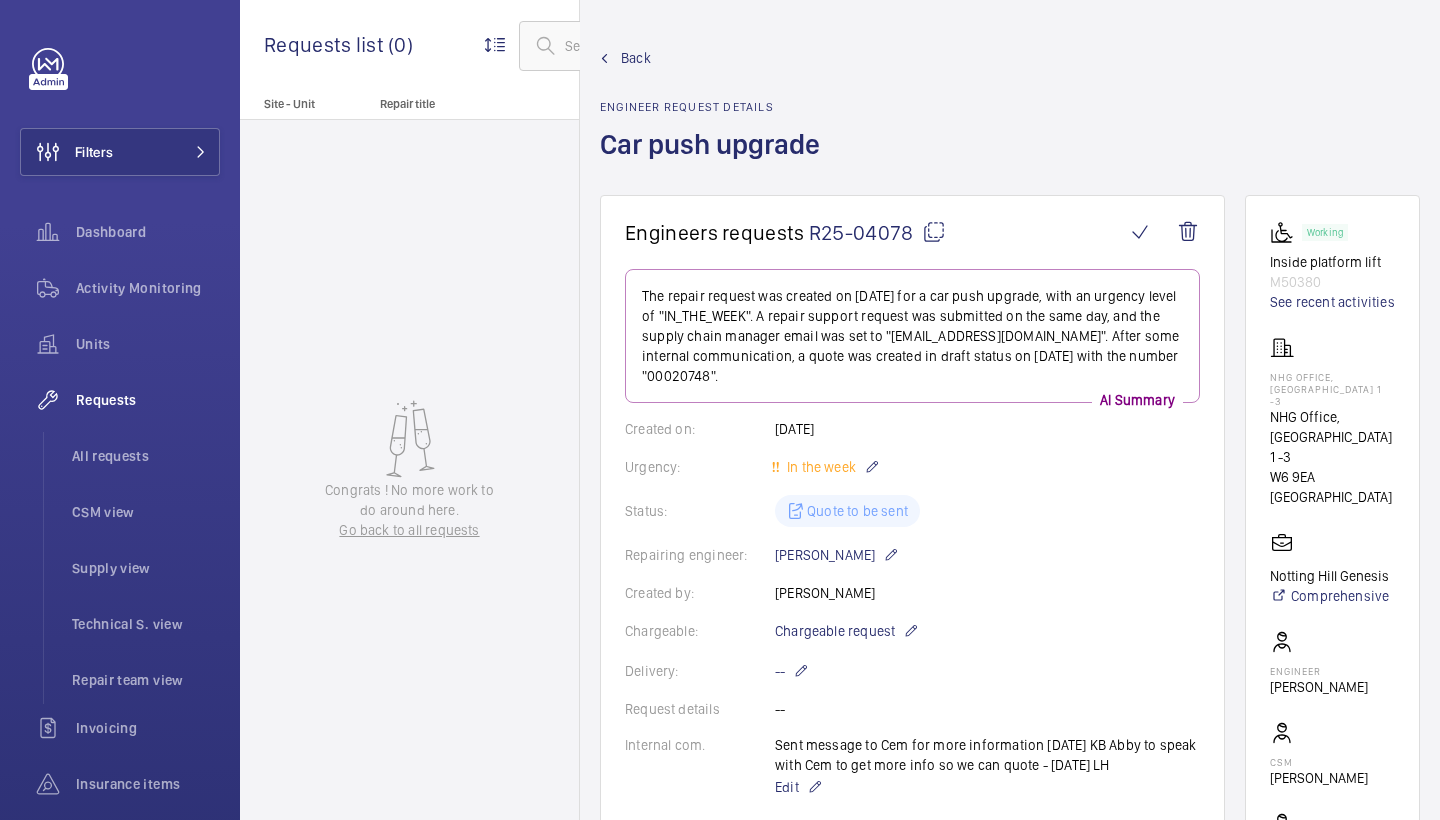 scroll, scrollTop: 0, scrollLeft: 0, axis: both 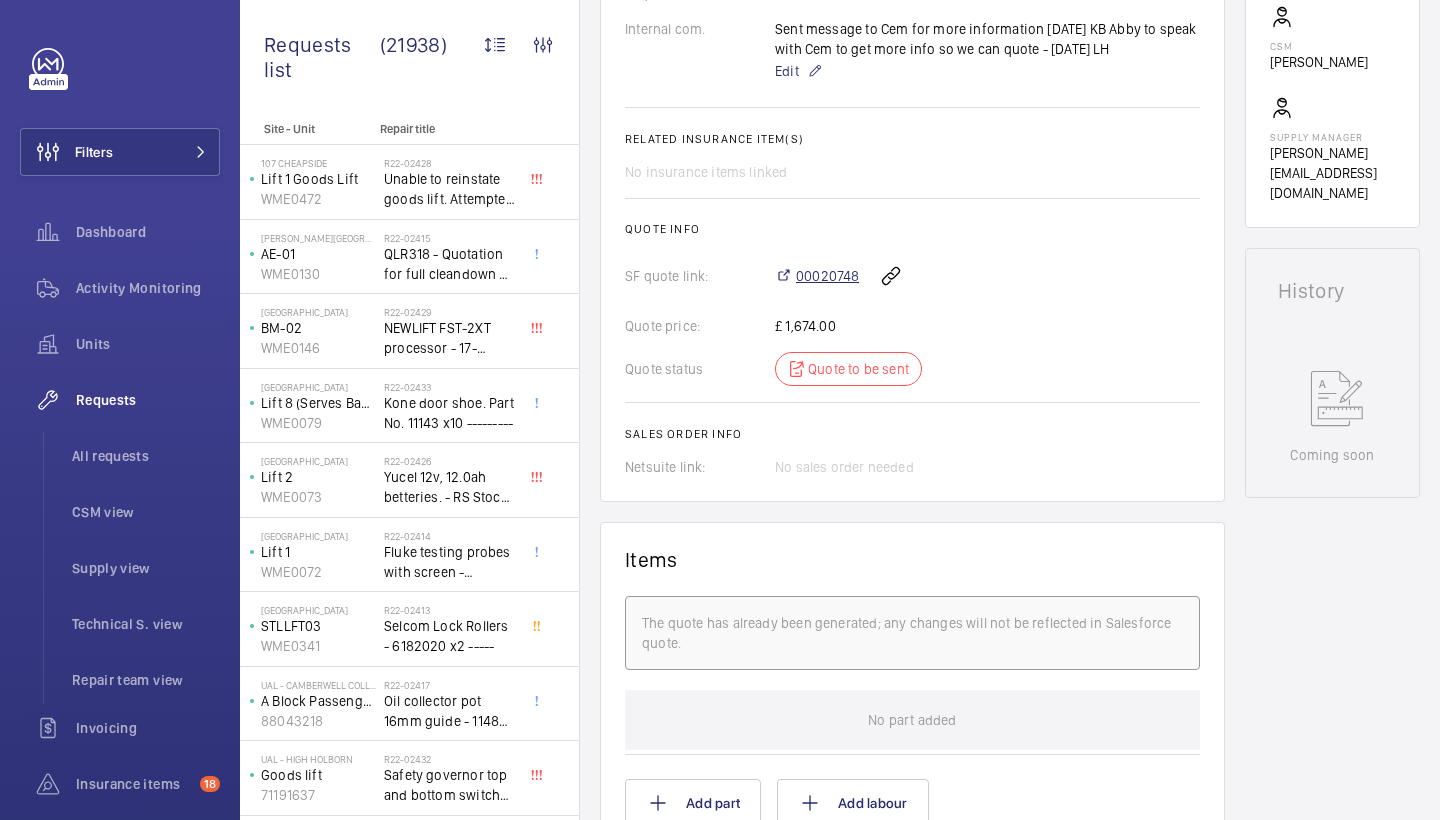 click on "00020748" 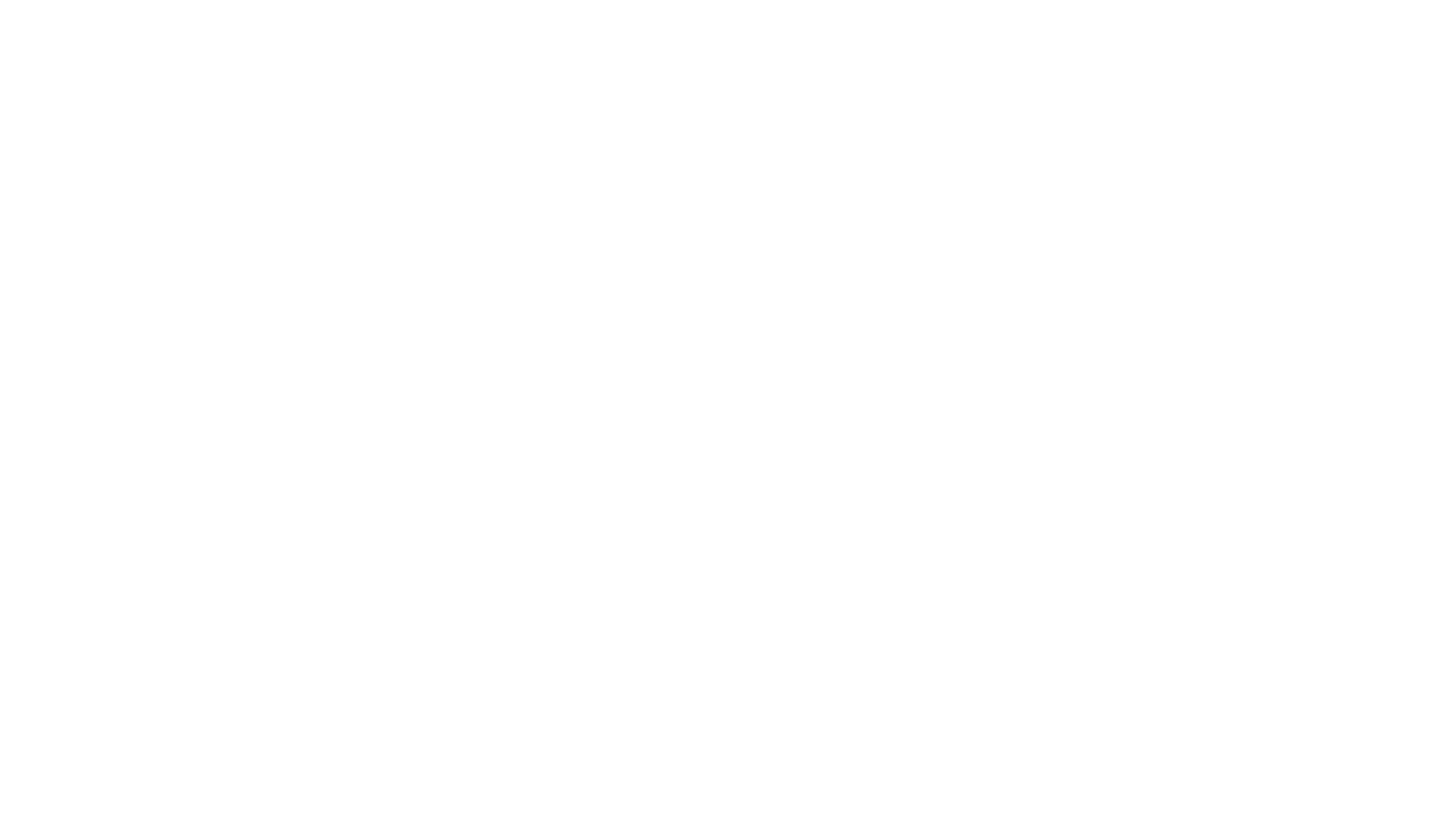 scroll, scrollTop: 0, scrollLeft: 0, axis: both 